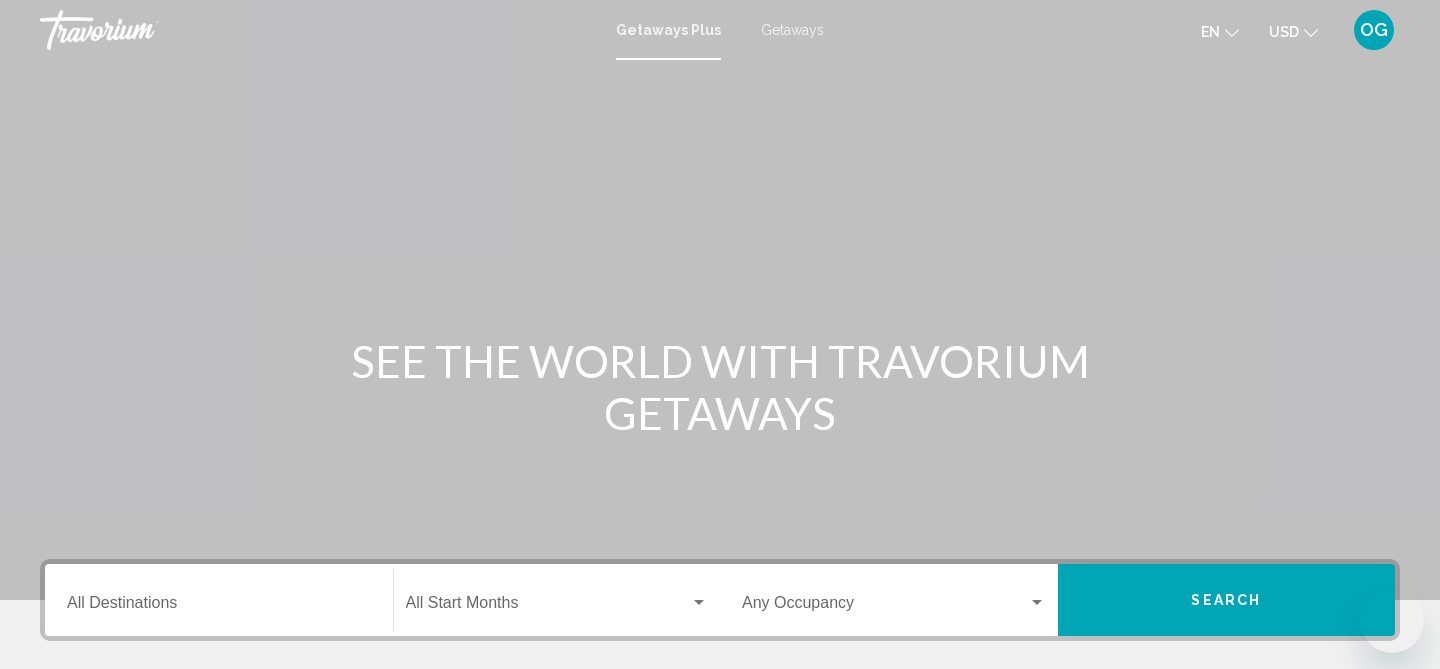scroll, scrollTop: 0, scrollLeft: 0, axis: both 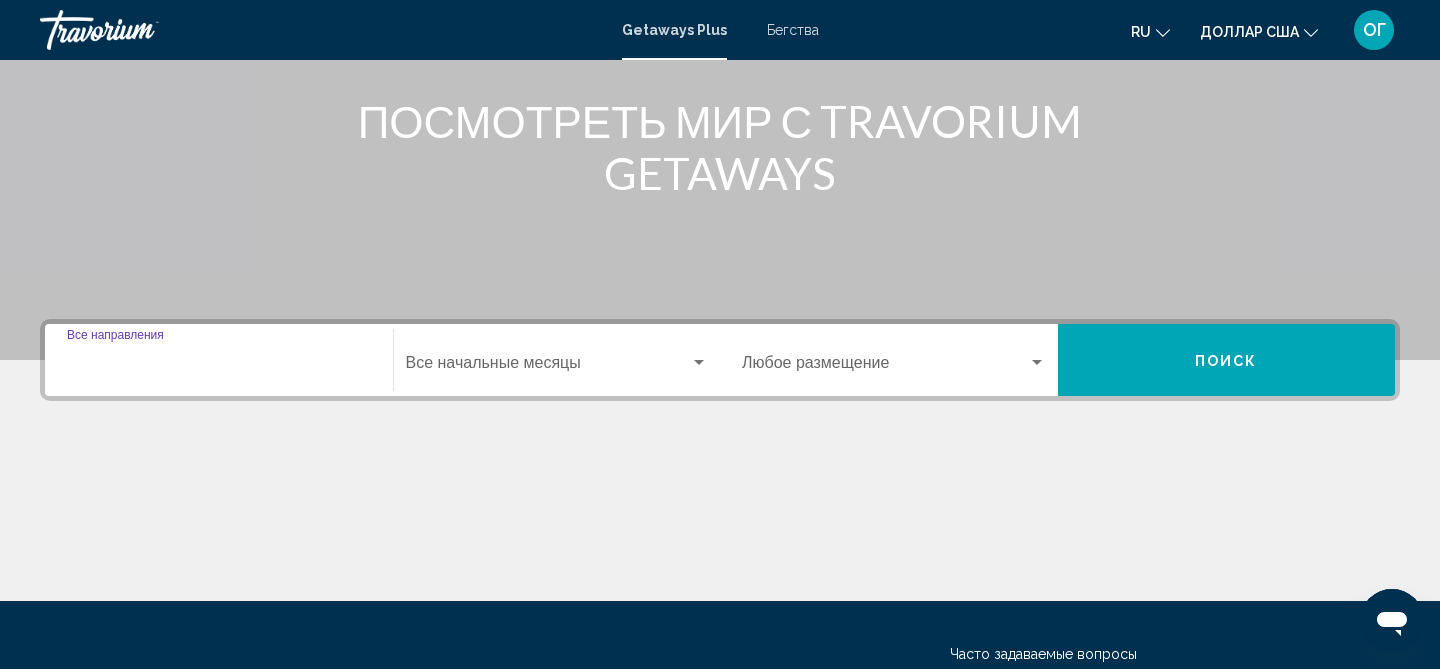 click on "Место назначения Все направления" at bounding box center [219, 367] 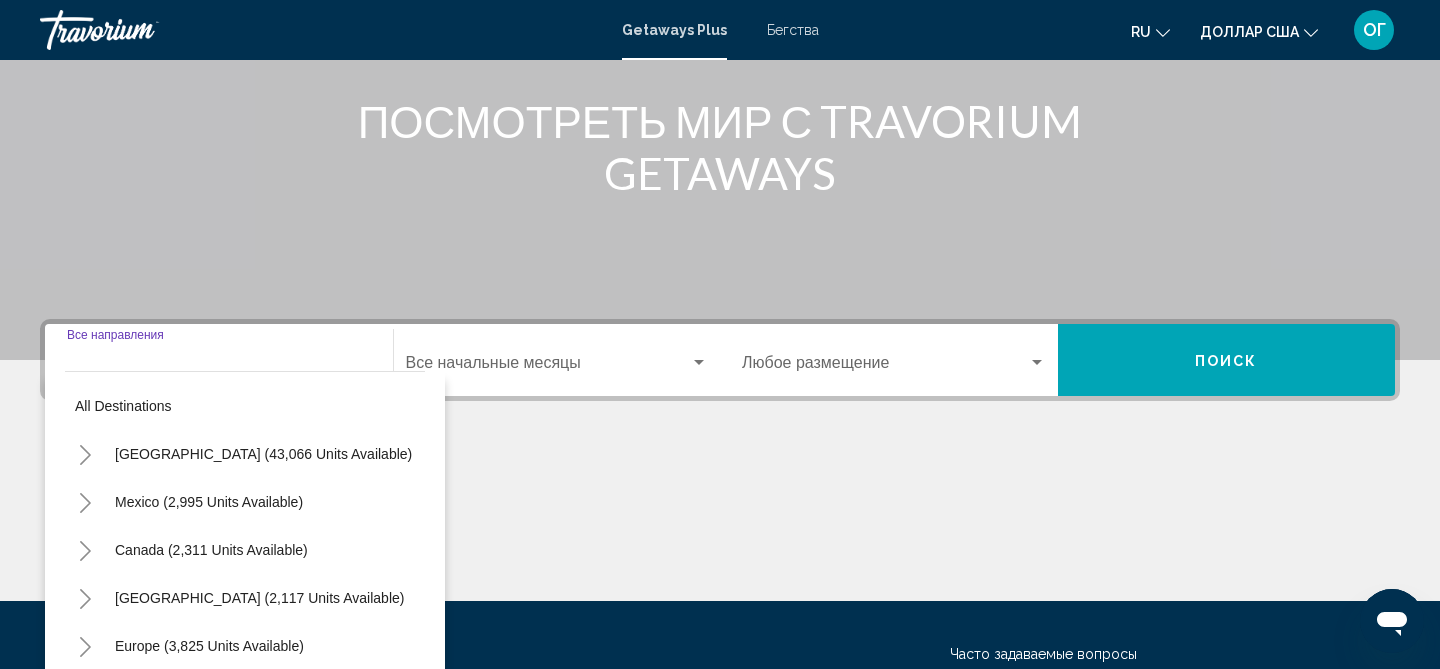 scroll, scrollTop: 417, scrollLeft: 0, axis: vertical 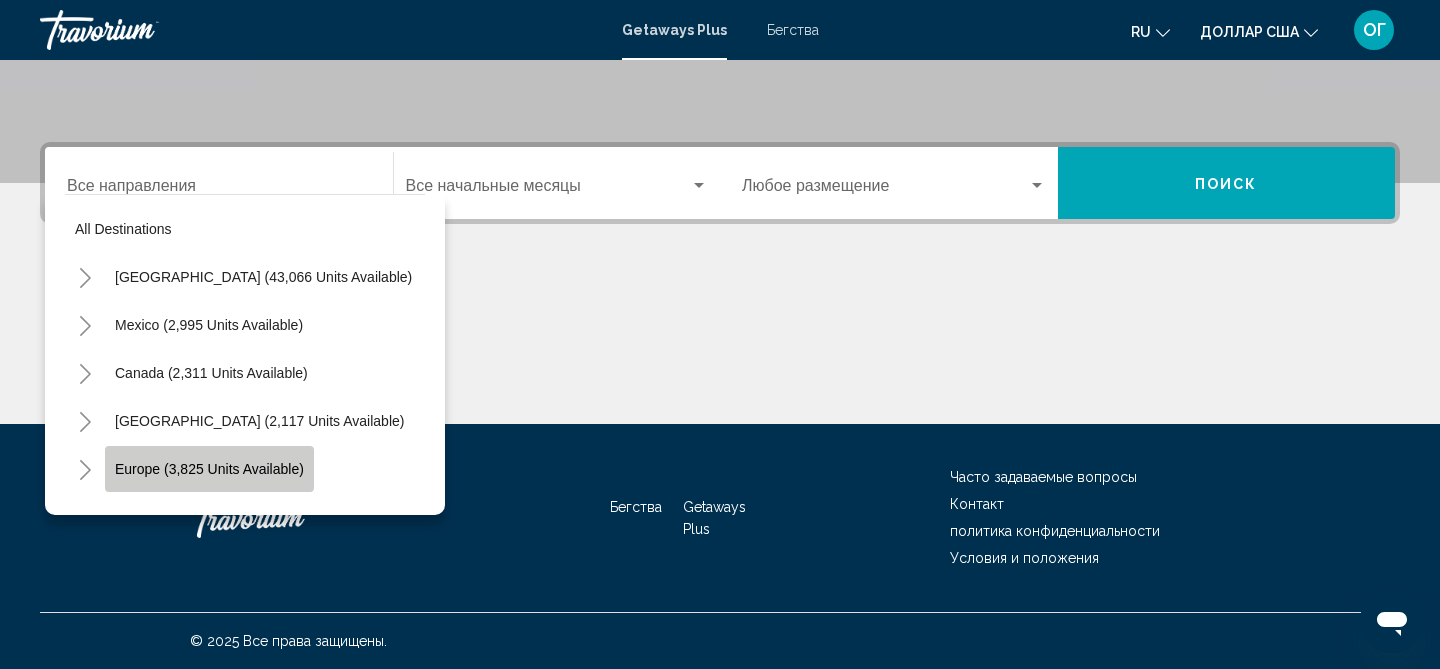 click on "Europe (3,825 units available)" 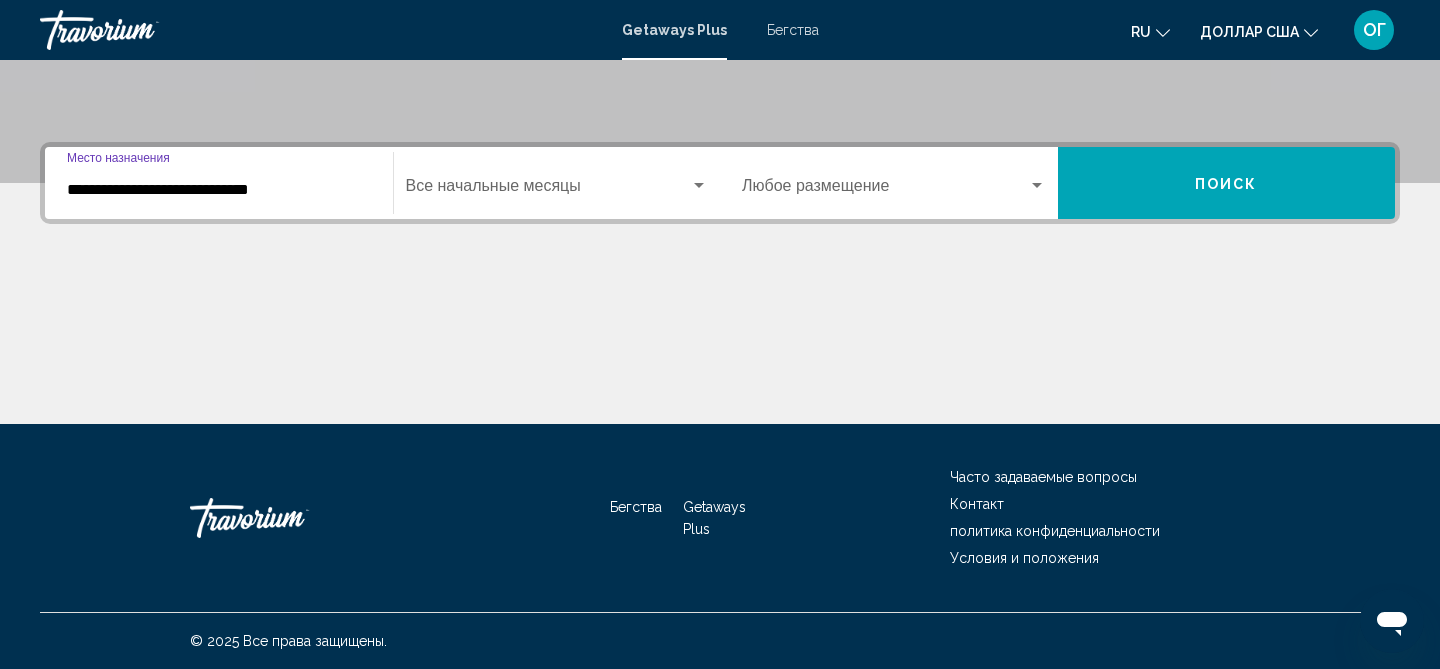 click at bounding box center (699, 185) 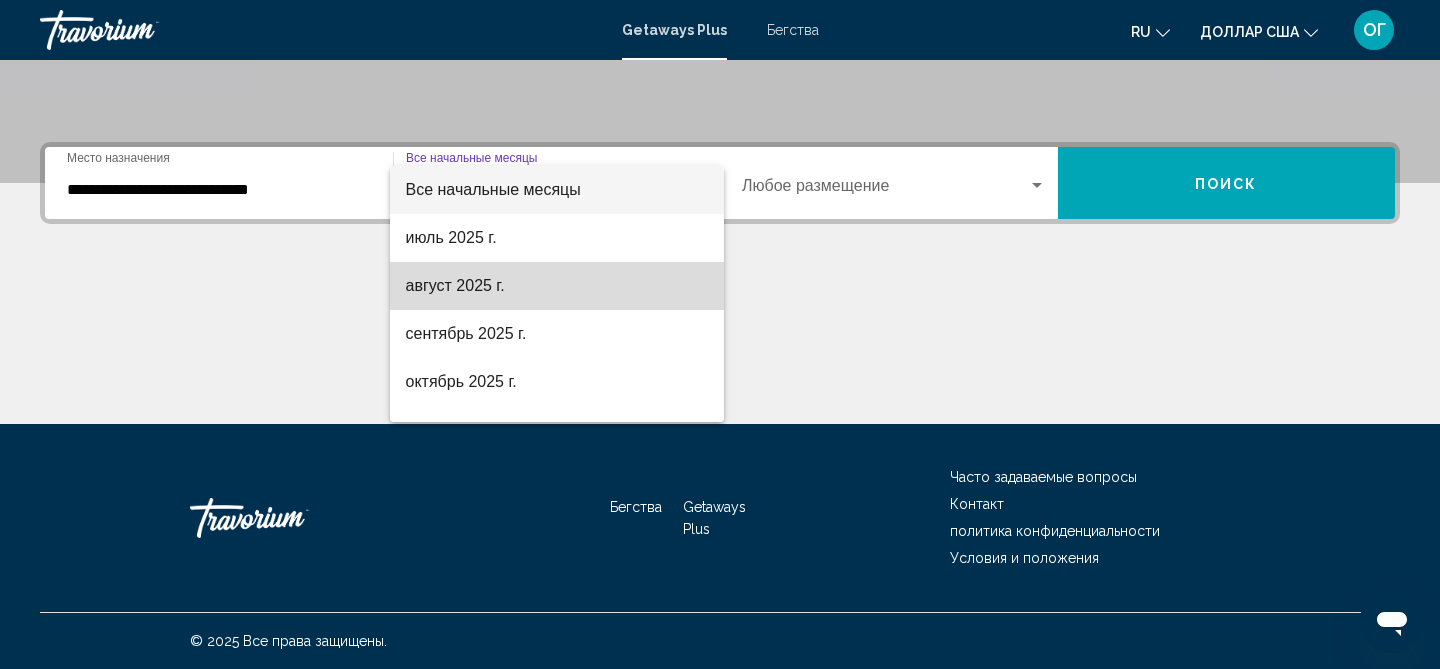 click on "август 2025 г." at bounding box center [557, 286] 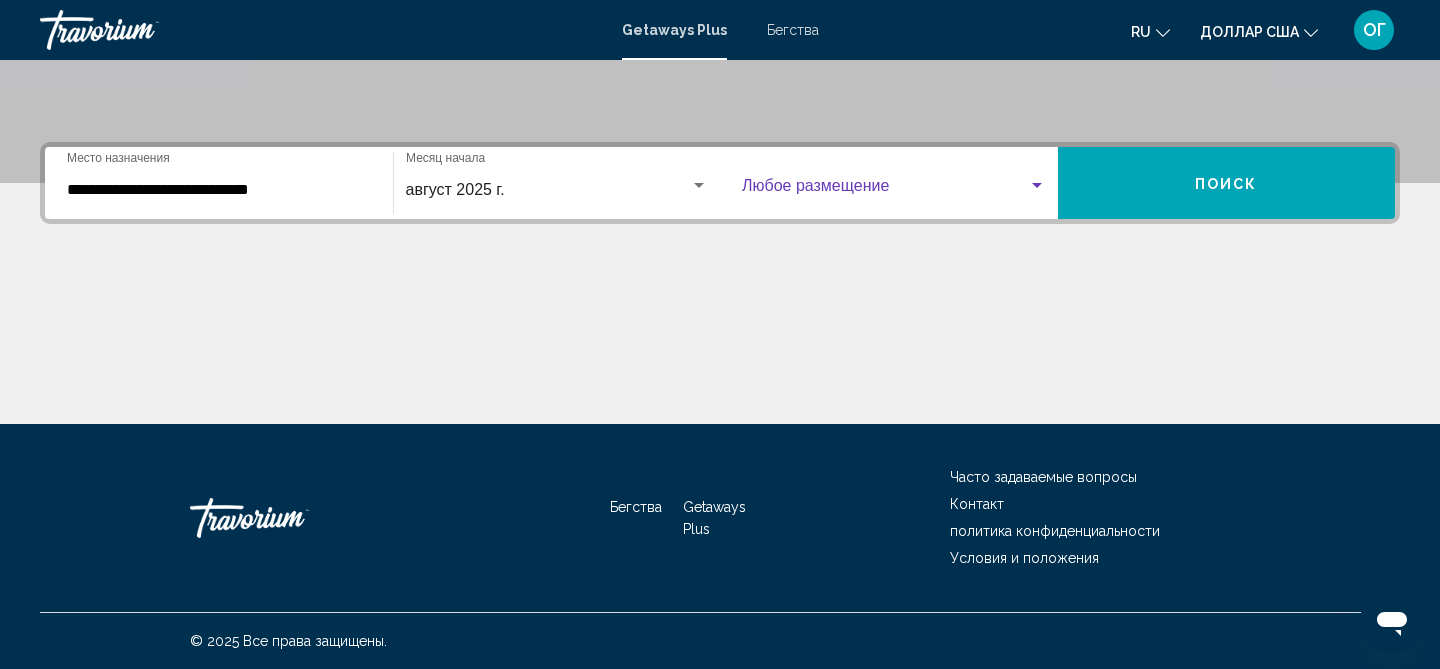 click at bounding box center (1037, 186) 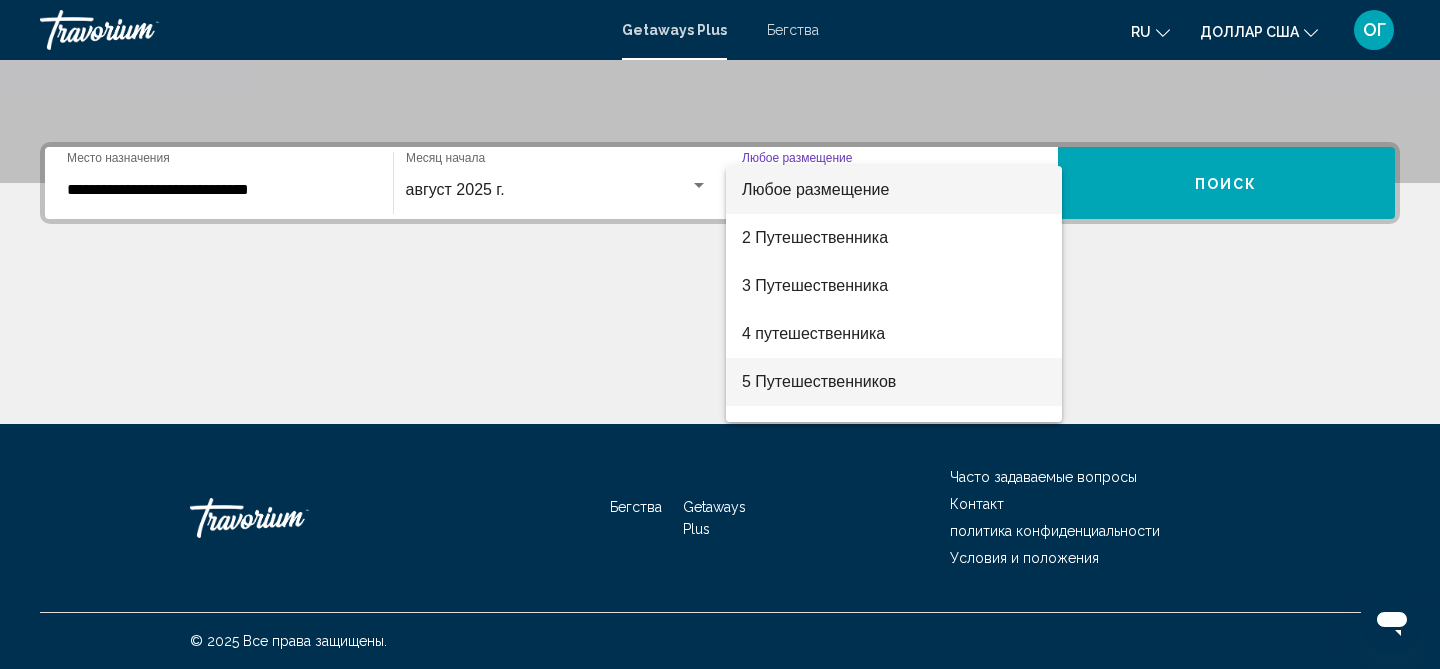 click on "5 Путешественников" at bounding box center [894, 382] 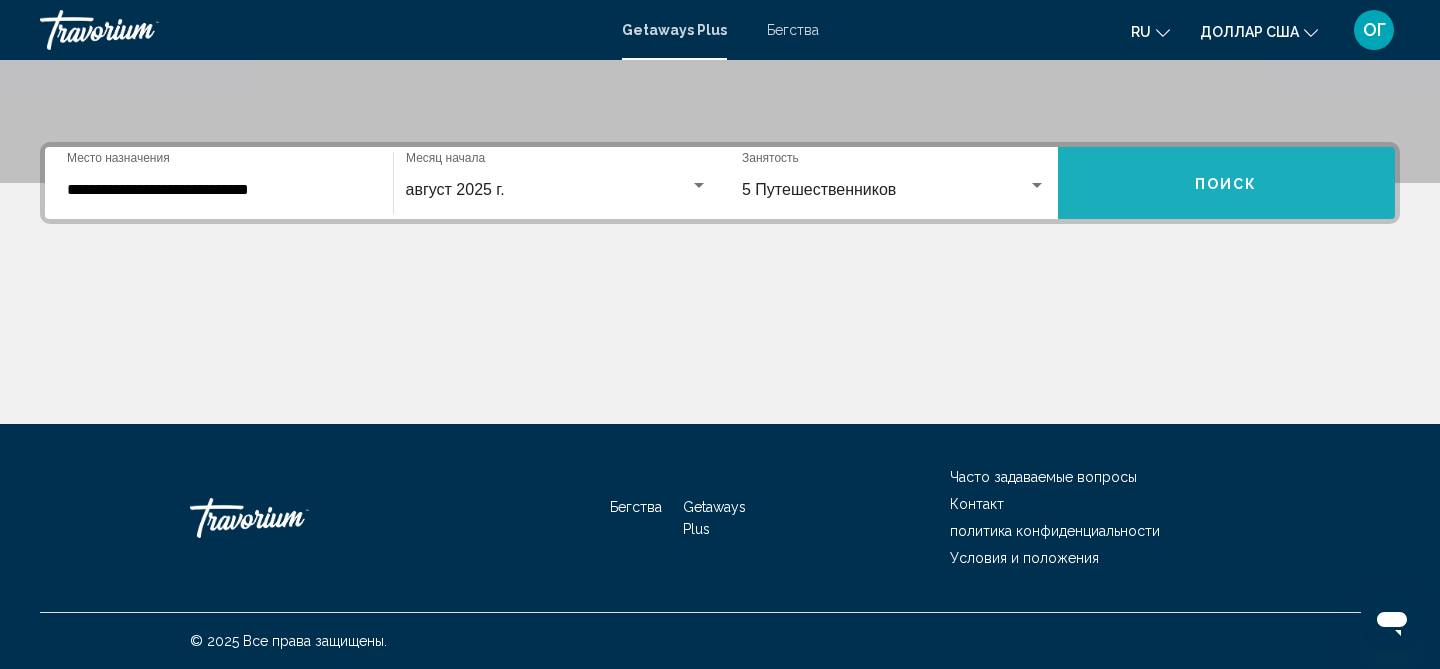click on "Поиск" at bounding box center (1227, 183) 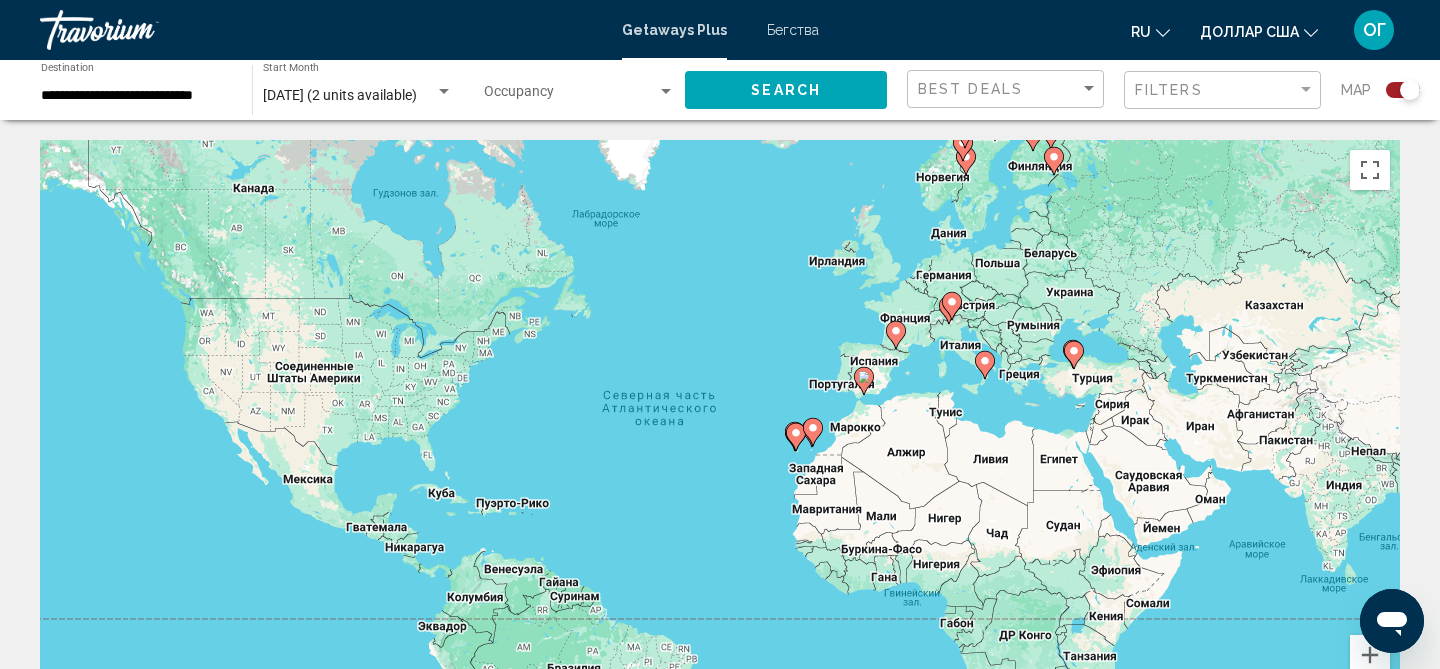 click 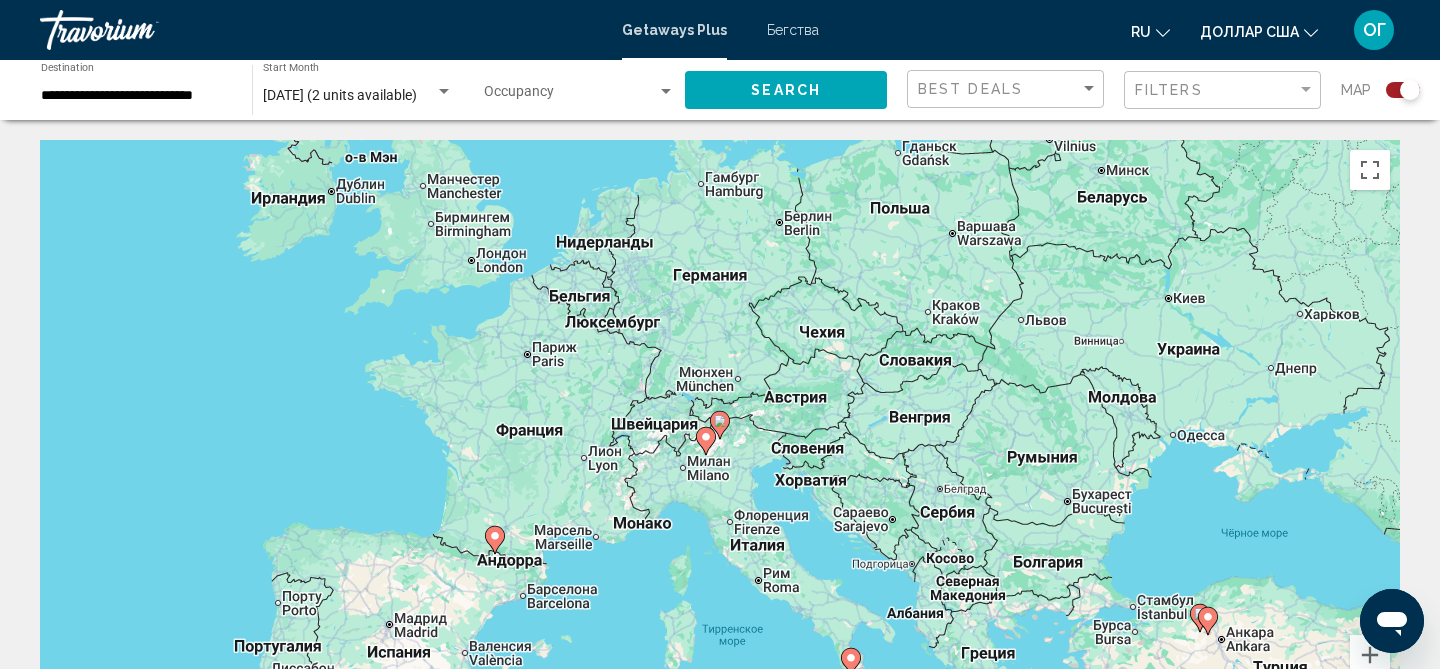 click at bounding box center (706, 441) 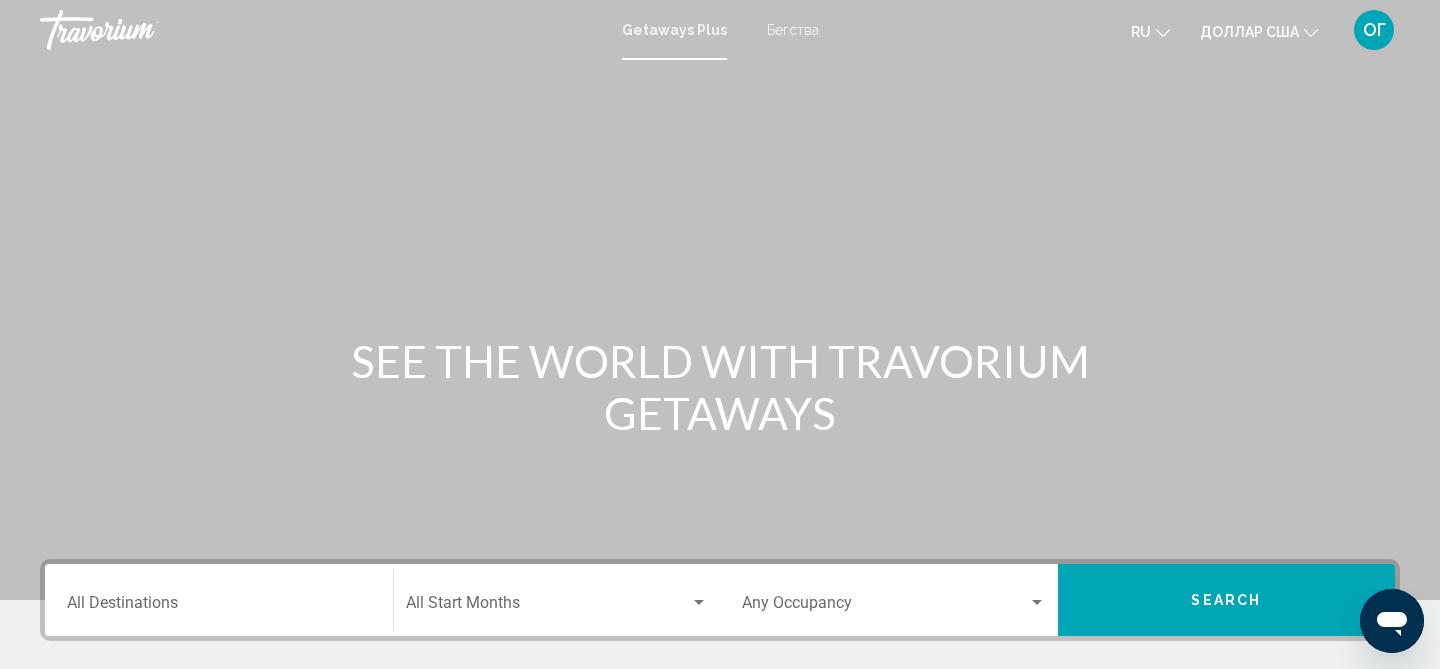 drag, startPoint x: 1203, startPoint y: 353, endPoint x: 1203, endPoint y: 337, distance: 16 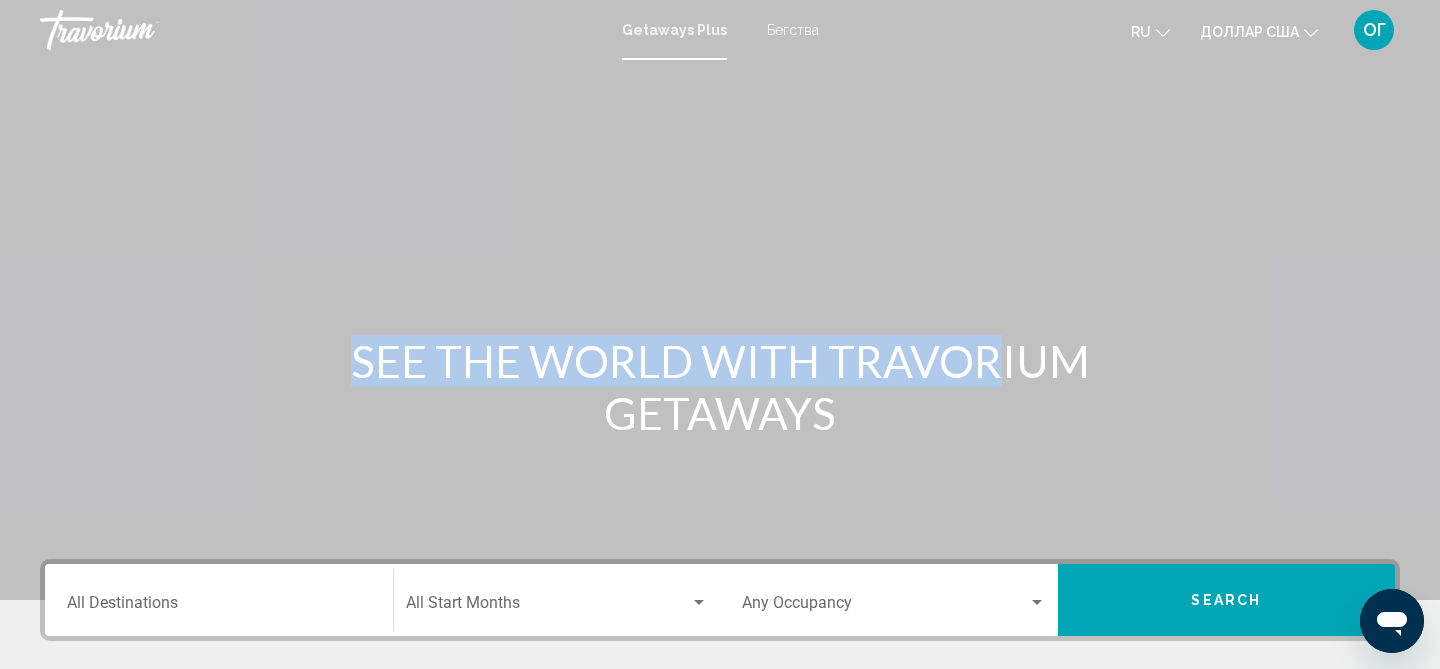 drag, startPoint x: 989, startPoint y: 245, endPoint x: 978, endPoint y: 357, distance: 112.53888 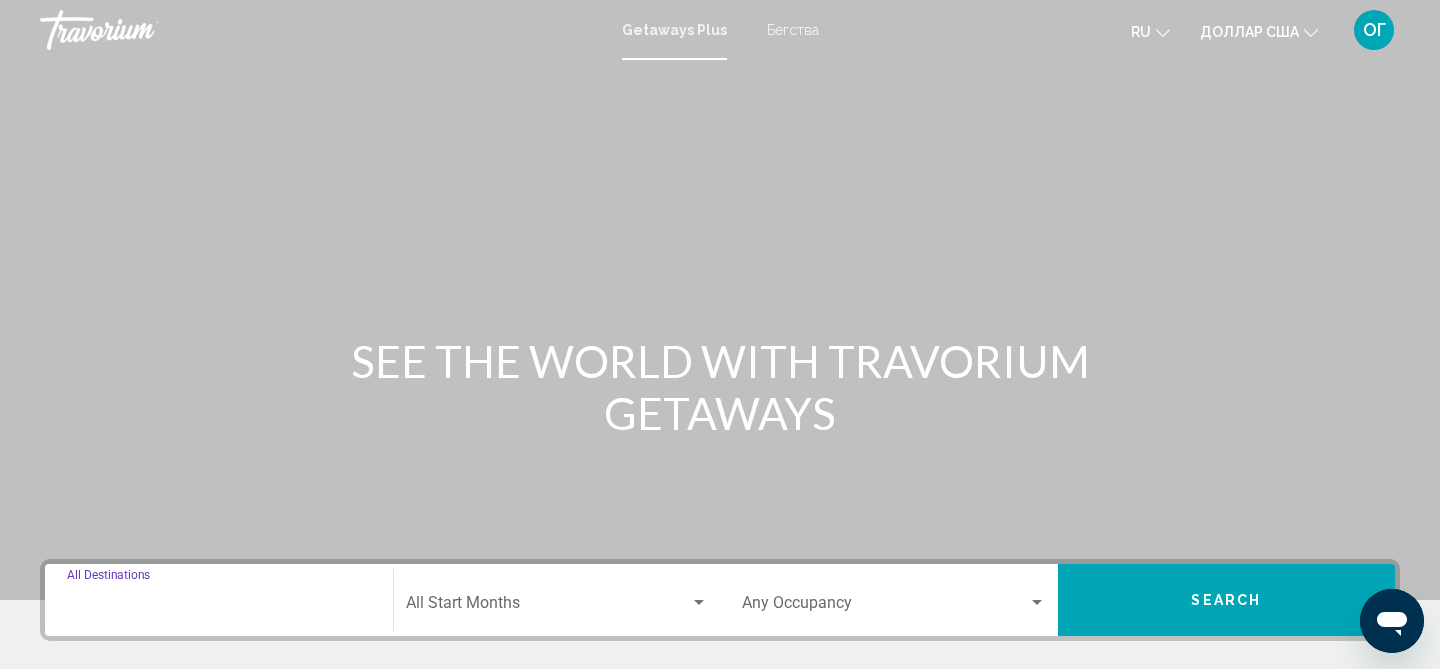 click on "Destination All Destinations" at bounding box center (219, 607) 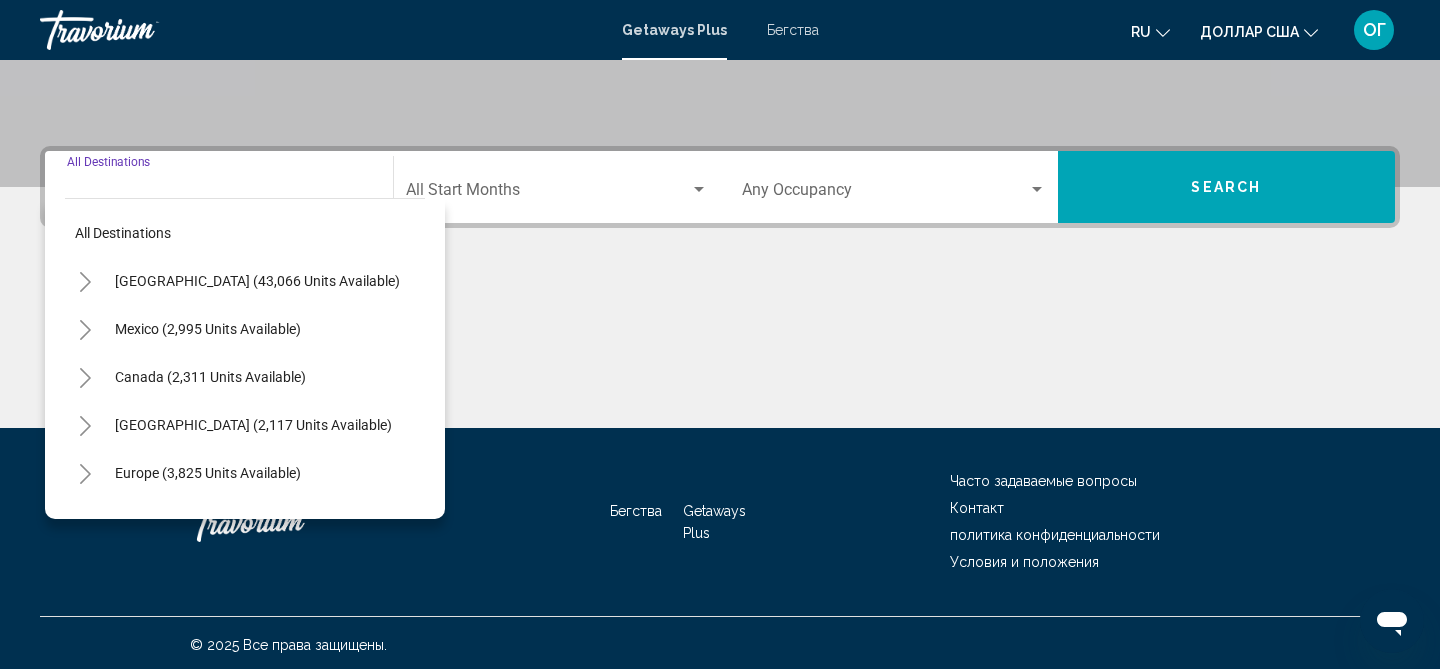 scroll, scrollTop: 417, scrollLeft: 0, axis: vertical 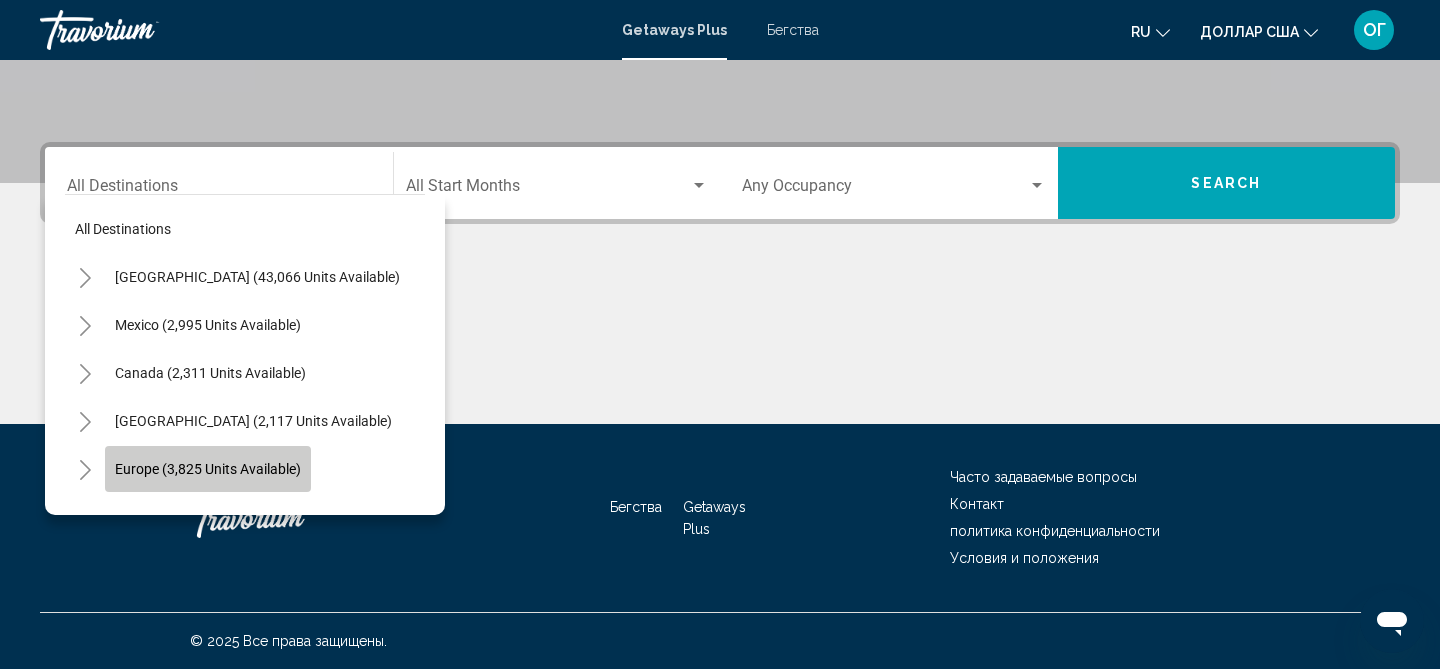 click on "Europe (3,825 units available)" 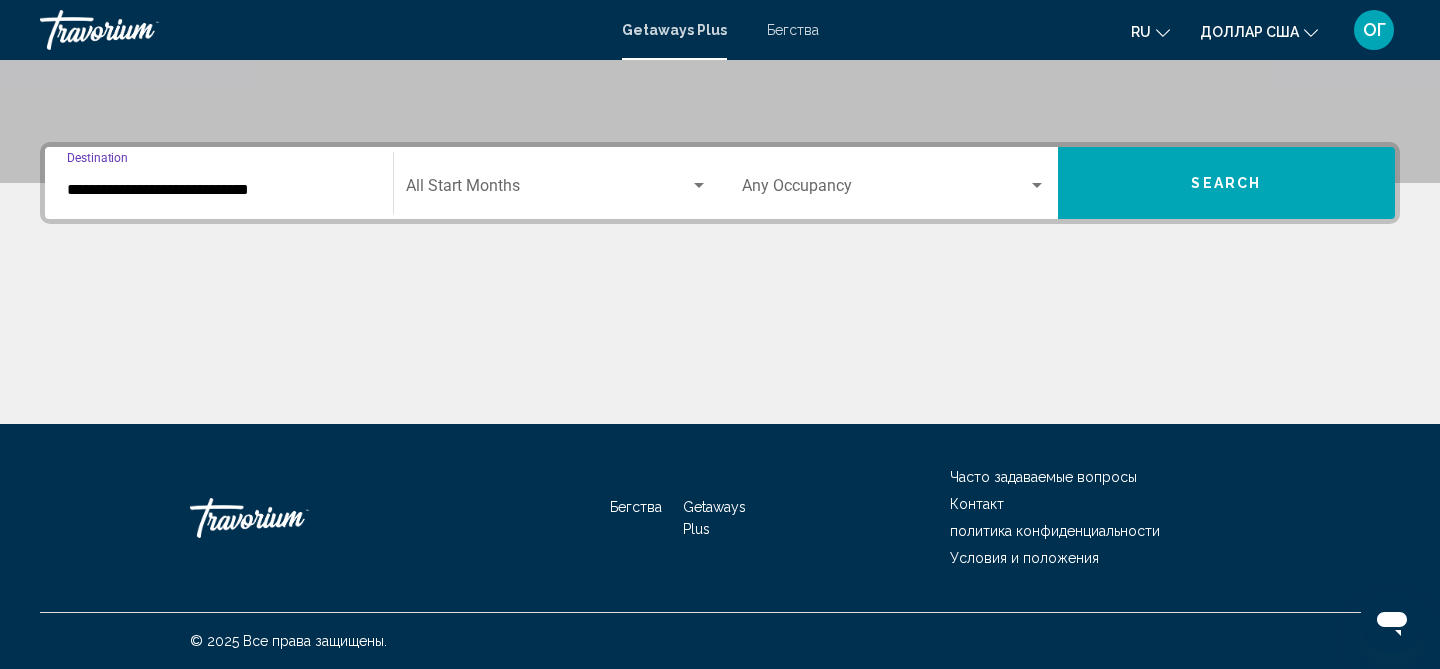 click on "Start Month All Start Months" 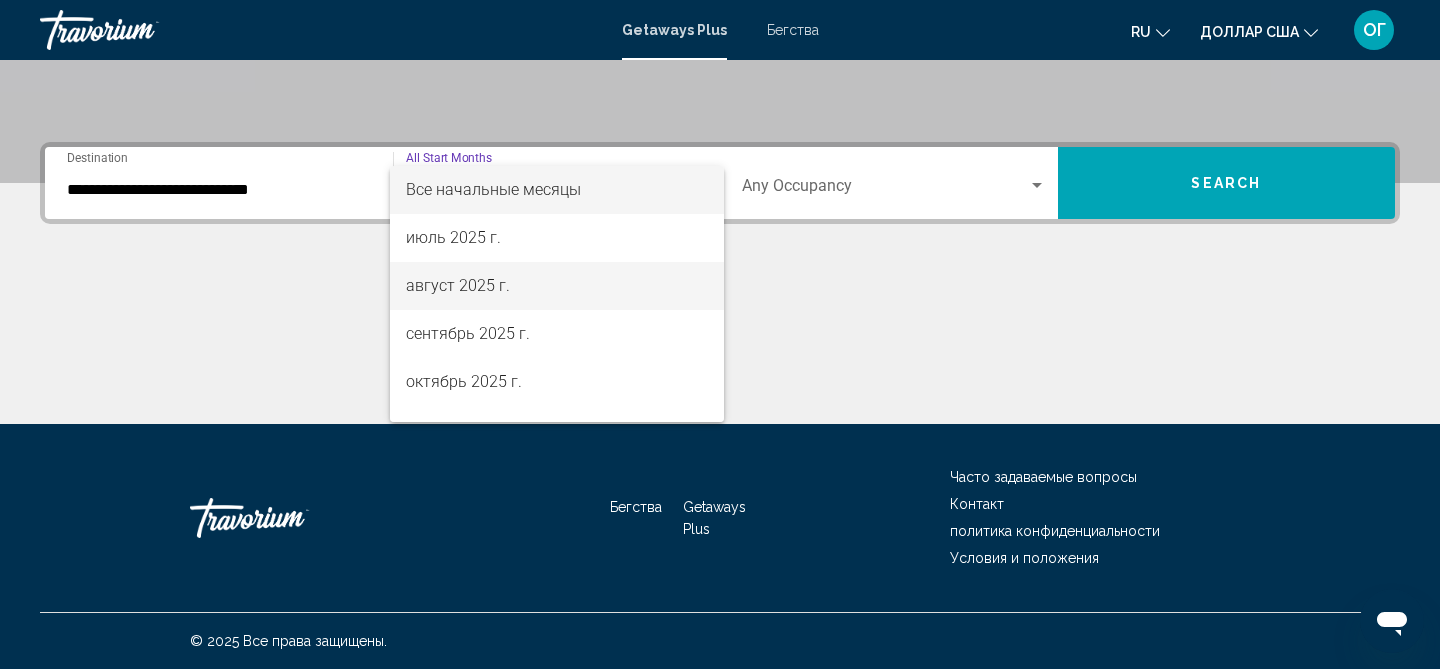 click on "август 2025 г." at bounding box center (458, 285) 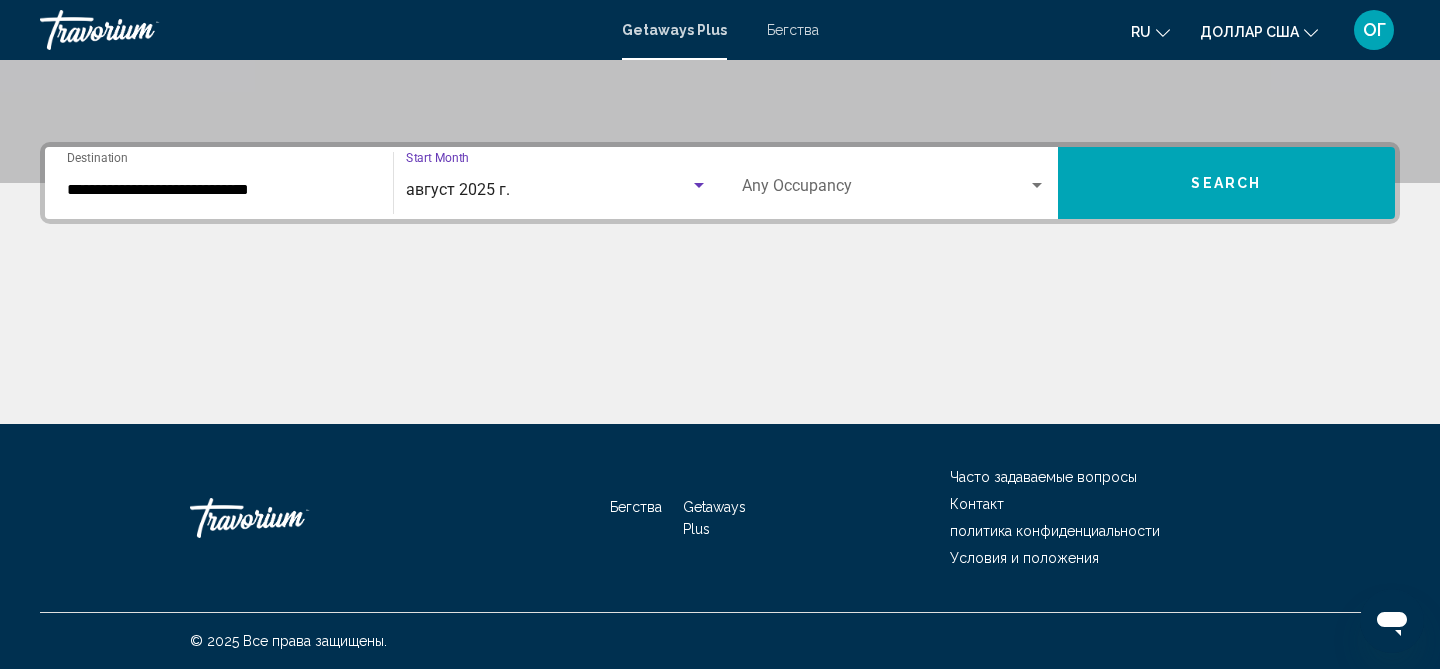 click on "Occupancy Any Occupancy" at bounding box center [894, 183] 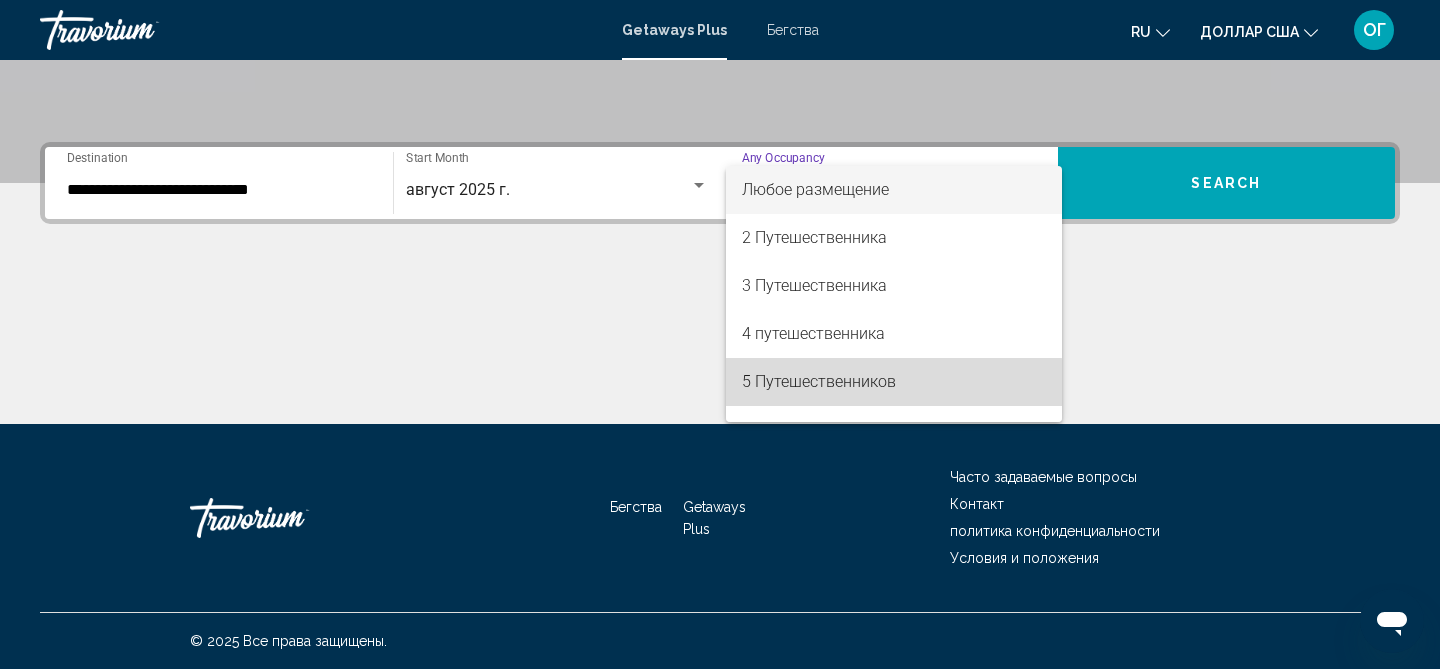 click on "5 Путешественников" at bounding box center [894, 382] 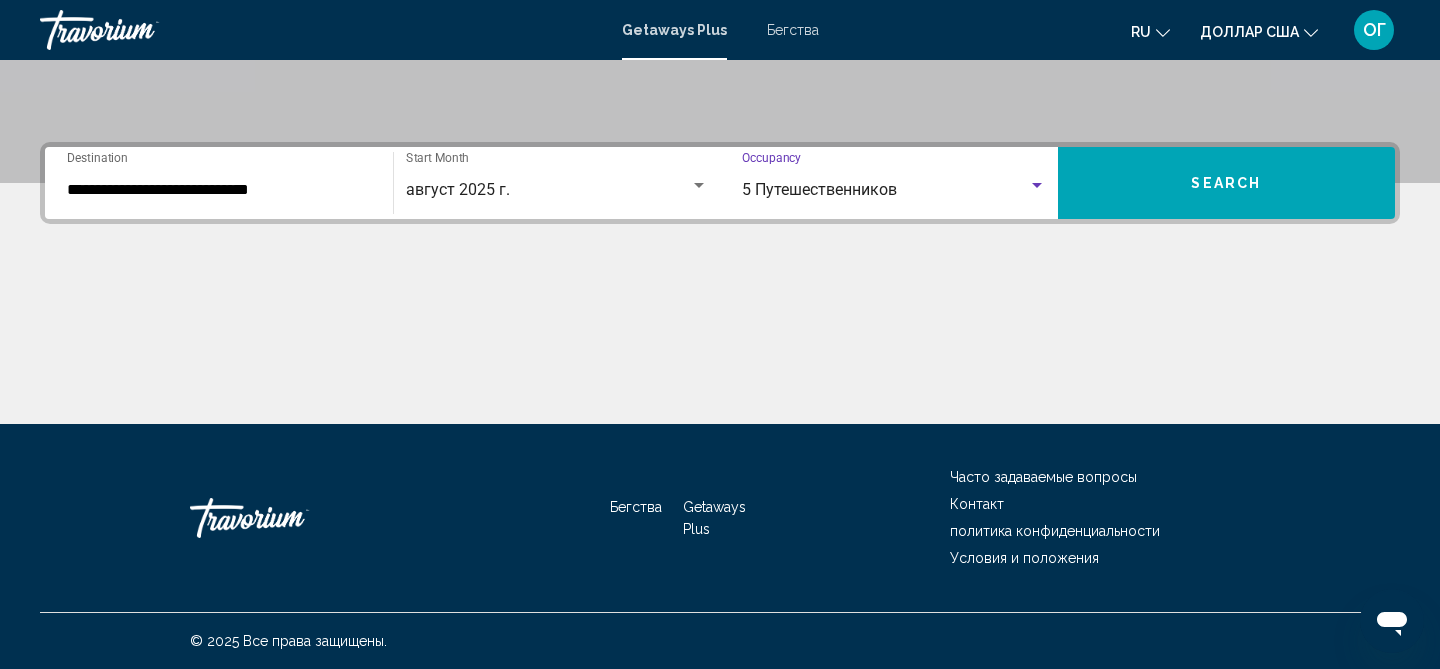 click on "Search" at bounding box center (1227, 183) 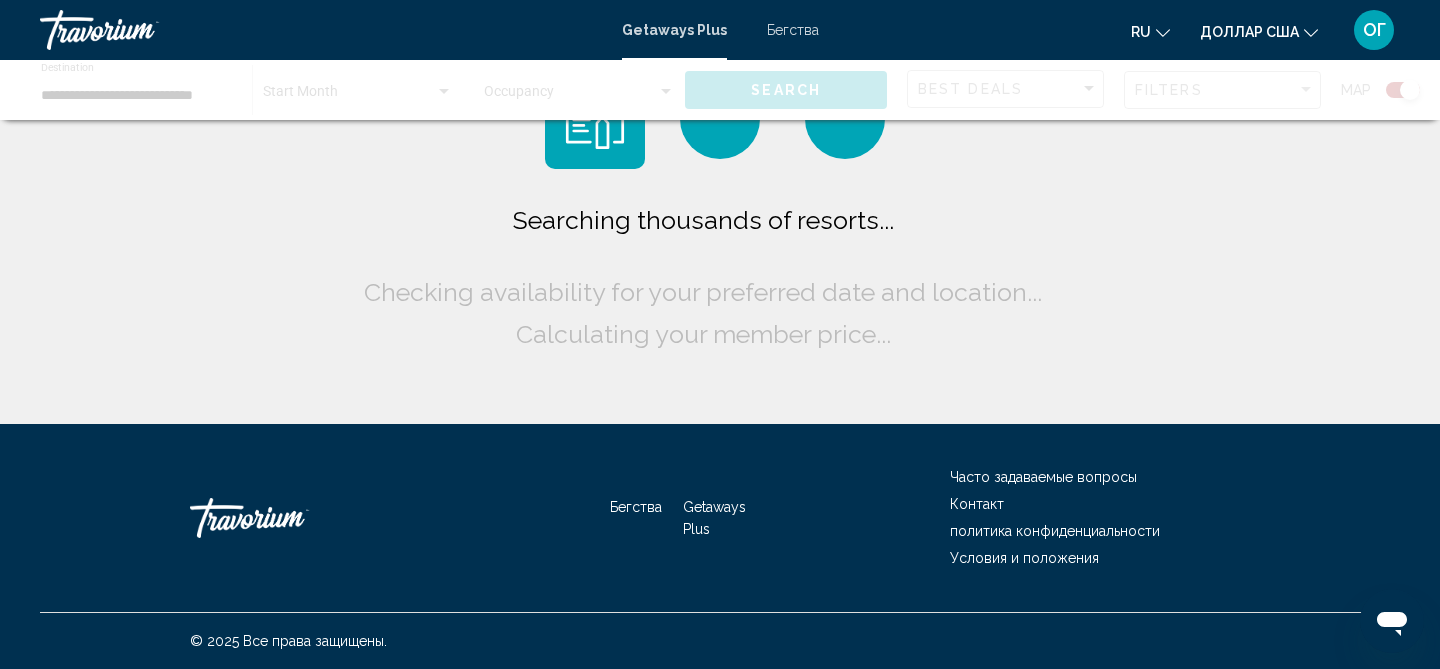 scroll, scrollTop: 0, scrollLeft: 0, axis: both 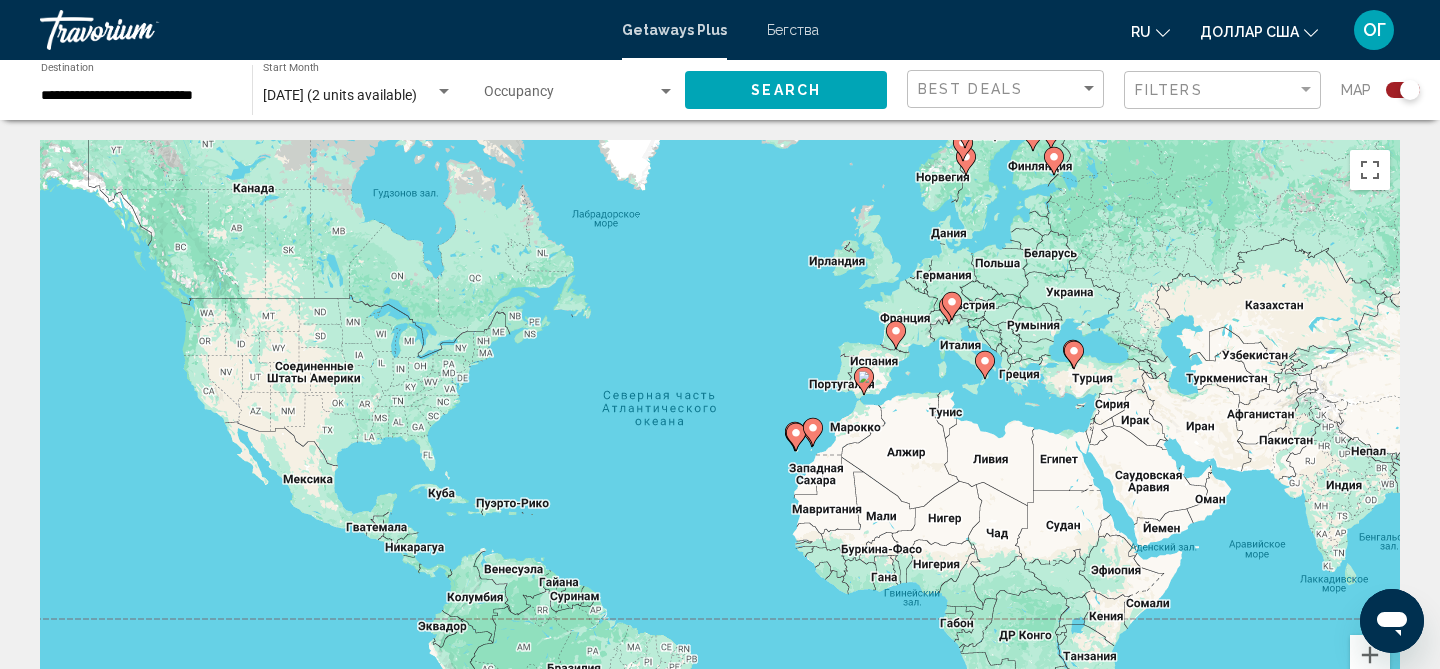 click on "Для навигации используйте клавиши со стрелками. Чтобы активировать перетаскивание с помощью клавиатуры, нажмите Alt + Ввод. После этого перемещайте маркер, используя клавиши со стрелками. Чтобы завершить перетаскивание, нажмите клавишу Ввод. Чтобы отменить действие, нажмите клавишу Esc." at bounding box center (720, 440) 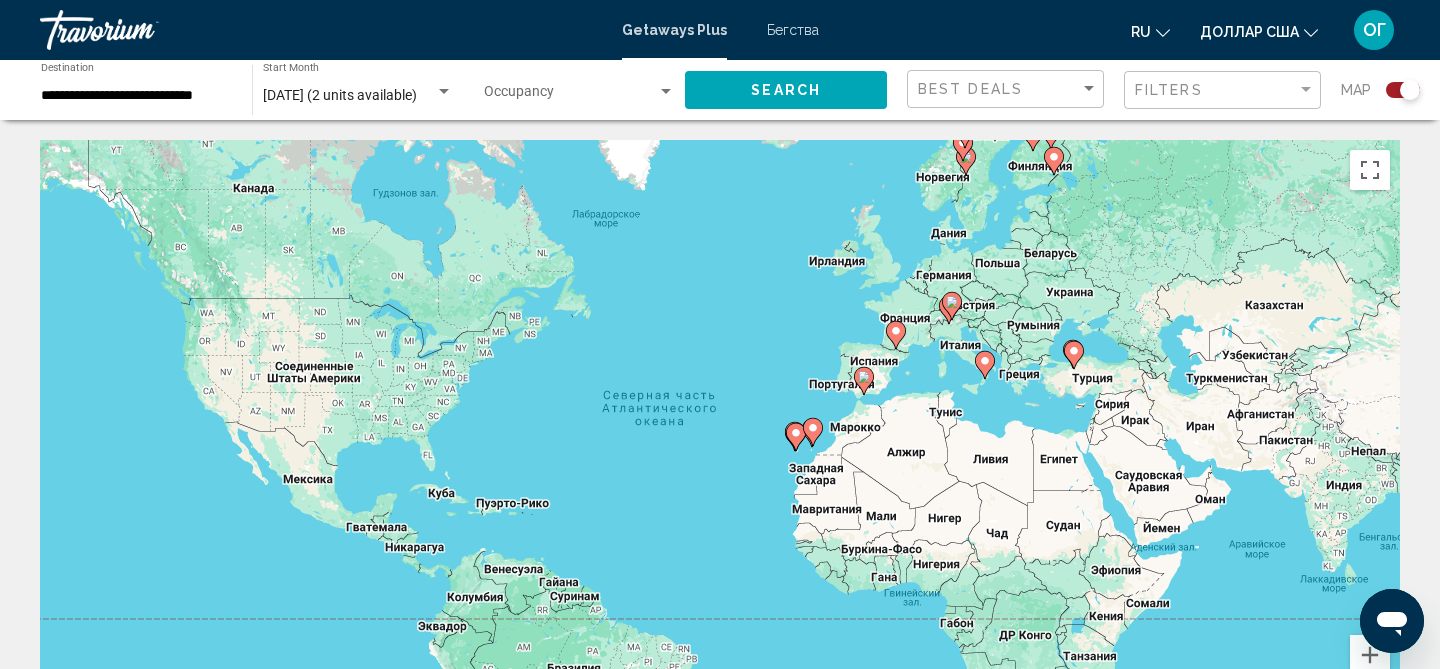 click on "Для навигации используйте клавиши со стрелками. Чтобы активировать перетаскивание с помощью клавиатуры, нажмите Alt + Ввод. После этого перемещайте маркер, используя клавиши со стрелками. Чтобы завершить перетаскивание, нажмите клавишу Ввод. Чтобы отменить действие, нажмите клавишу Esc." at bounding box center (720, 440) 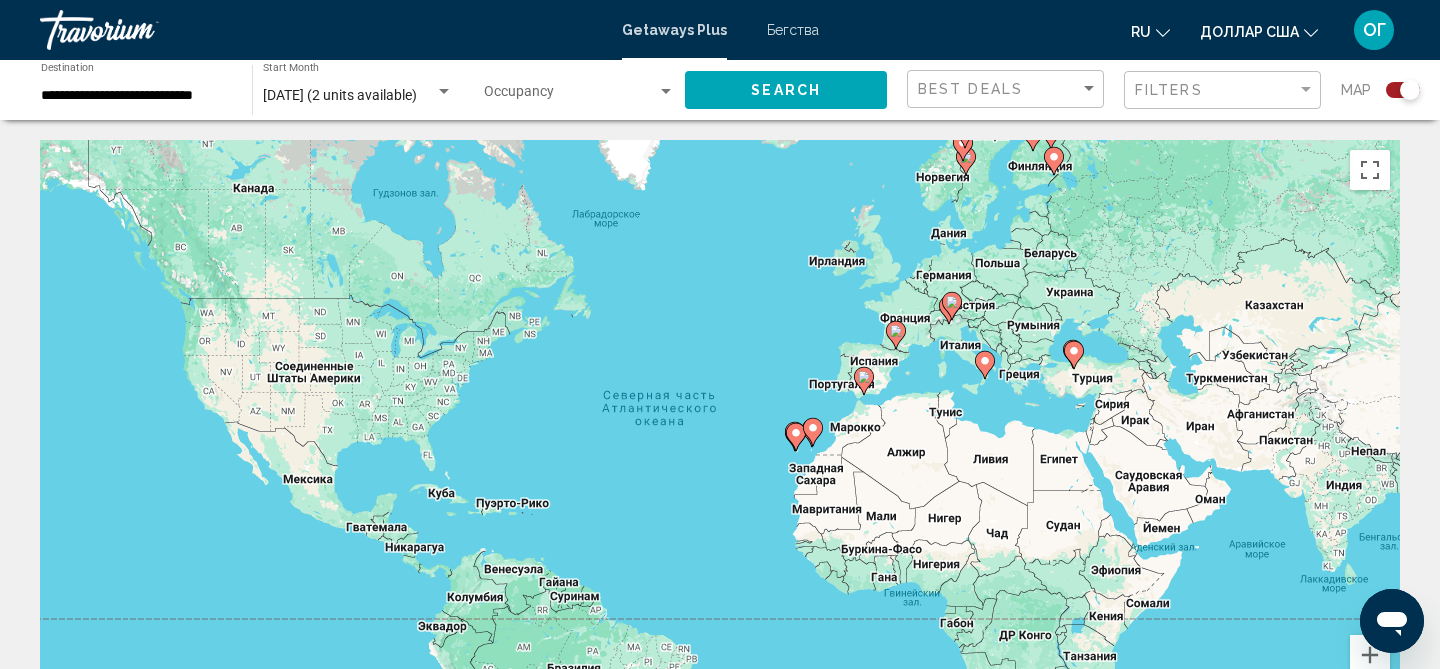 click on "Для навигации используйте клавиши со стрелками. Чтобы активировать перетаскивание с помощью клавиатуры, нажмите Alt + Ввод. После этого перемещайте маркер, используя клавиши со стрелками. Чтобы завершить перетаскивание, нажмите клавишу Ввод. Чтобы отменить действие, нажмите клавишу Esc." at bounding box center (720, 440) 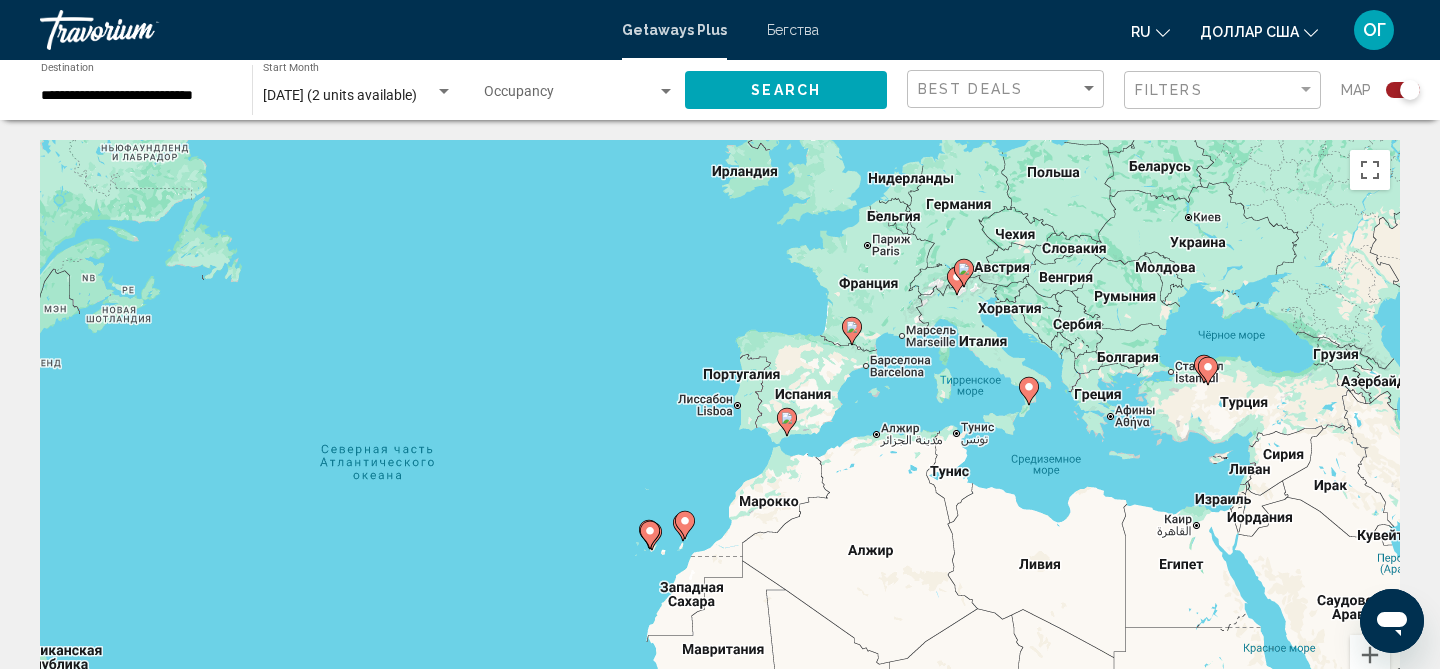 click on "Для навигации используйте клавиши со стрелками. Чтобы активировать перетаскивание с помощью клавиатуры, нажмите Alt + Ввод. После этого перемещайте маркер, используя клавиши со стрелками. Чтобы завершить перетаскивание, нажмите клавишу Ввод. Чтобы отменить действие, нажмите клавишу Esc." at bounding box center (720, 440) 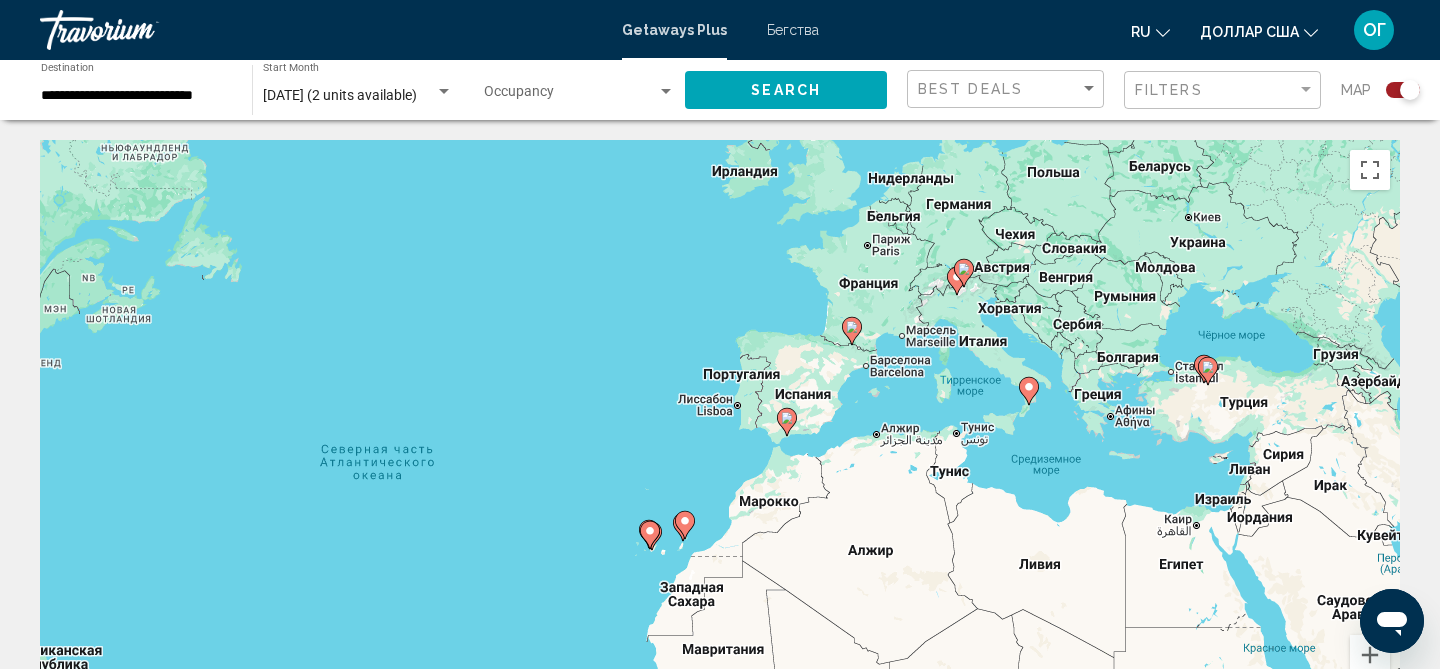 click on "Для навигации используйте клавиши со стрелками. Чтобы активировать перетаскивание с помощью клавиатуры, нажмите Alt + Ввод. После этого перемещайте маркер, используя клавиши со стрелками. Чтобы завершить перетаскивание, нажмите клавишу Ввод. Чтобы отменить действие, нажмите клавишу Esc." at bounding box center [720, 440] 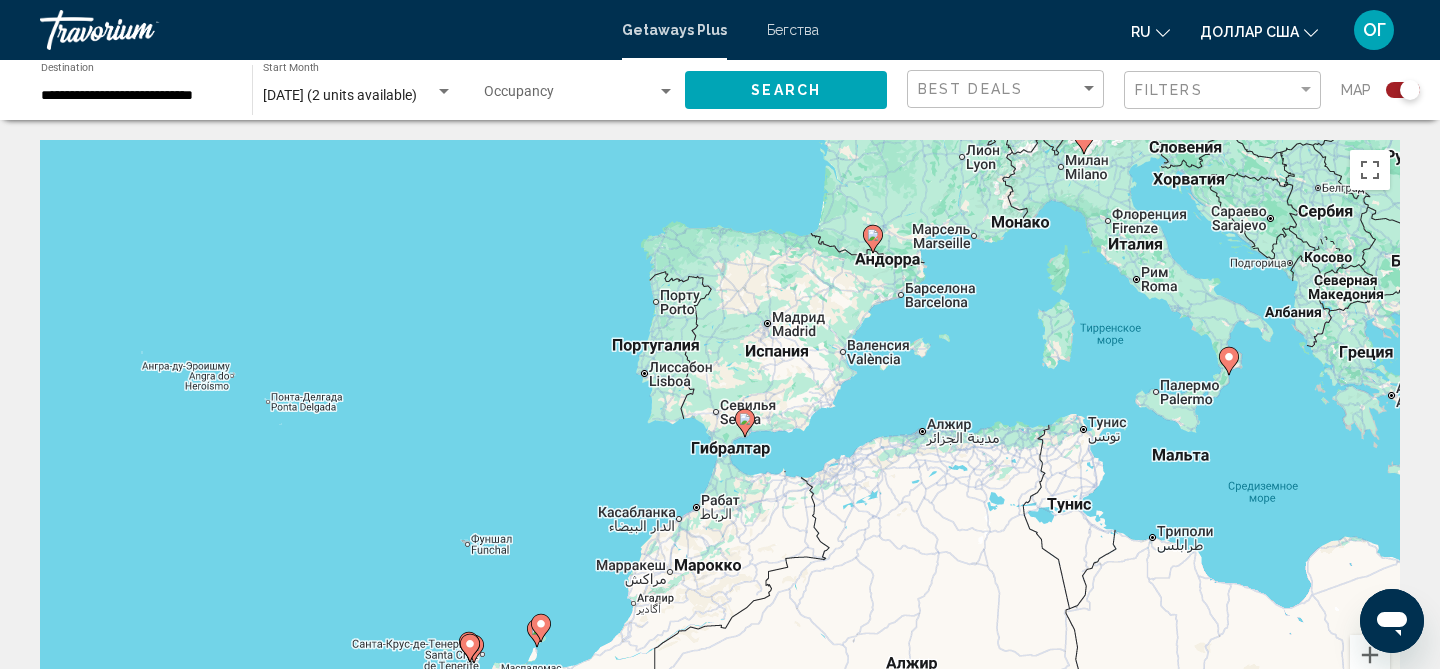 click on "Для навигации используйте клавиши со стрелками. Чтобы активировать перетаскивание с помощью клавиатуры, нажмите Alt + Ввод. После этого перемещайте маркер, используя клавиши со стрелками. Чтобы завершить перетаскивание, нажмите клавишу Ввод. Чтобы отменить действие, нажмите клавишу Esc." at bounding box center [720, 440] 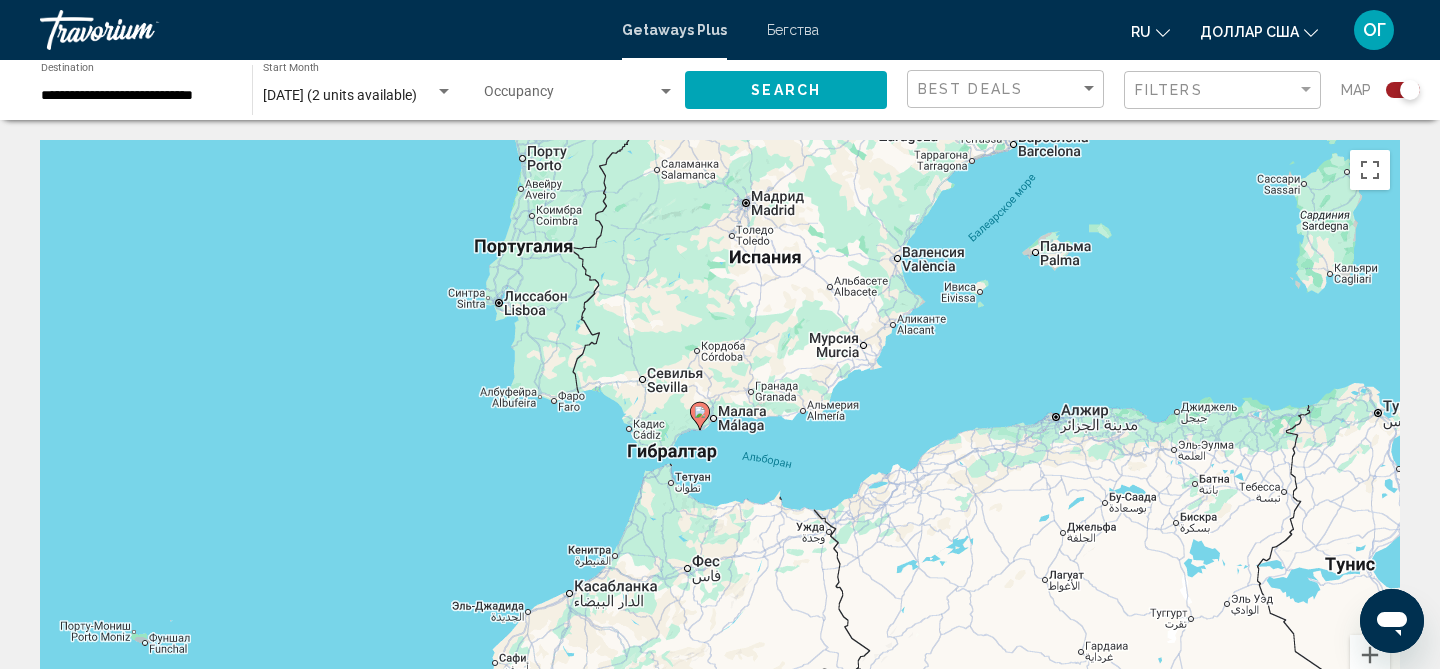 click on "Для навигации используйте клавиши со стрелками. Чтобы активировать перетаскивание с помощью клавиатуры, нажмите Alt + Ввод. После этого перемещайте маркер, используя клавиши со стрелками. Чтобы завершить перетаскивание, нажмите клавишу Ввод. Чтобы отменить действие, нажмите клавишу Esc." at bounding box center (720, 440) 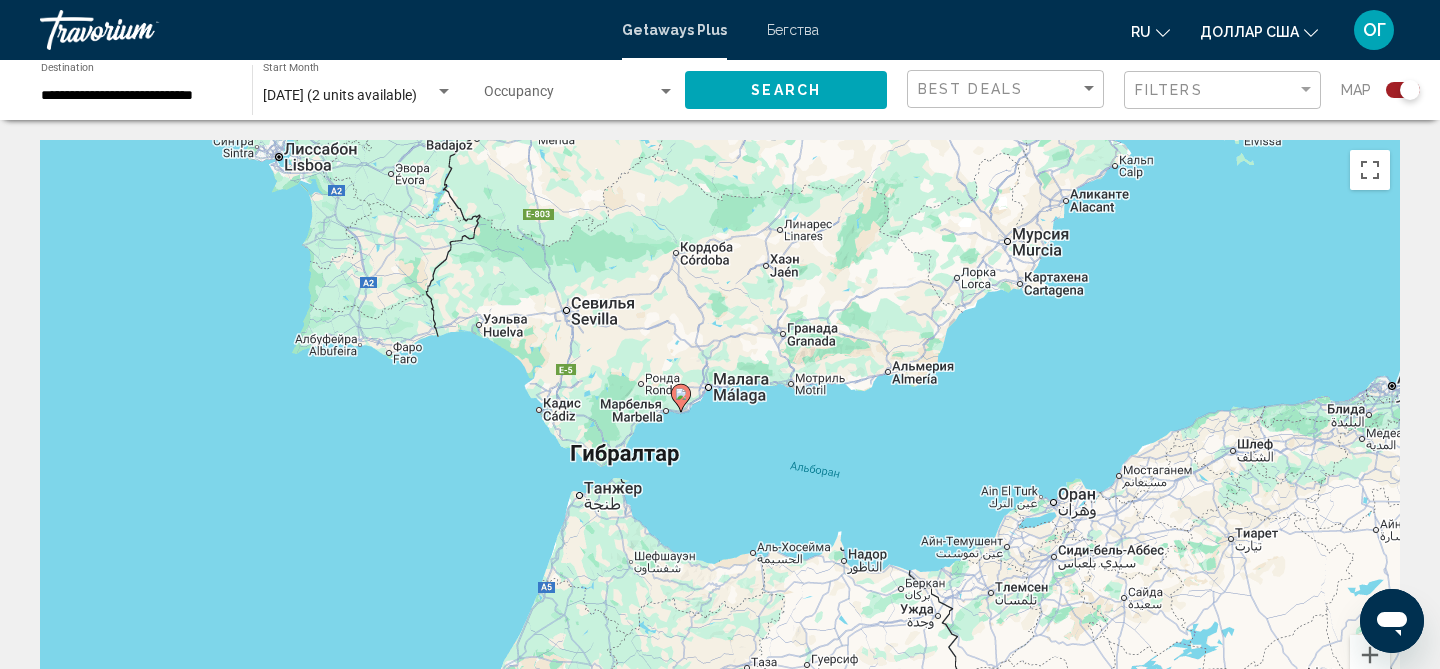 click on "Для навигации используйте клавиши со стрелками. Чтобы активировать перетаскивание с помощью клавиатуры, нажмите Alt + Ввод. После этого перемещайте маркер, используя клавиши со стрелками. Чтобы завершить перетаскивание, нажмите клавишу Ввод. Чтобы отменить действие, нажмите клавишу Esc." at bounding box center [720, 440] 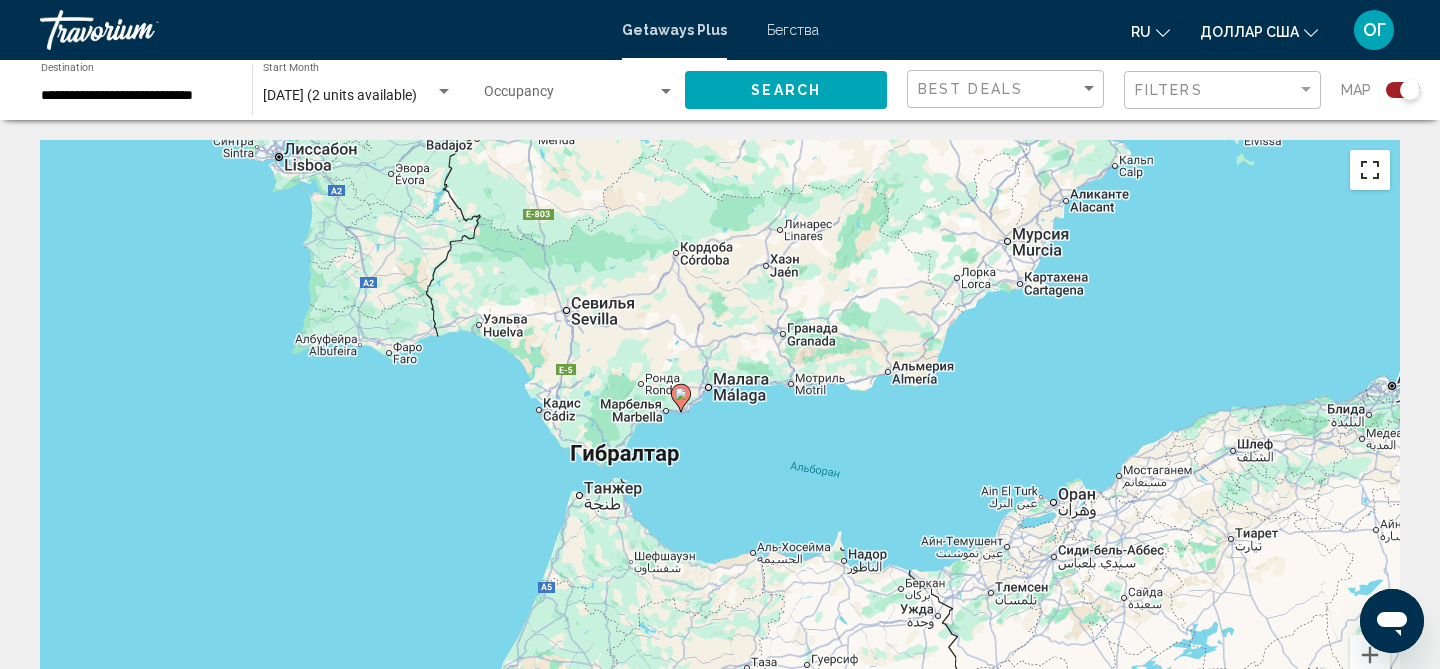 click at bounding box center [1370, 170] 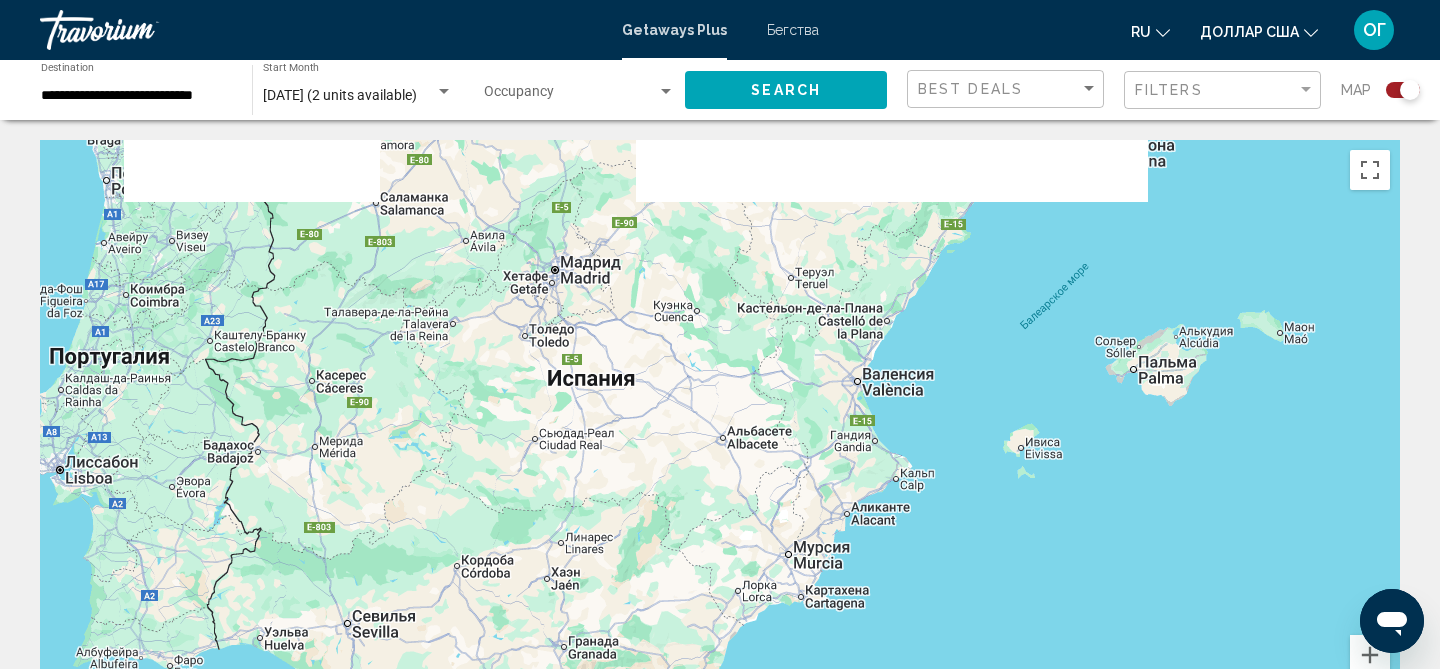 drag, startPoint x: 1031, startPoint y: 379, endPoint x: 811, endPoint y: 694, distance: 384.22 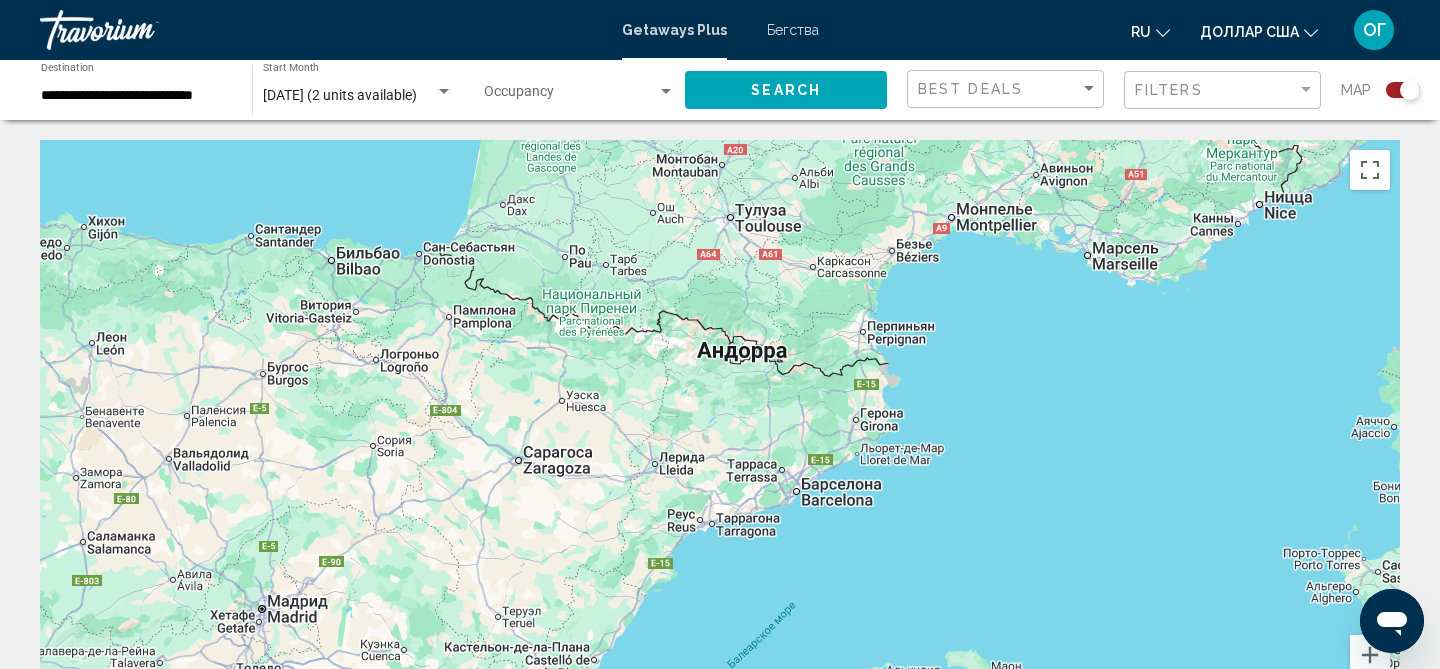 drag, startPoint x: 1043, startPoint y: 308, endPoint x: 747, endPoint y: 646, distance: 449.28833 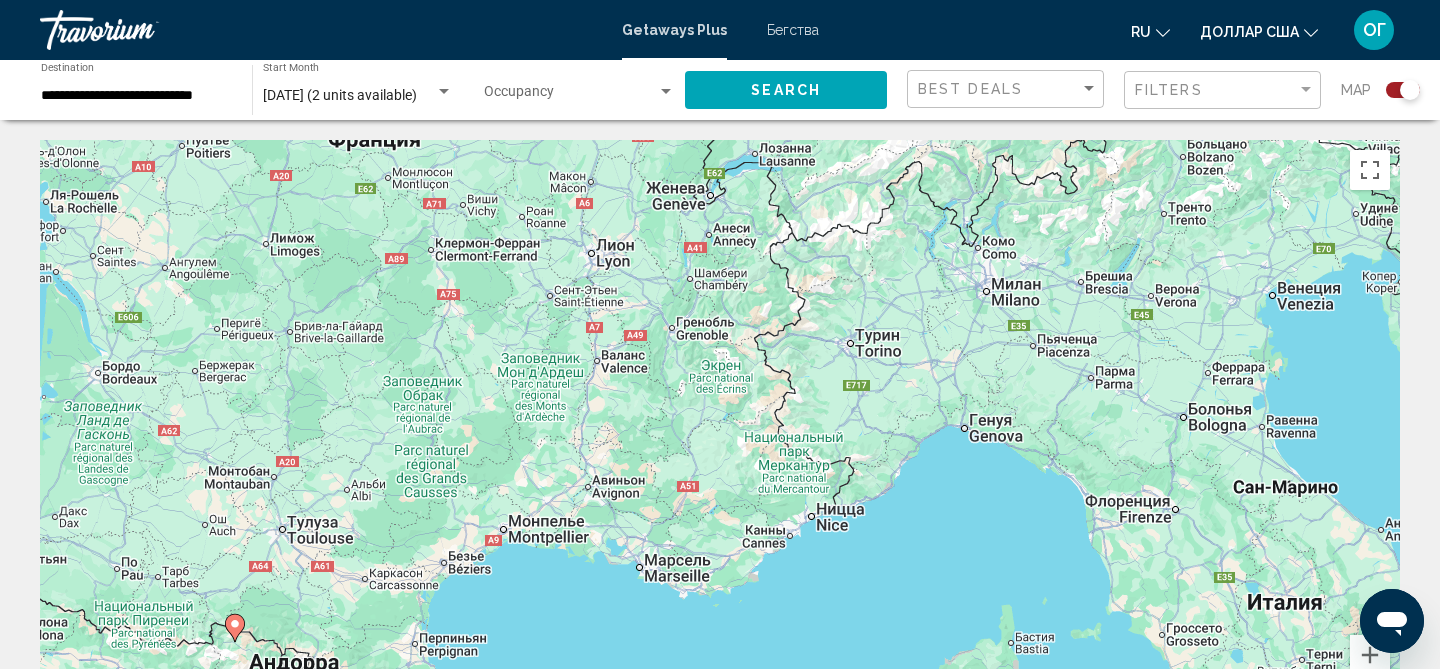 drag, startPoint x: 1061, startPoint y: 283, endPoint x: 614, endPoint y: 599, distance: 547.4167 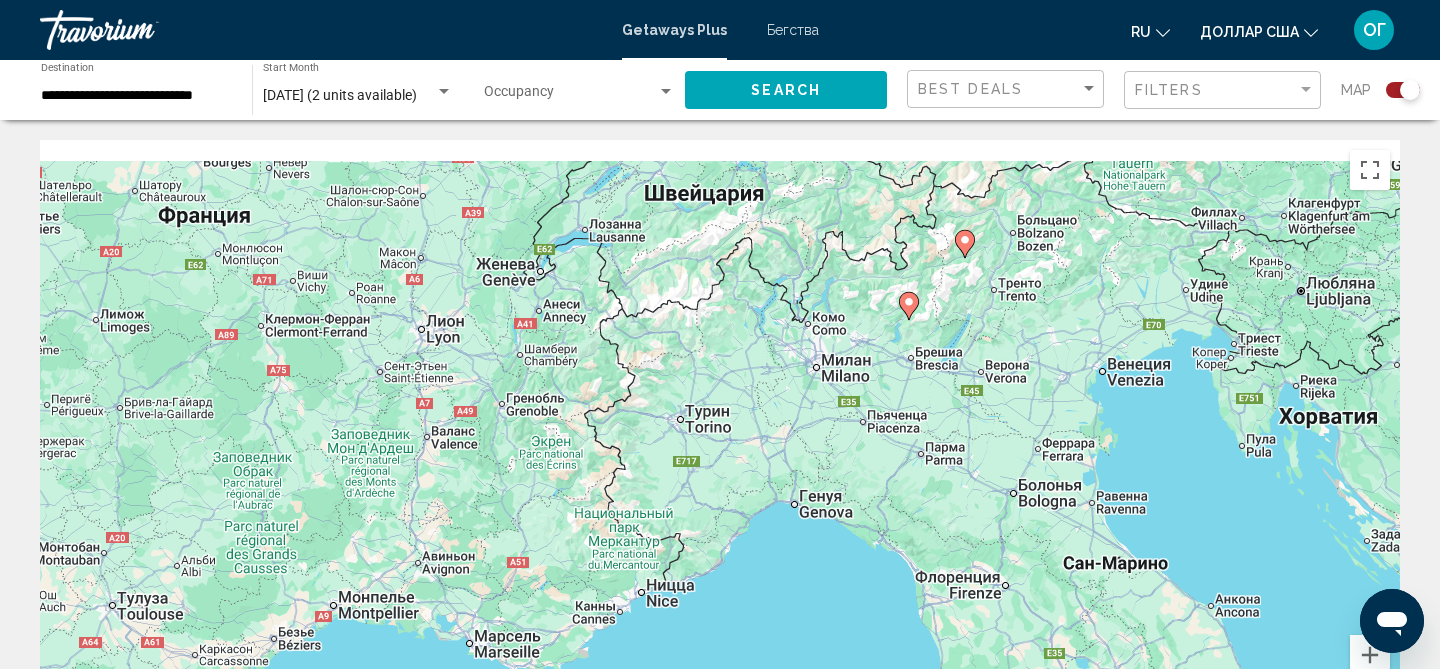 drag, startPoint x: 1205, startPoint y: 288, endPoint x: 909, endPoint y: 463, distance: 343.86188 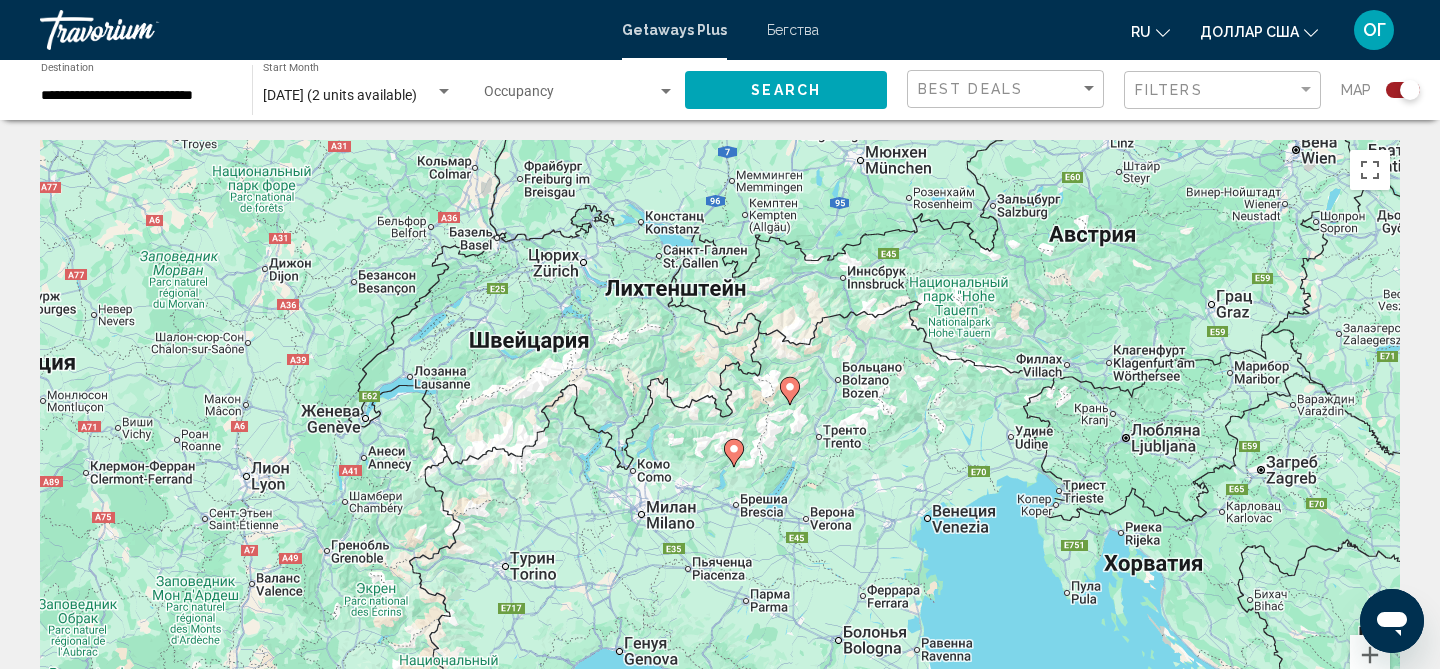 click on "Для навигации используйте клавиши со стрелками. Чтобы активировать перетаскивание с помощью клавиатуры, нажмите Alt + Ввод. После этого перемещайте маркер, используя клавиши со стрелками. Чтобы завершить перетаскивание, нажмите клавишу Ввод. Чтобы отменить действие, нажмите клавишу Esc." at bounding box center [720, 440] 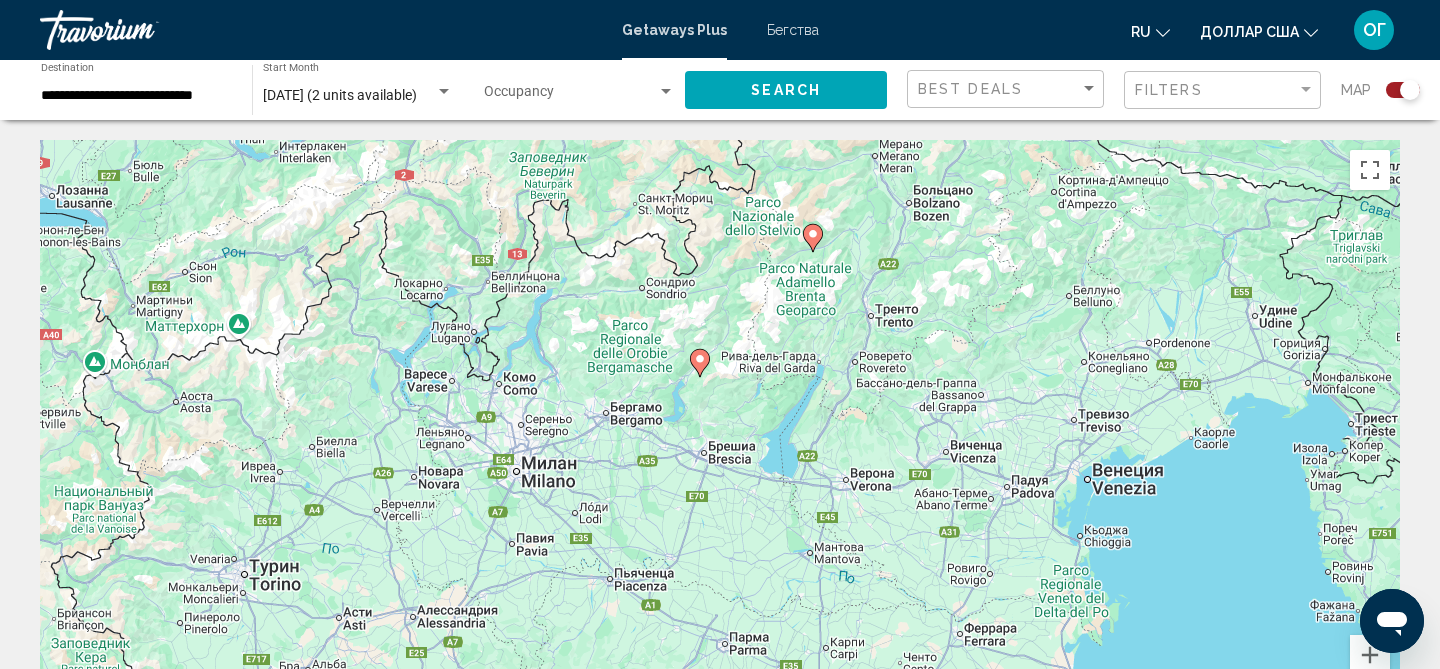 drag, startPoint x: 697, startPoint y: 588, endPoint x: 728, endPoint y: 474, distance: 118.13975 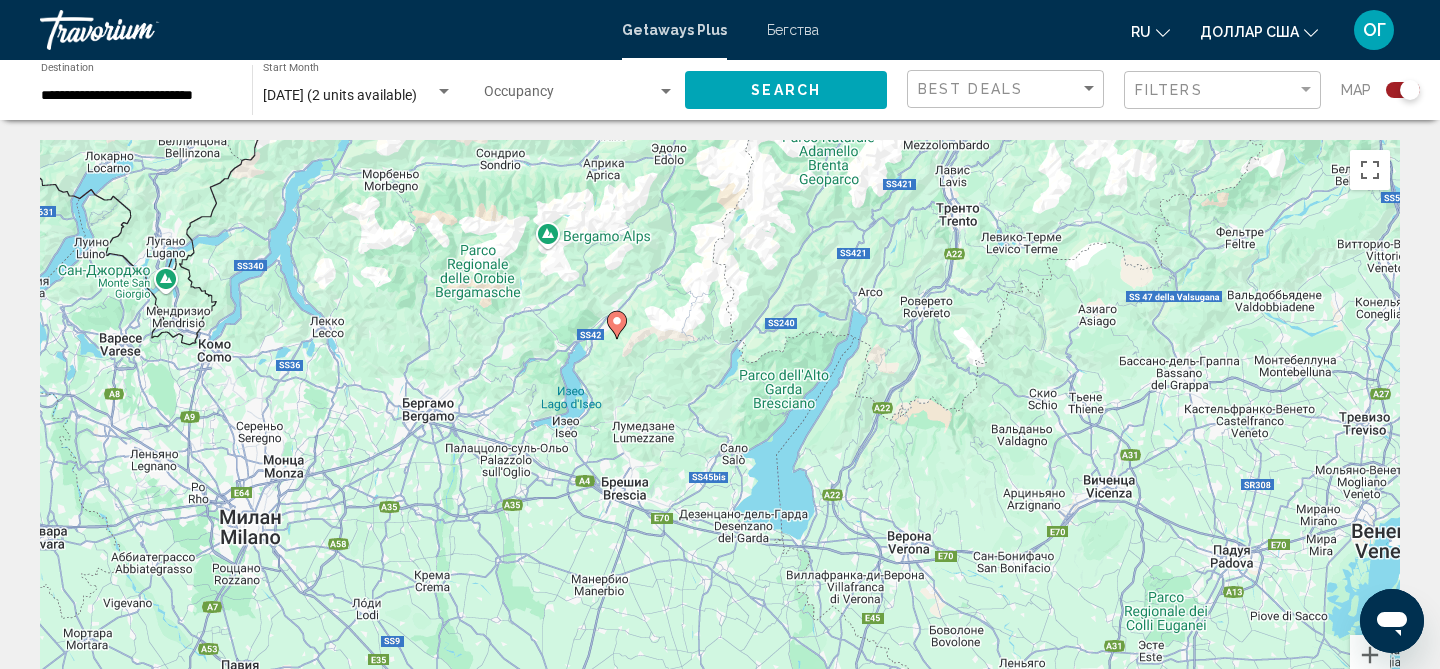 click on "Для навигации используйте клавиши со стрелками. Чтобы активировать перетаскивание с помощью клавиатуры, нажмите Alt + Ввод. После этого перемещайте маркер, используя клавиши со стрелками. Чтобы завершить перетаскивание, нажмите клавишу Ввод. Чтобы отменить действие, нажмите клавишу Esc." at bounding box center [720, 440] 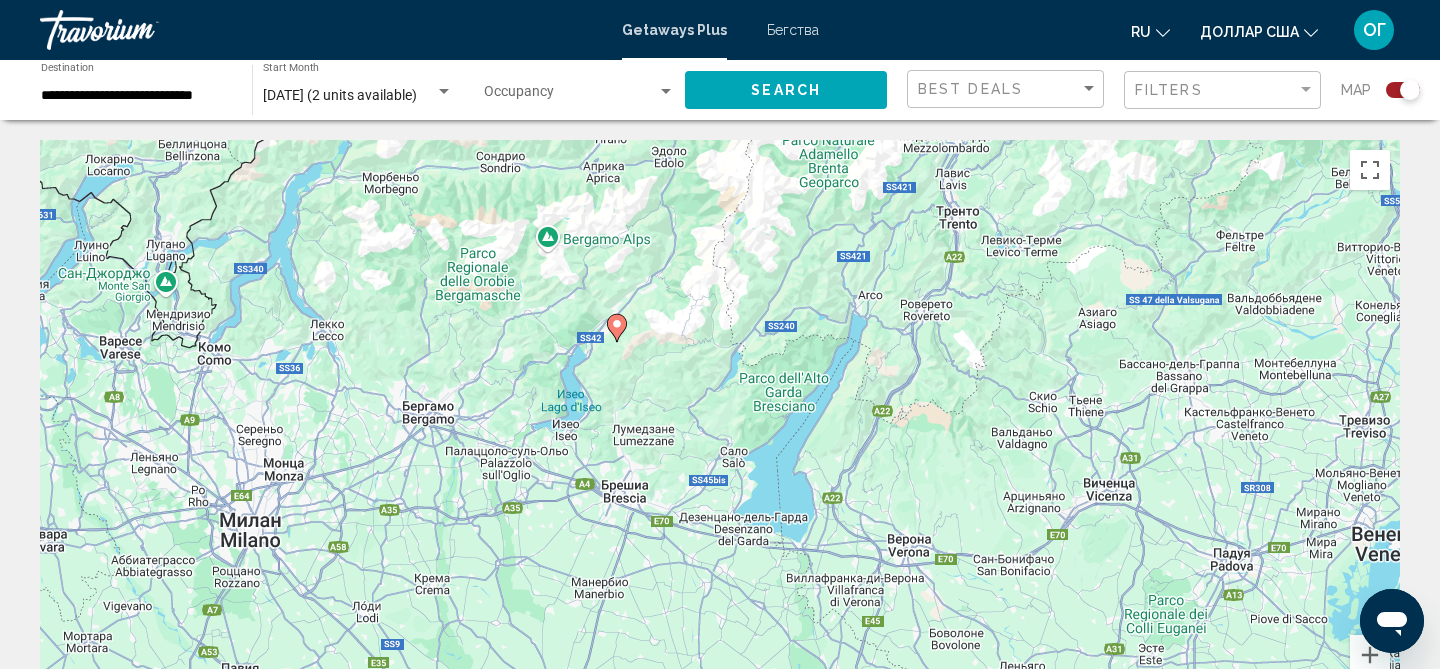 drag, startPoint x: 828, startPoint y: 247, endPoint x: 807, endPoint y: 316, distance: 72.12489 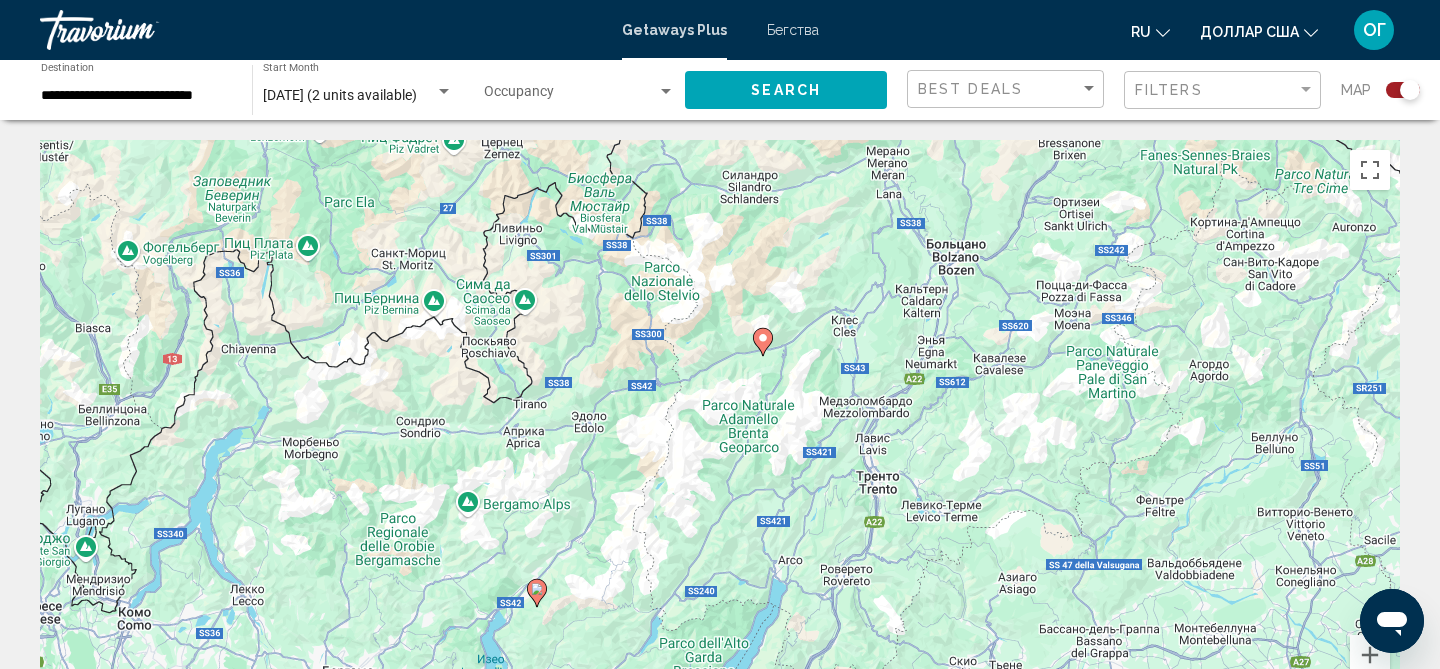 drag, startPoint x: 807, startPoint y: 316, endPoint x: 762, endPoint y: 492, distance: 181.66177 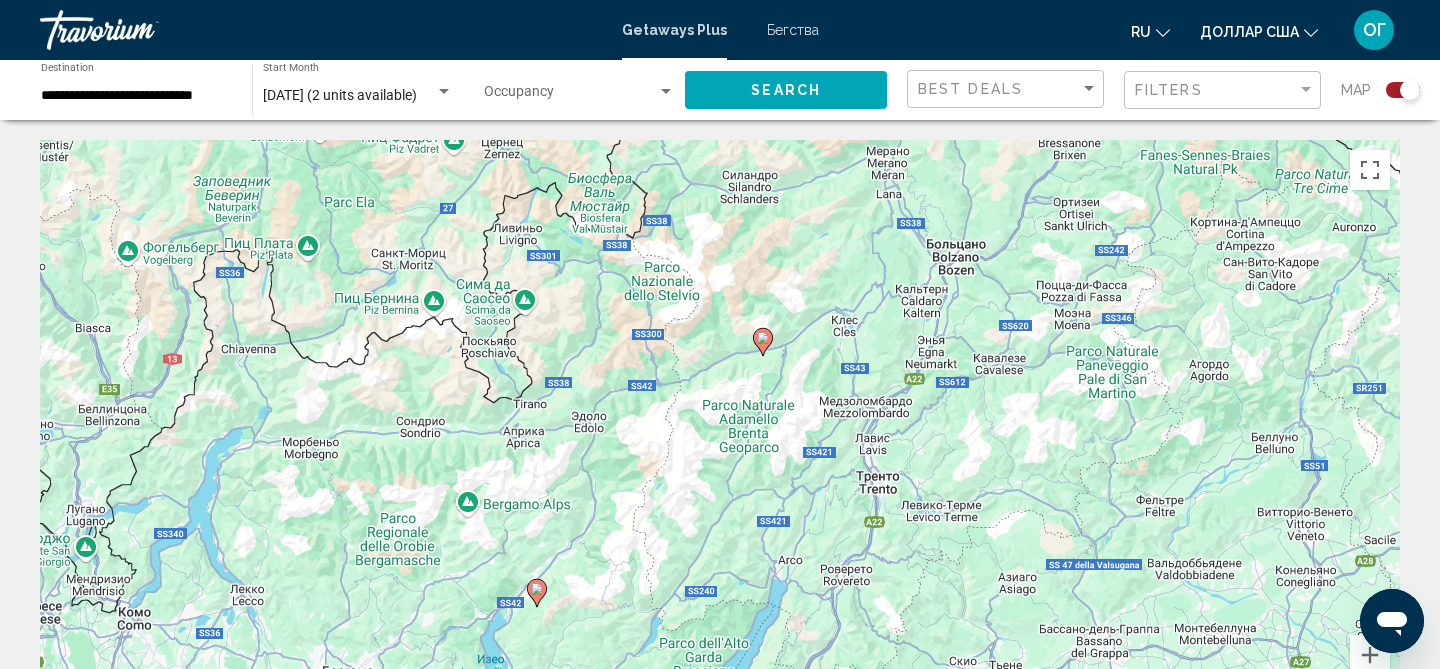 click on "Для навигации используйте клавиши со стрелками. Чтобы активировать перетаскивание с помощью клавиатуры, нажмите Alt + Ввод. После этого перемещайте маркер, используя клавиши со стрелками. Чтобы завершить перетаскивание, нажмите клавишу Ввод. Чтобы отменить действие, нажмите клавишу Esc." at bounding box center (720, 440) 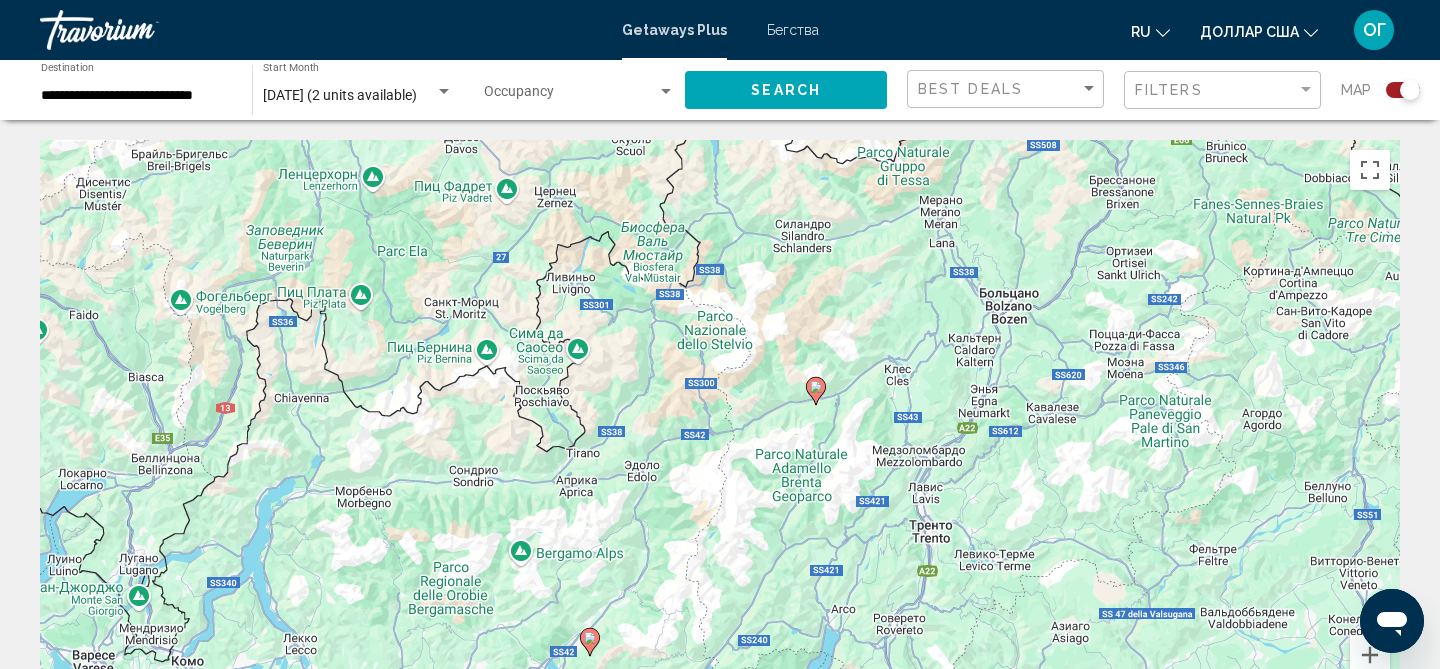 drag, startPoint x: 467, startPoint y: 315, endPoint x: 563, endPoint y: 502, distance: 210.20229 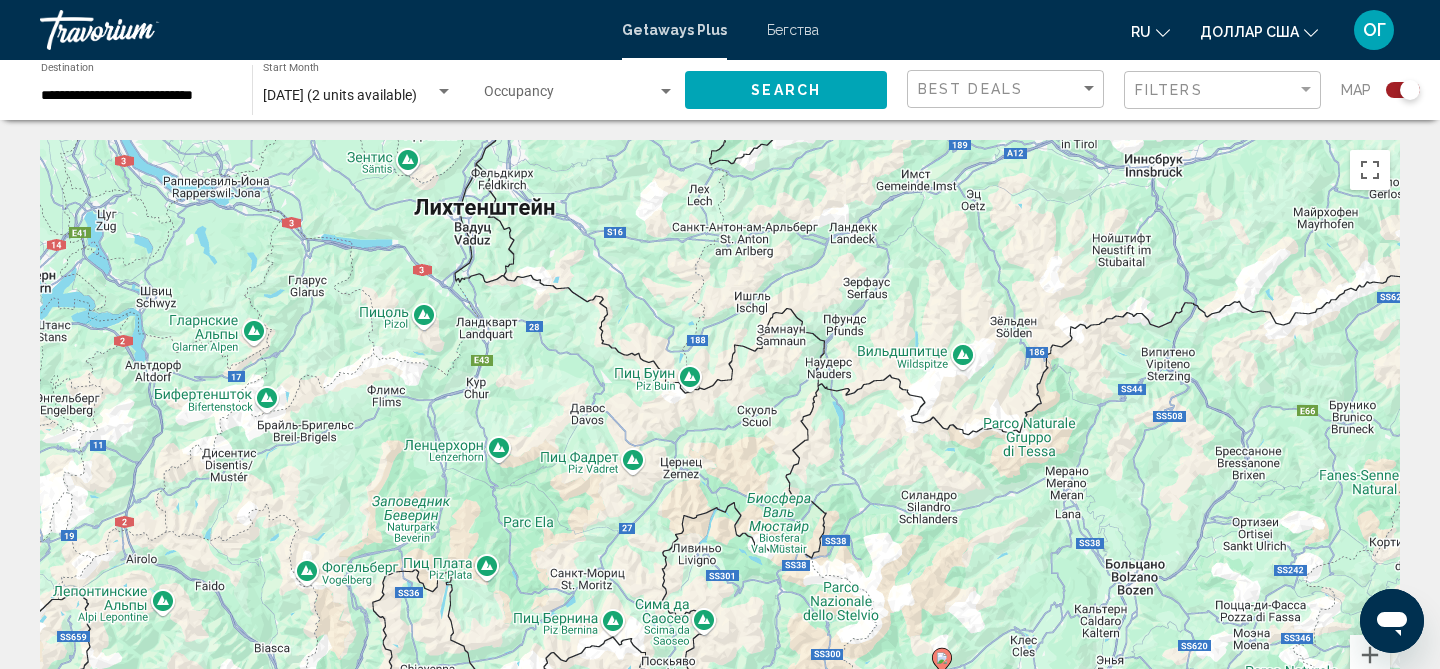 drag, startPoint x: 390, startPoint y: 286, endPoint x: 495, endPoint y: 504, distance: 241.96901 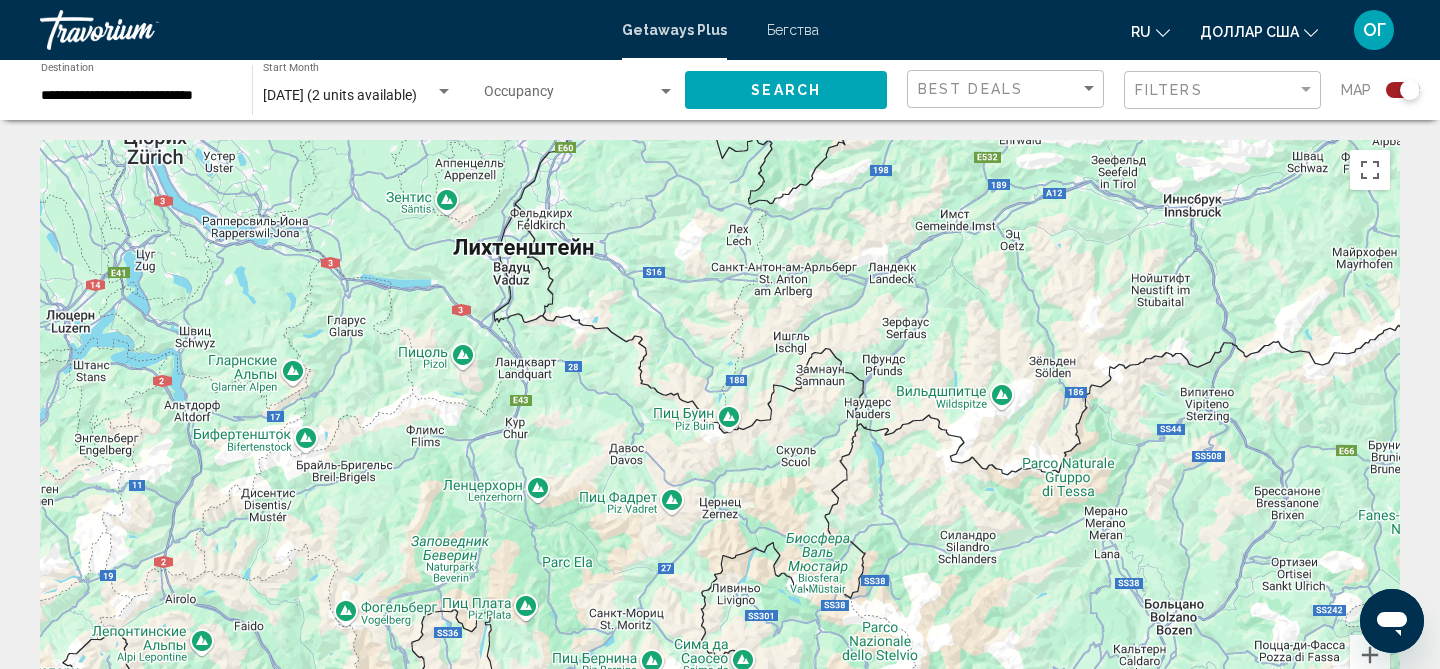 drag, startPoint x: 251, startPoint y: 383, endPoint x: 296, endPoint y: 426, distance: 62.241467 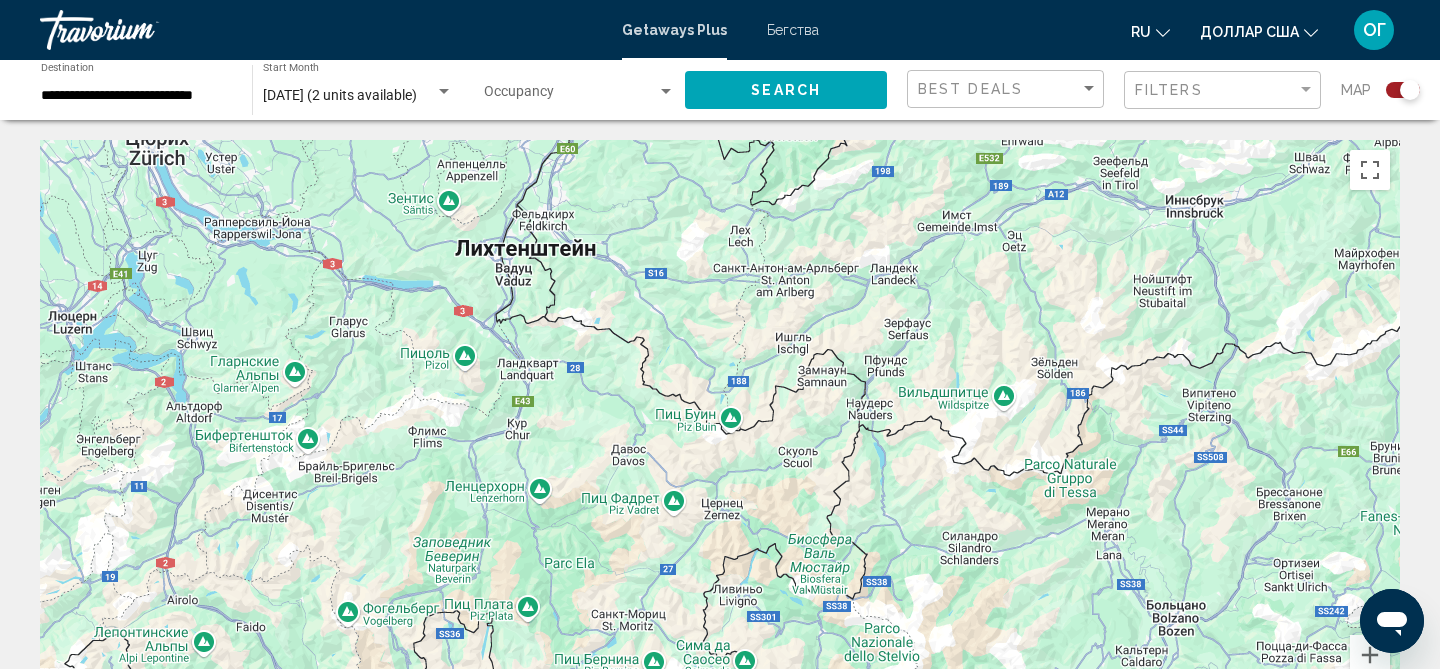 click on "Для навигации используйте клавиши со стрелками. Чтобы активировать перетаскивание с помощью клавиатуры, нажмите Alt + Ввод. После этого перемещайте маркер, используя клавиши со стрелками. Чтобы завершить перетаскивание, нажмите клавишу Ввод. Чтобы отменить действие, нажмите клавишу Esc." at bounding box center (720, 440) 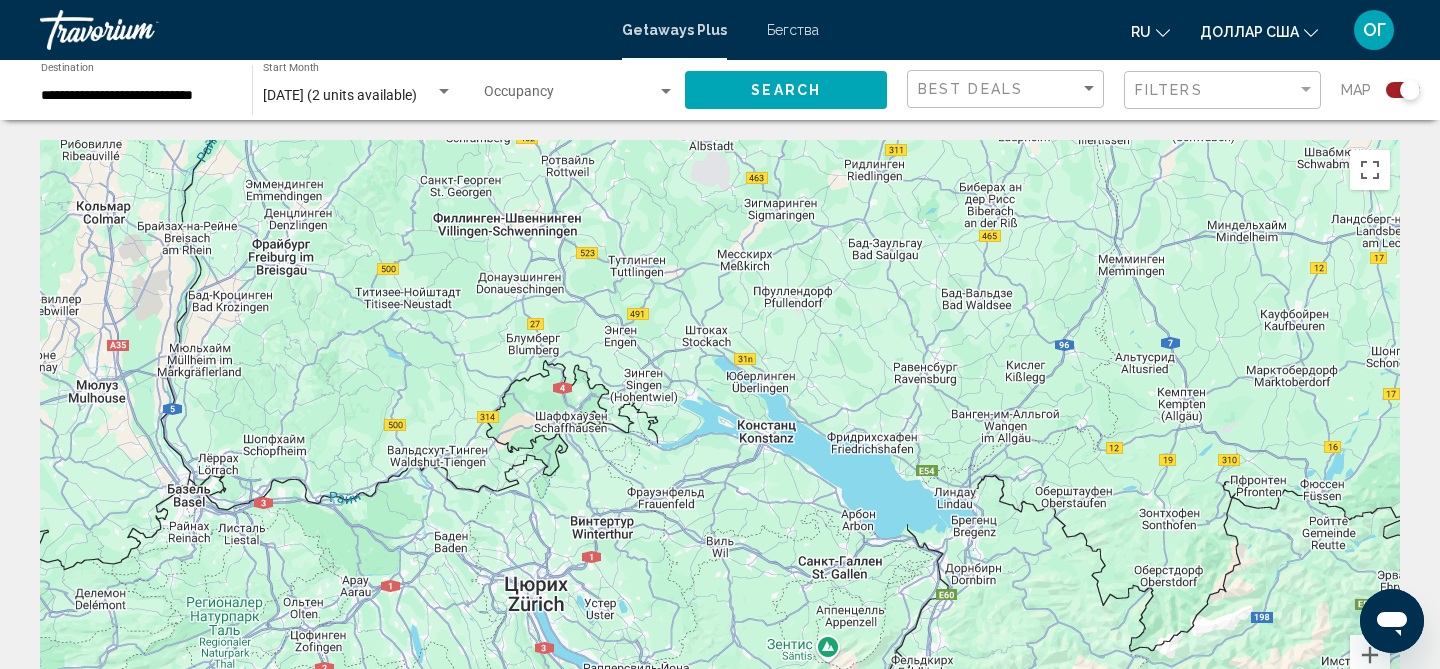 drag, startPoint x: 410, startPoint y: 344, endPoint x: 625, endPoint y: 689, distance: 406.50952 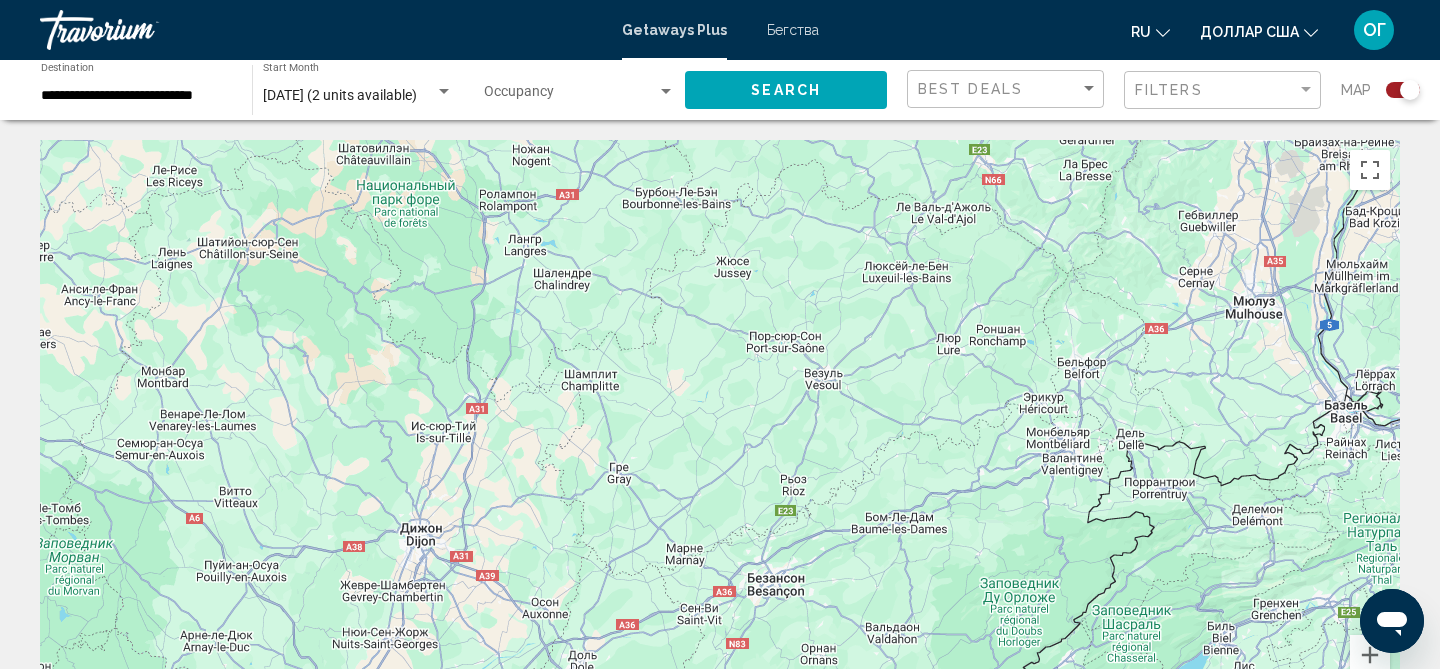 drag, startPoint x: 113, startPoint y: 385, endPoint x: 1115, endPoint y: 312, distance: 1004.65564 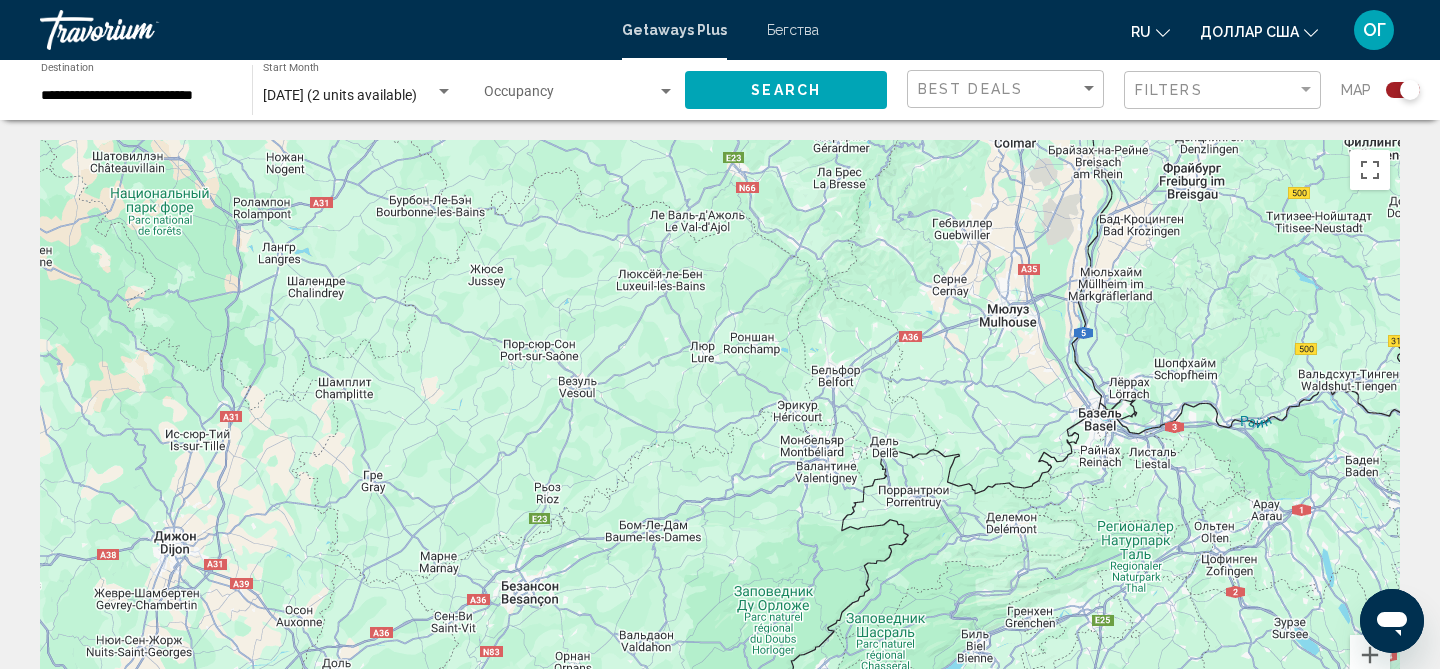 click on "Для навигации используйте клавиши со стрелками." at bounding box center [720, 440] 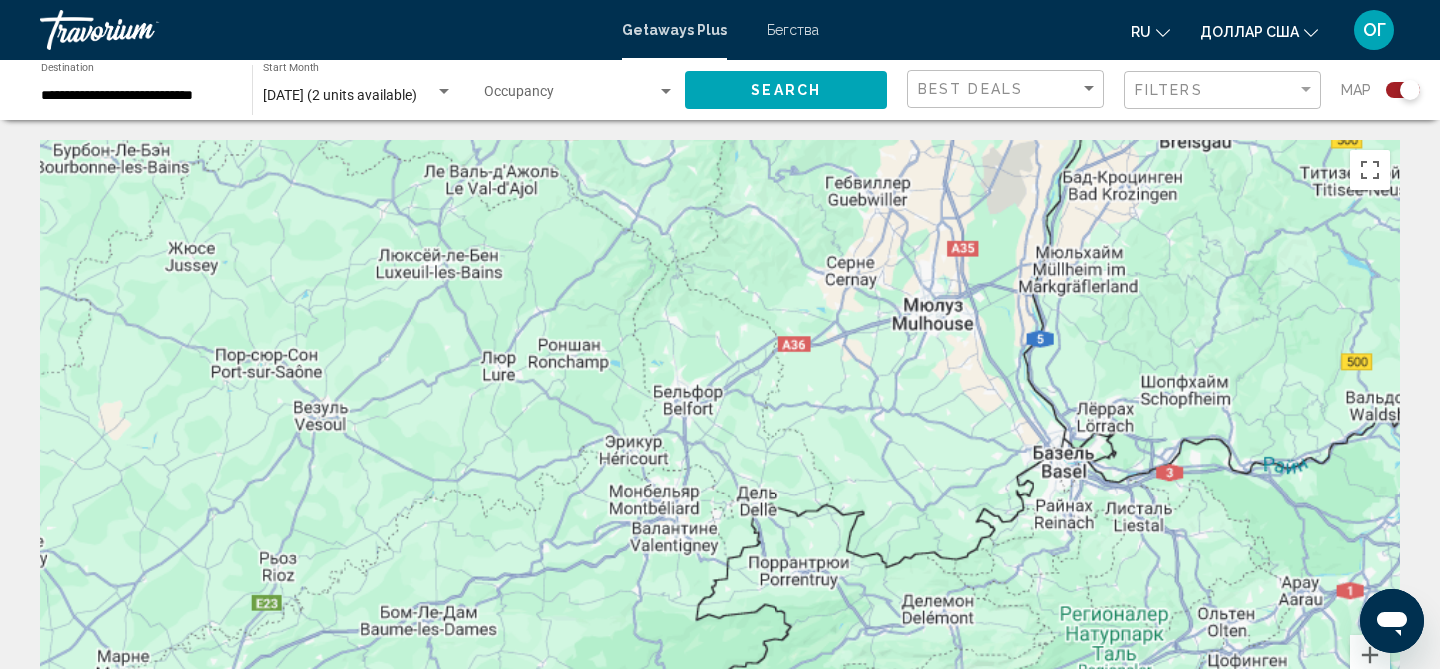 click on "Для навигации используйте клавиши со стрелками." at bounding box center (720, 440) 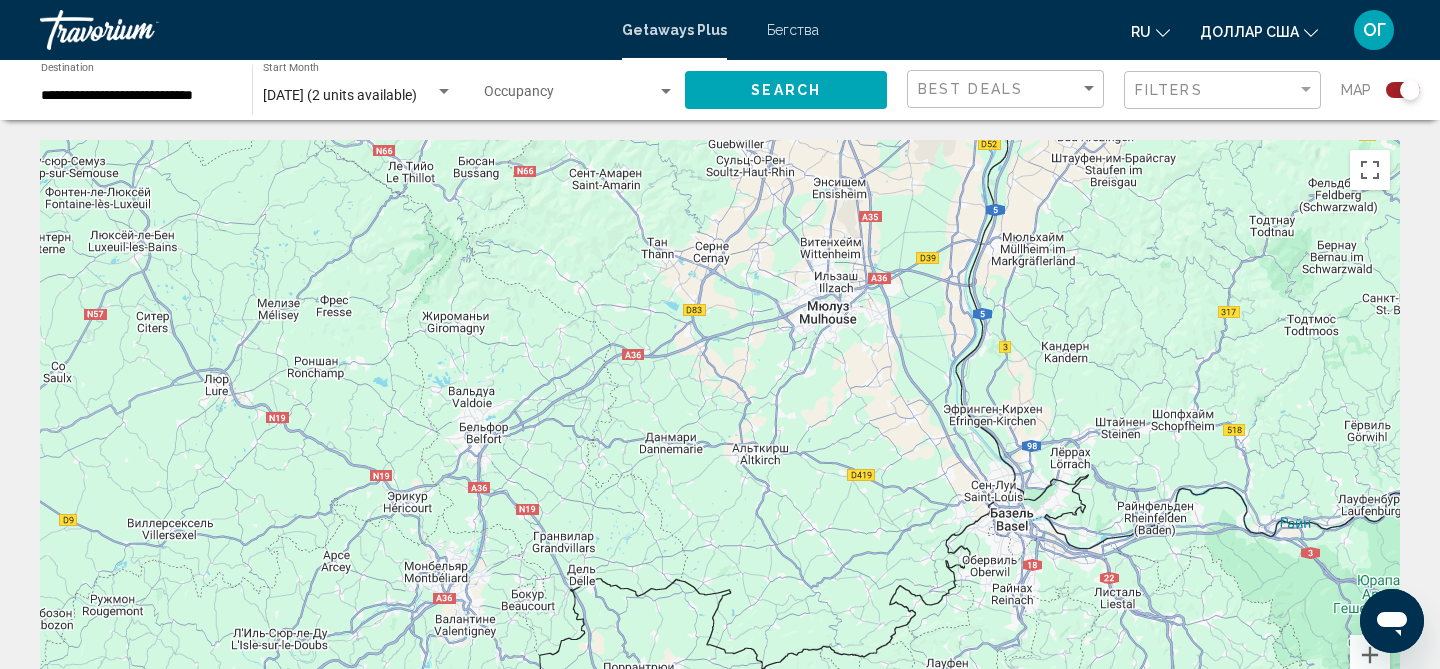 click on "Для навигации используйте клавиши со стрелками." at bounding box center [720, 440] 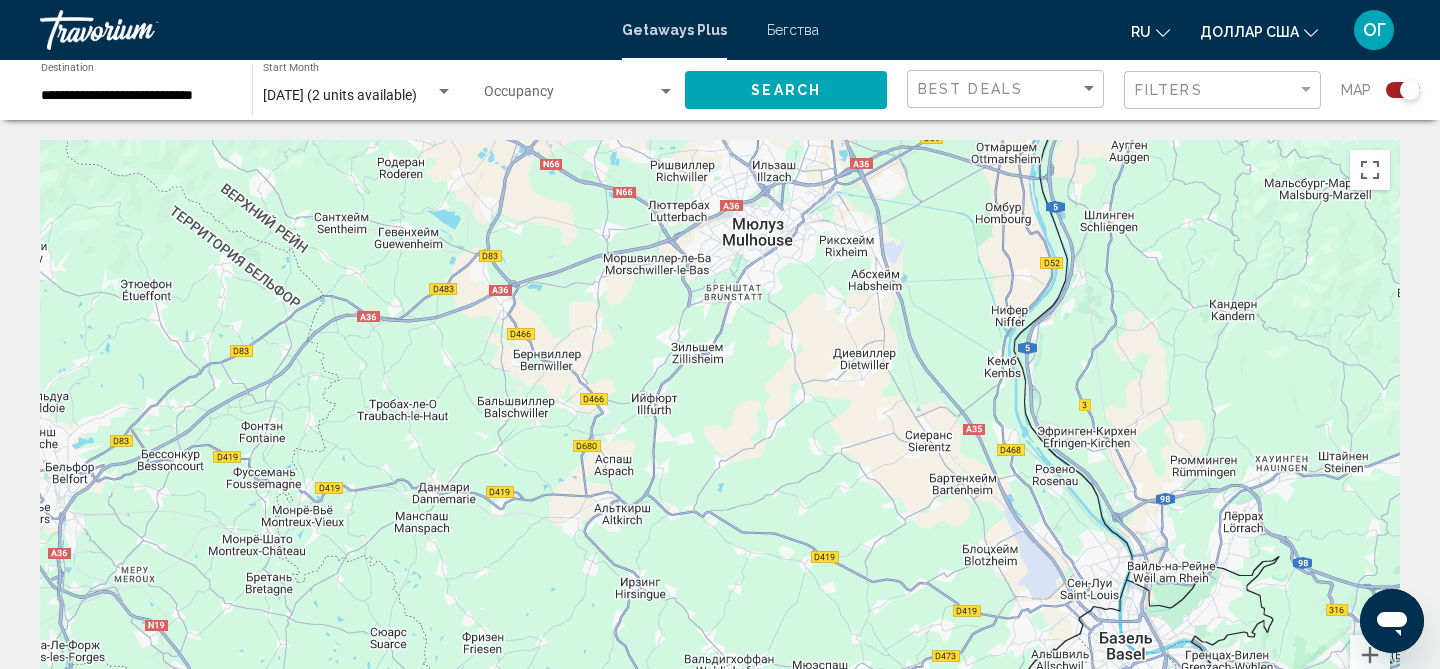 drag, startPoint x: 1428, startPoint y: 436, endPoint x: 1380, endPoint y: 362, distance: 88.20431 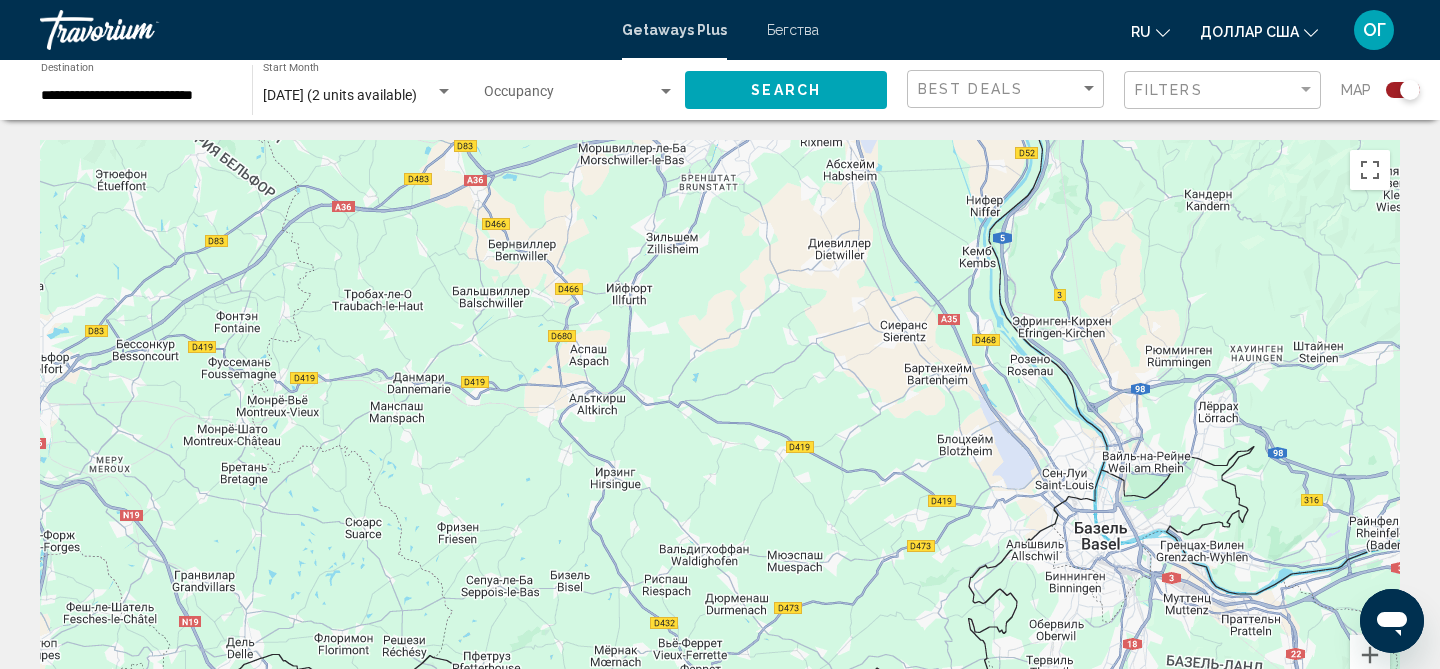 drag, startPoint x: 1303, startPoint y: 470, endPoint x: 1260, endPoint y: 301, distance: 174.38463 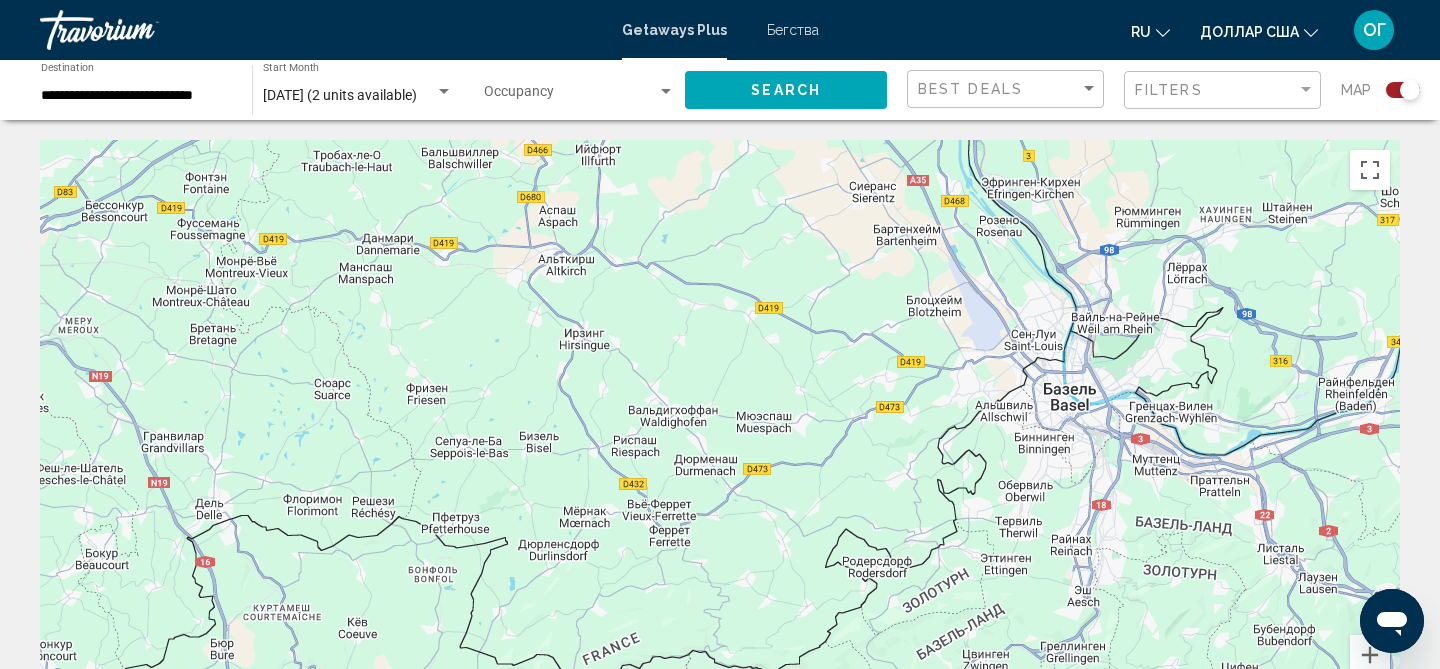 drag, startPoint x: 1431, startPoint y: 449, endPoint x: 1417, endPoint y: 373, distance: 77.27872 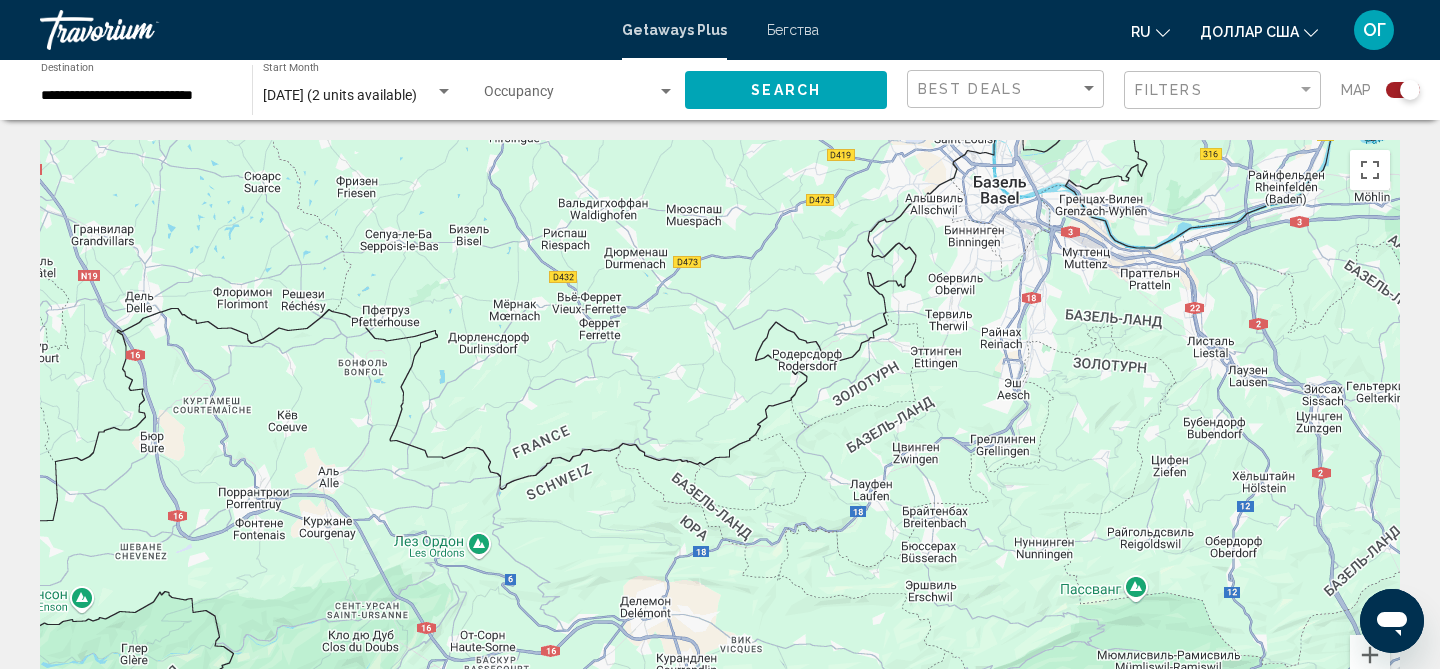 drag, startPoint x: 1396, startPoint y: 471, endPoint x: 1353, endPoint y: 294, distance: 182.14828 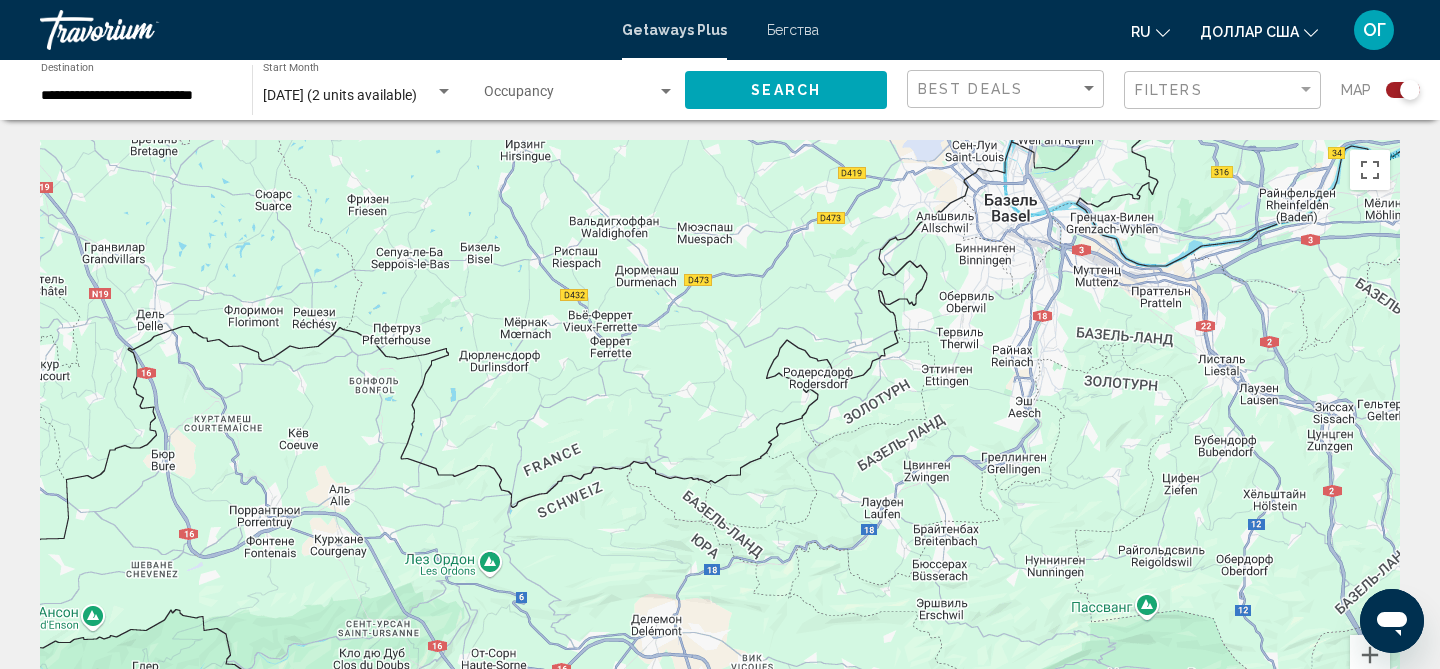 drag, startPoint x: 1413, startPoint y: 366, endPoint x: 1396, endPoint y: 258, distance: 109.32977 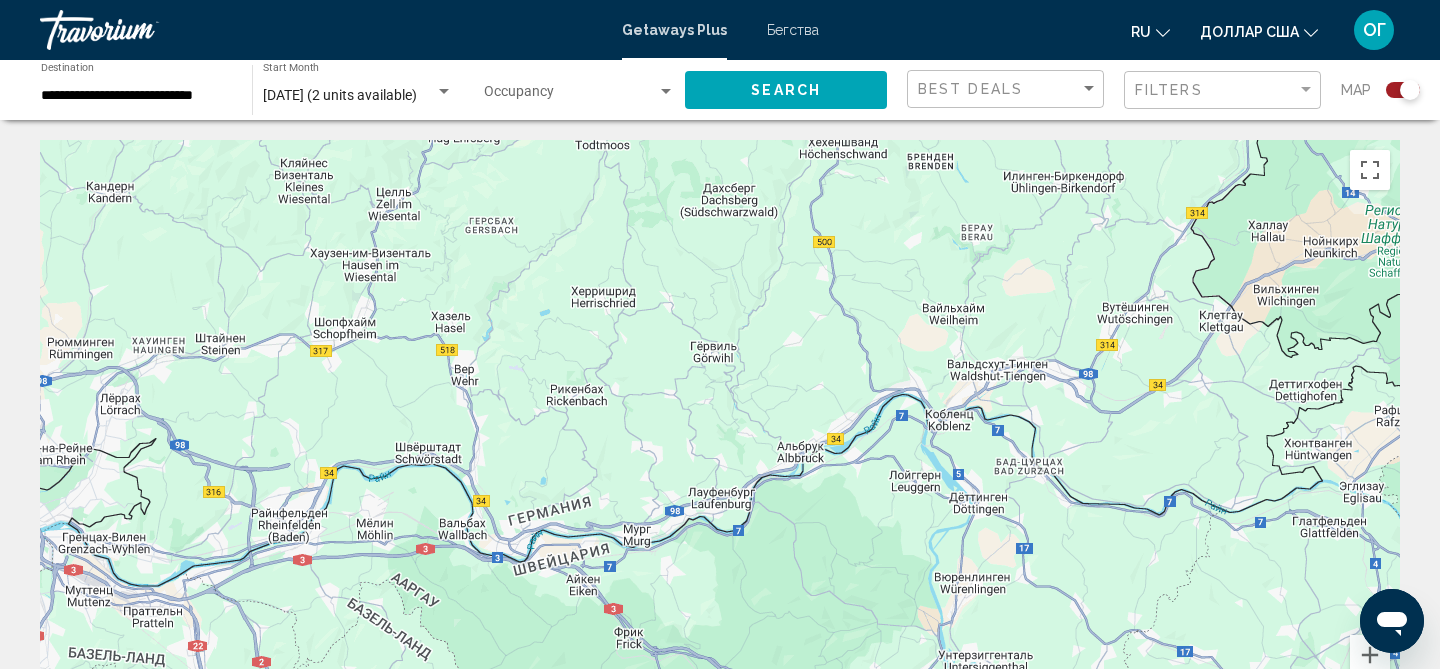 drag, startPoint x: 1233, startPoint y: 374, endPoint x: 221, endPoint y: 694, distance: 1061.3878 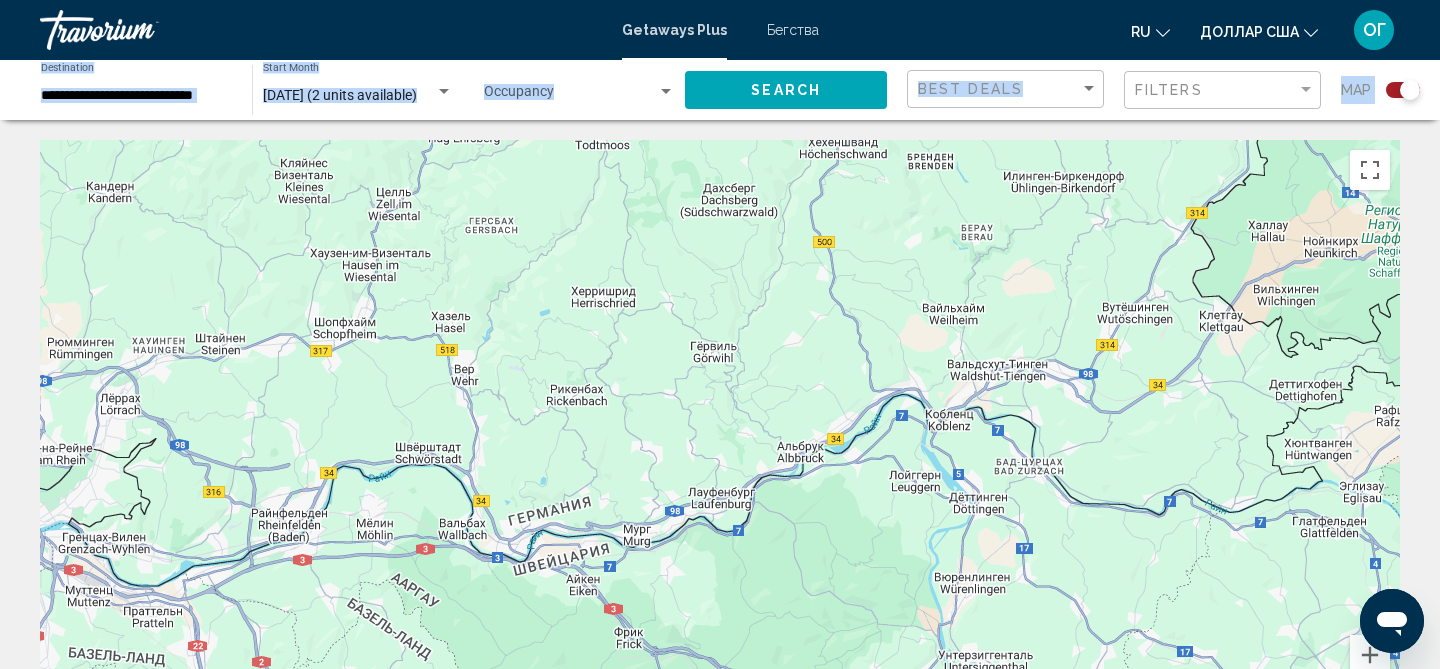 drag, startPoint x: 1035, startPoint y: 135, endPoint x: 890, endPoint y: 547, distance: 436.77112 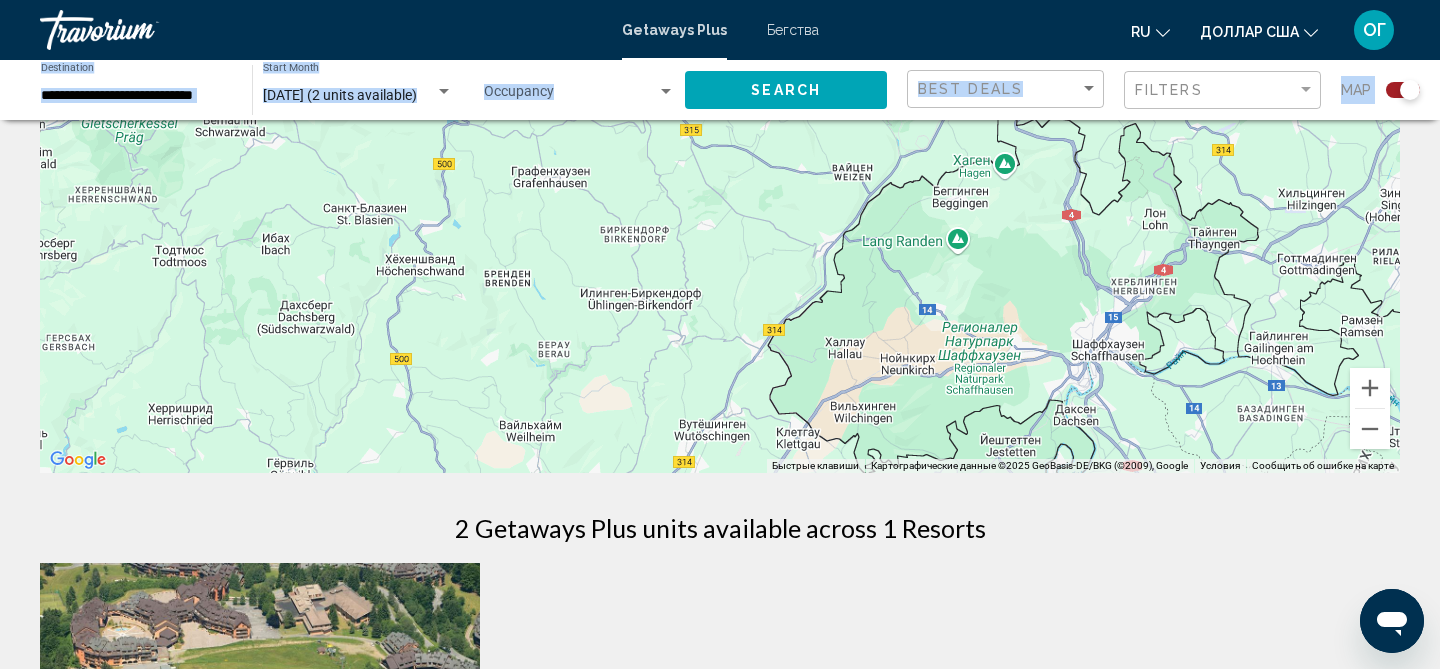 drag, startPoint x: 1046, startPoint y: 294, endPoint x: 375, endPoint y: 693, distance: 780.66766 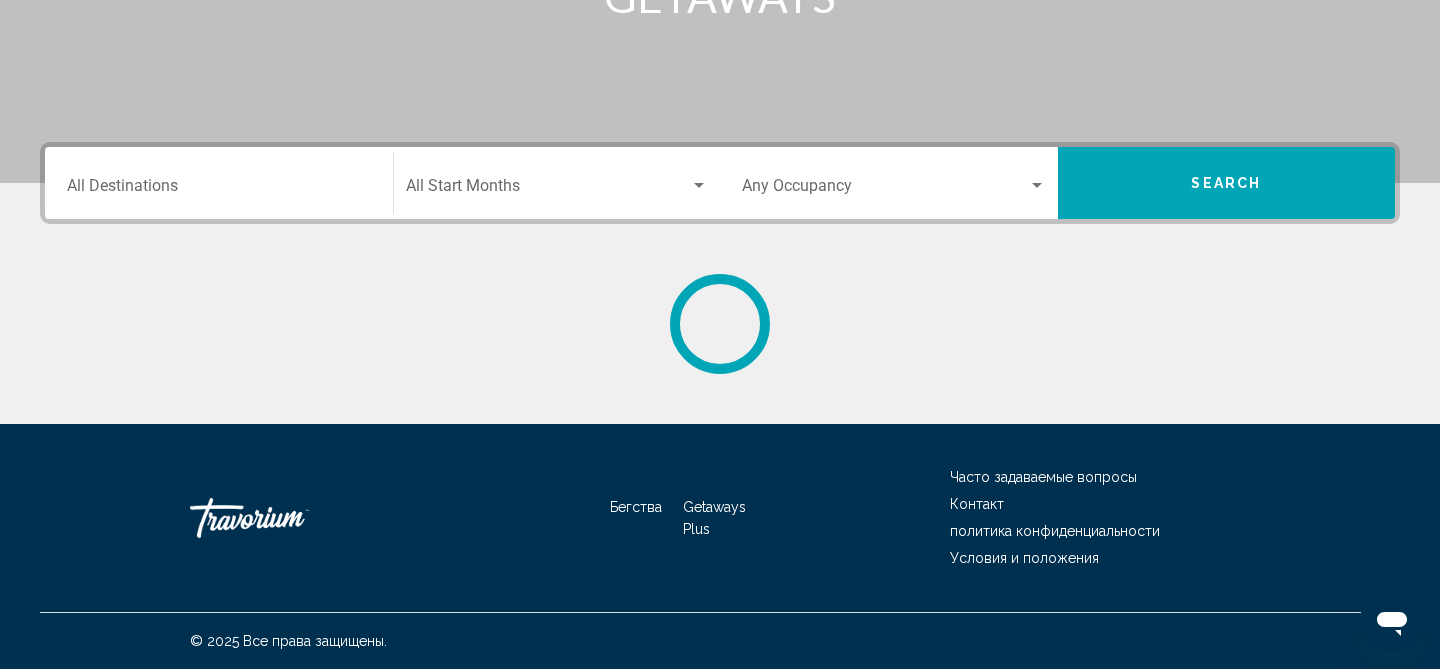 scroll, scrollTop: 0, scrollLeft: 0, axis: both 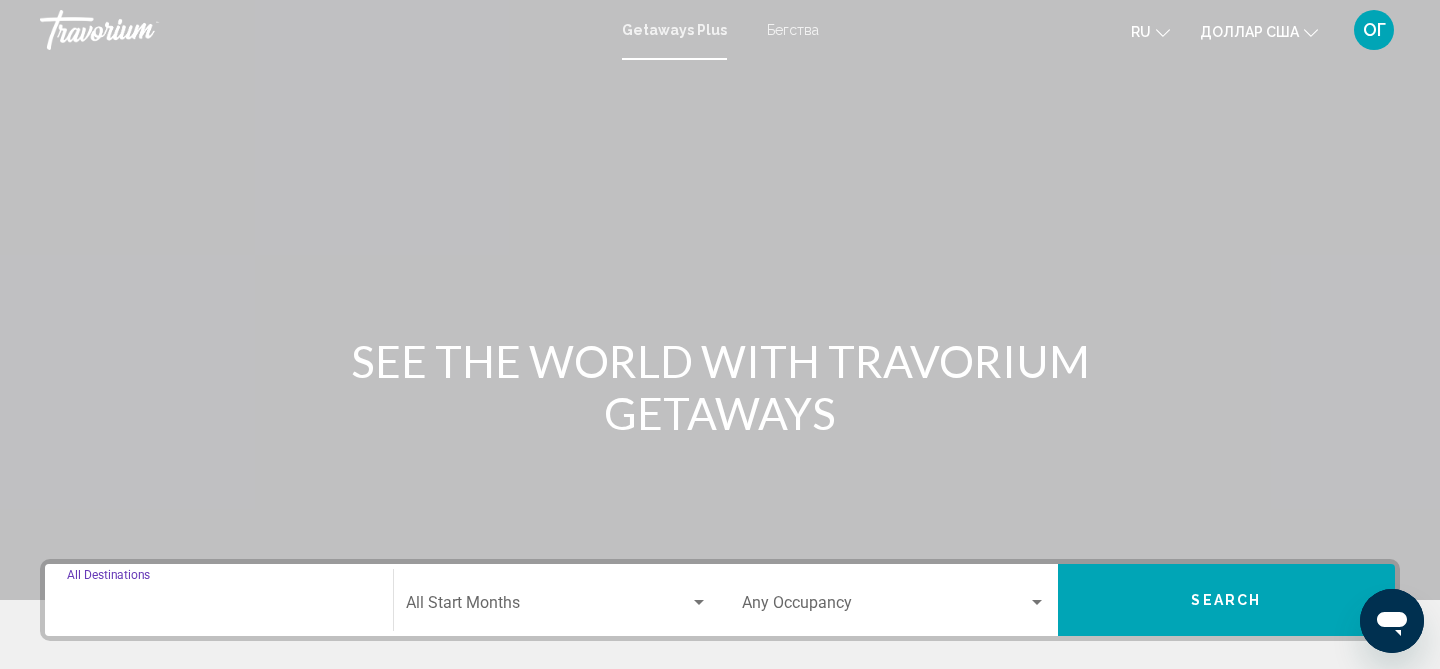 click on "Destination All Destinations" at bounding box center (219, 607) 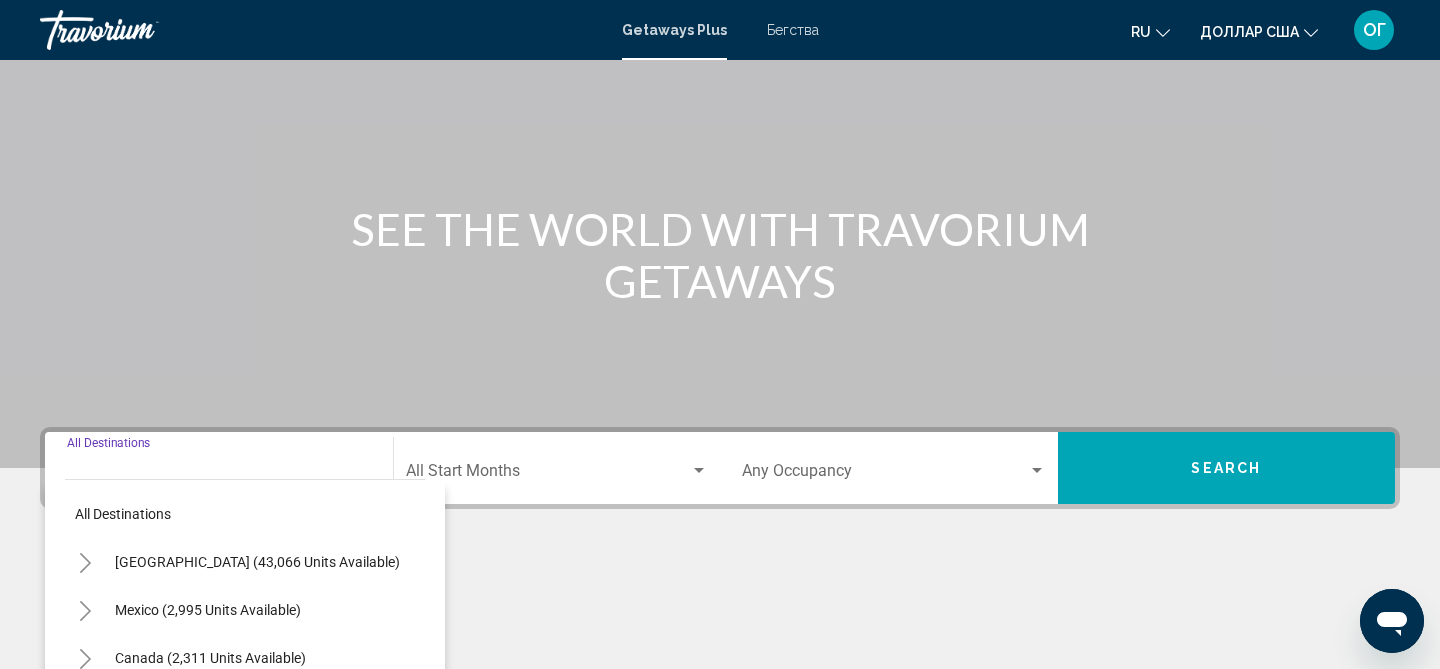 scroll, scrollTop: 417, scrollLeft: 0, axis: vertical 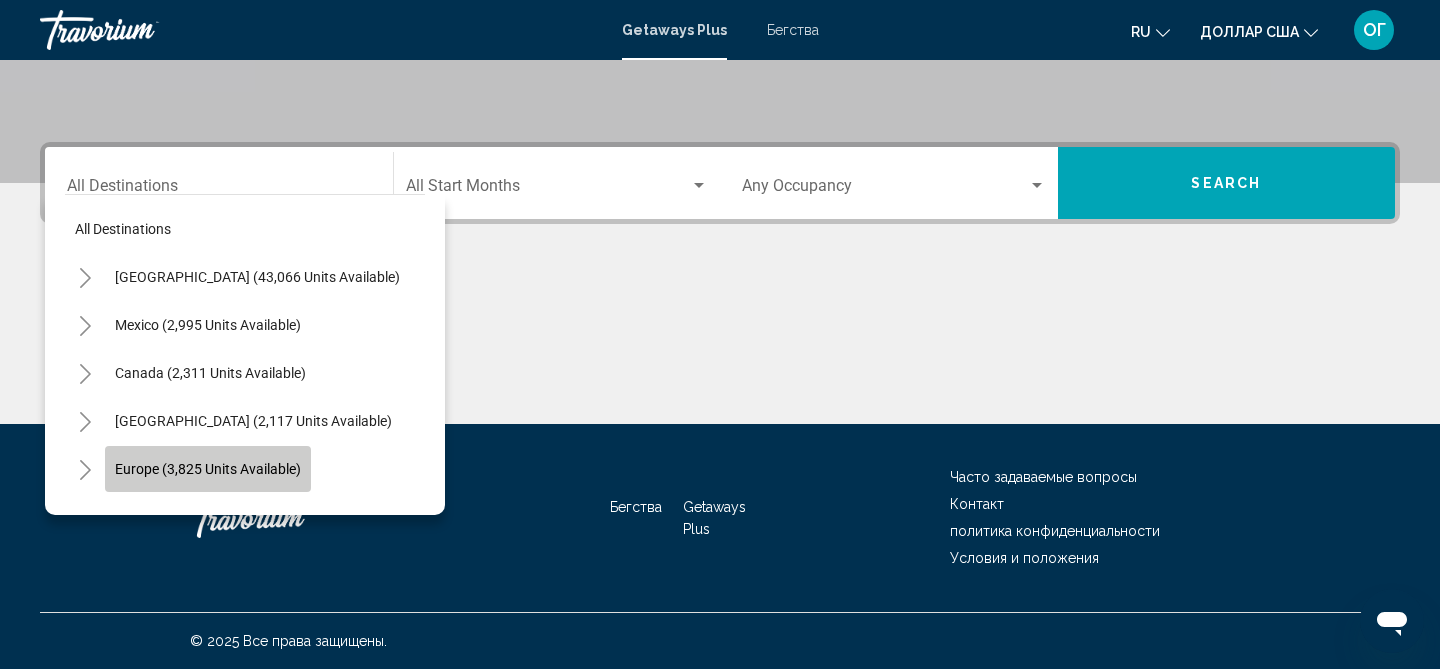 click on "Europe (3,825 units available)" 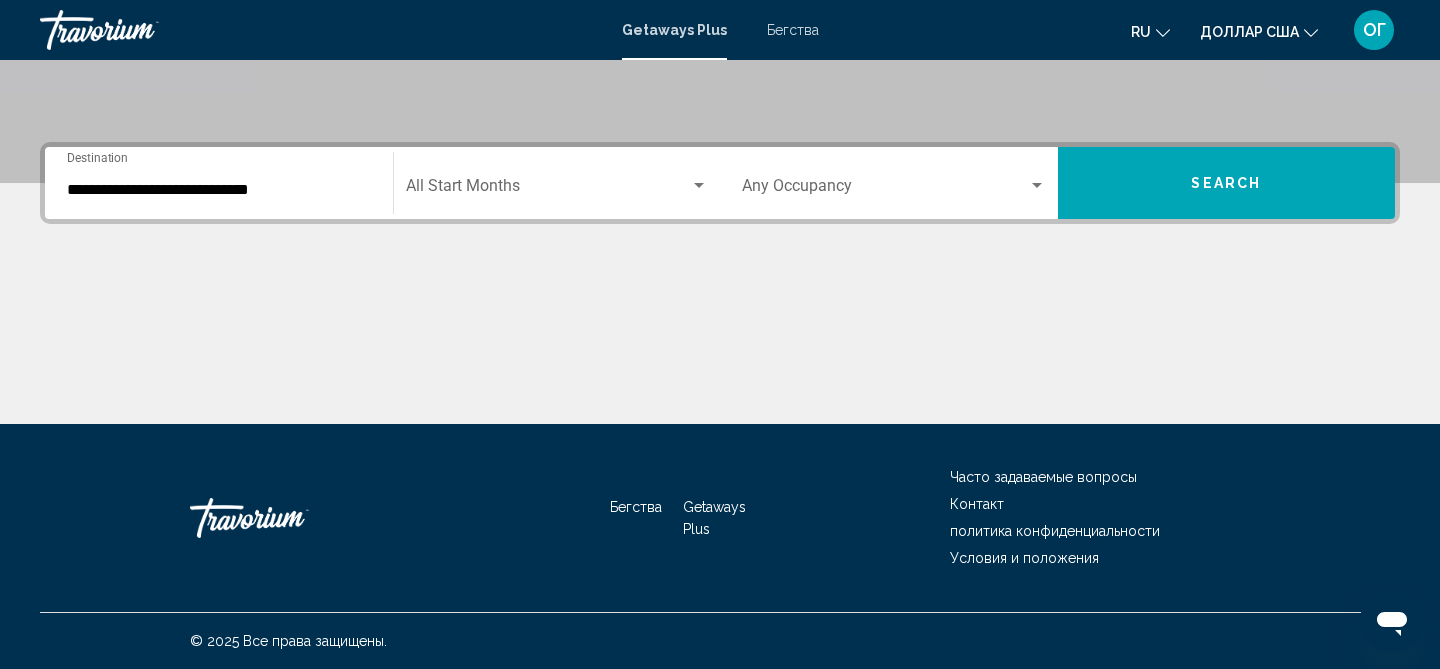 click on "Start Month All Start Months" 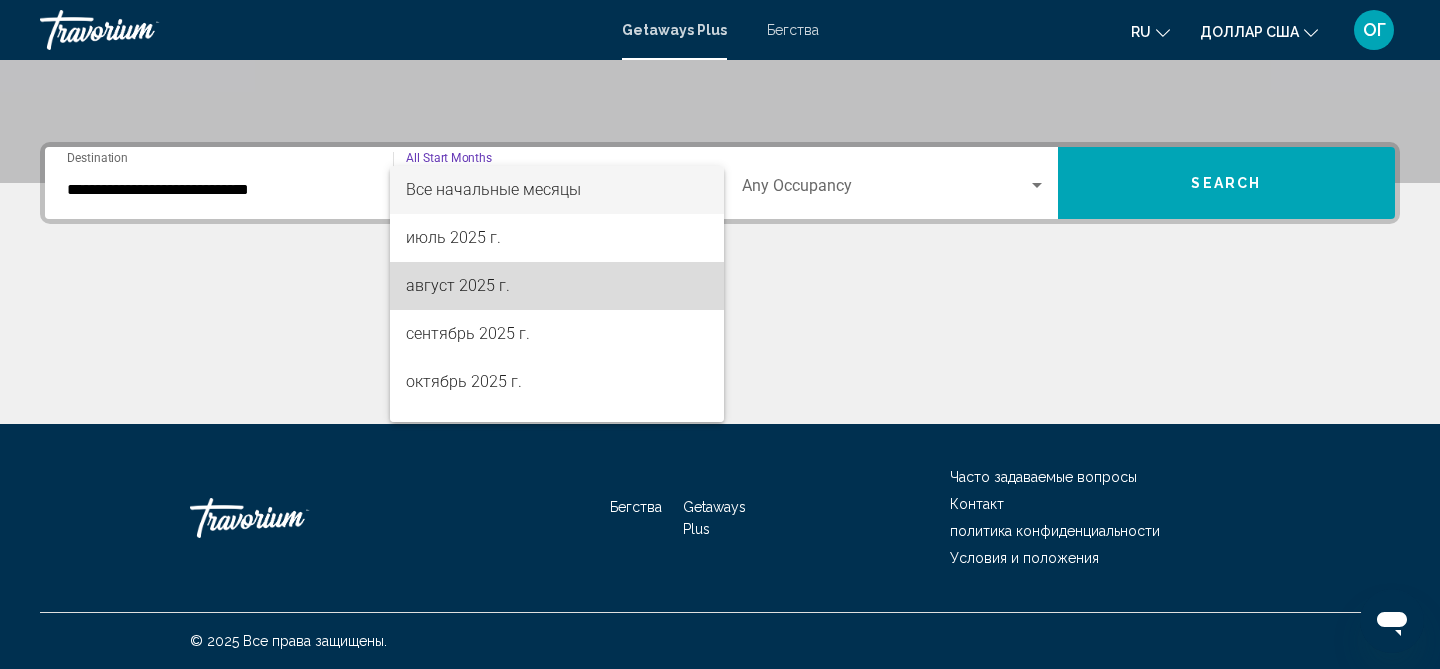 drag, startPoint x: 472, startPoint y: 298, endPoint x: 480, endPoint y: 282, distance: 17.888544 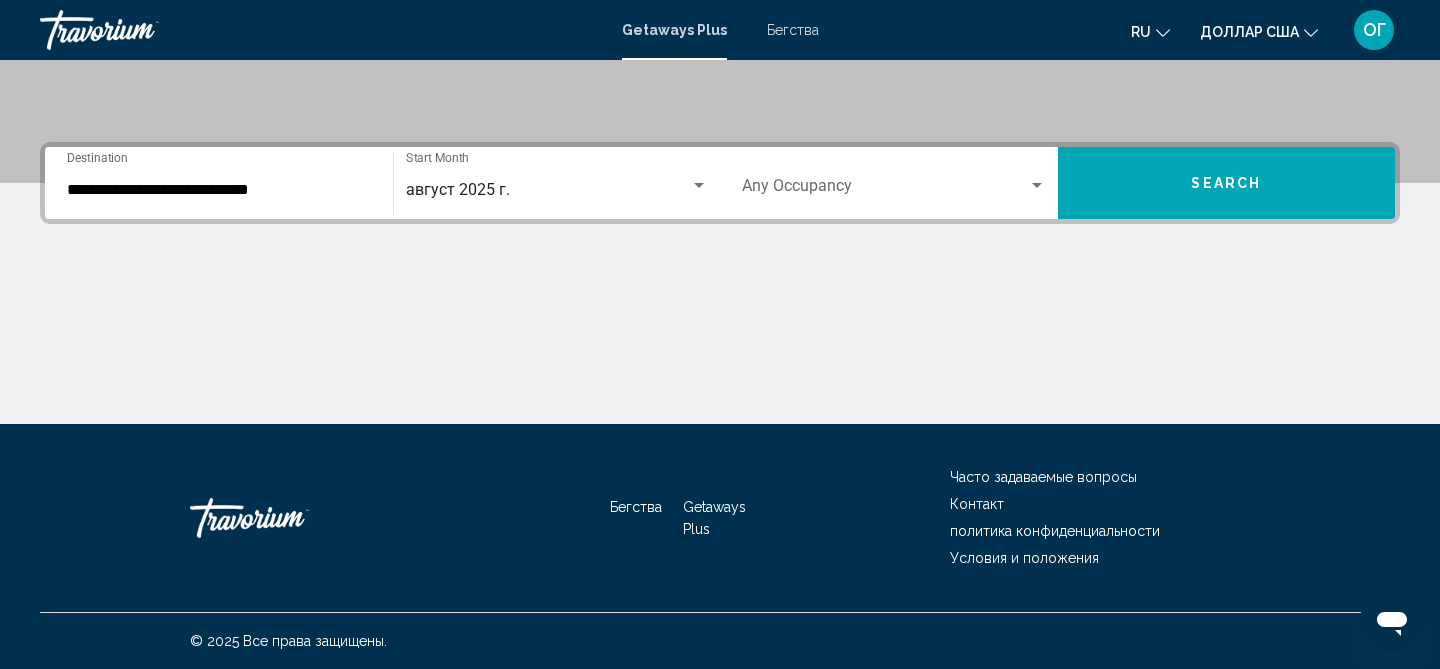 click on "[DATE] Start Month All Start Months" 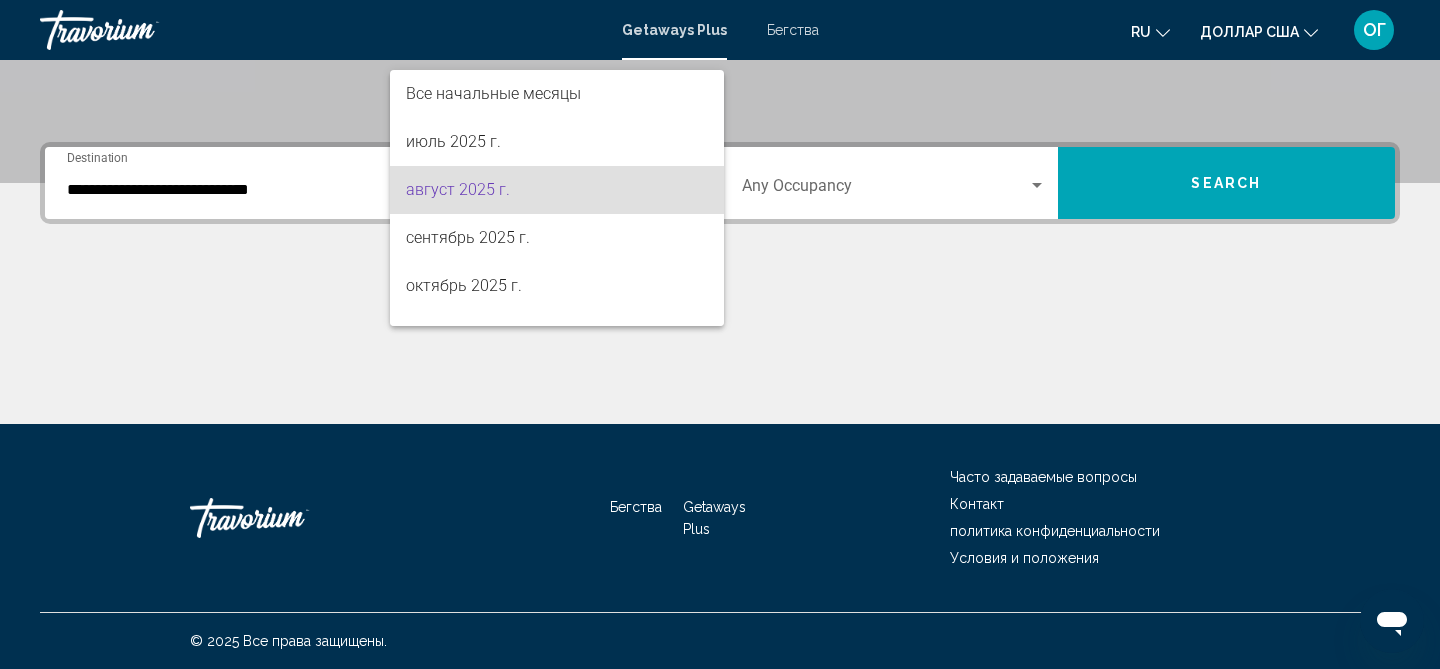 click on "август 2025 г." at bounding box center [557, 190] 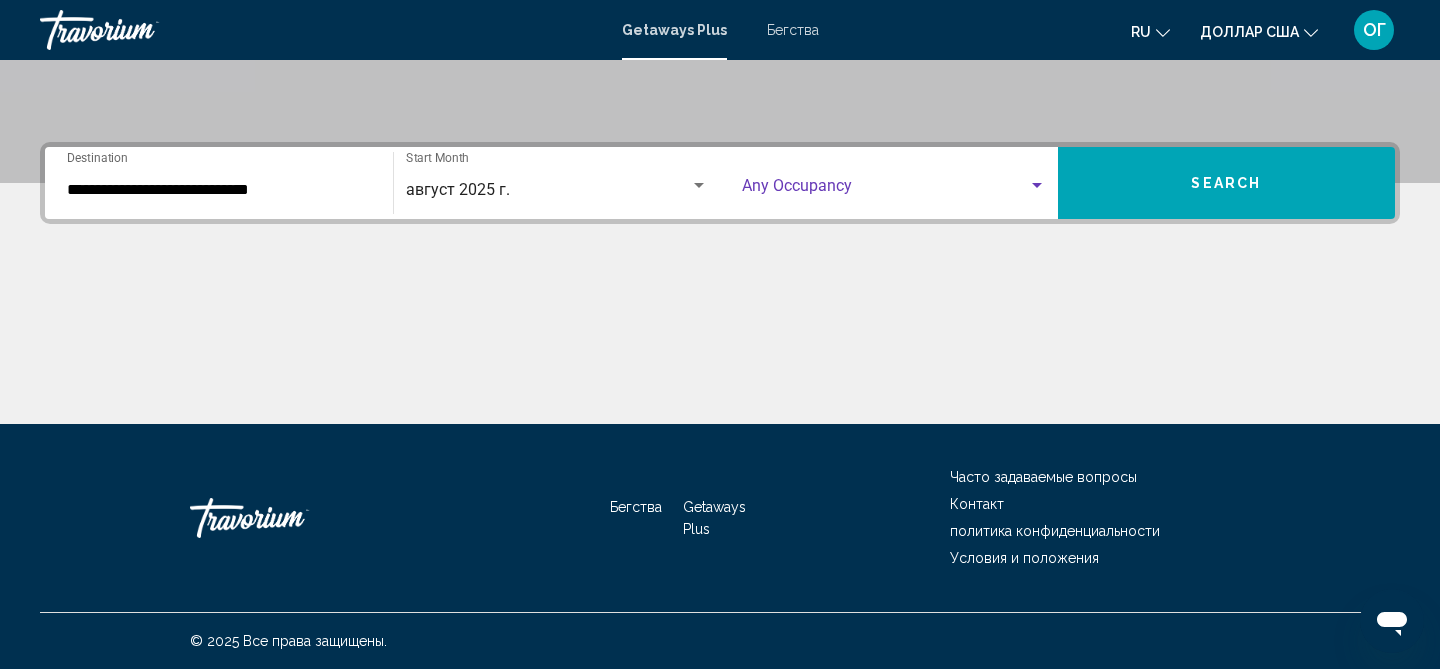 click at bounding box center (885, 190) 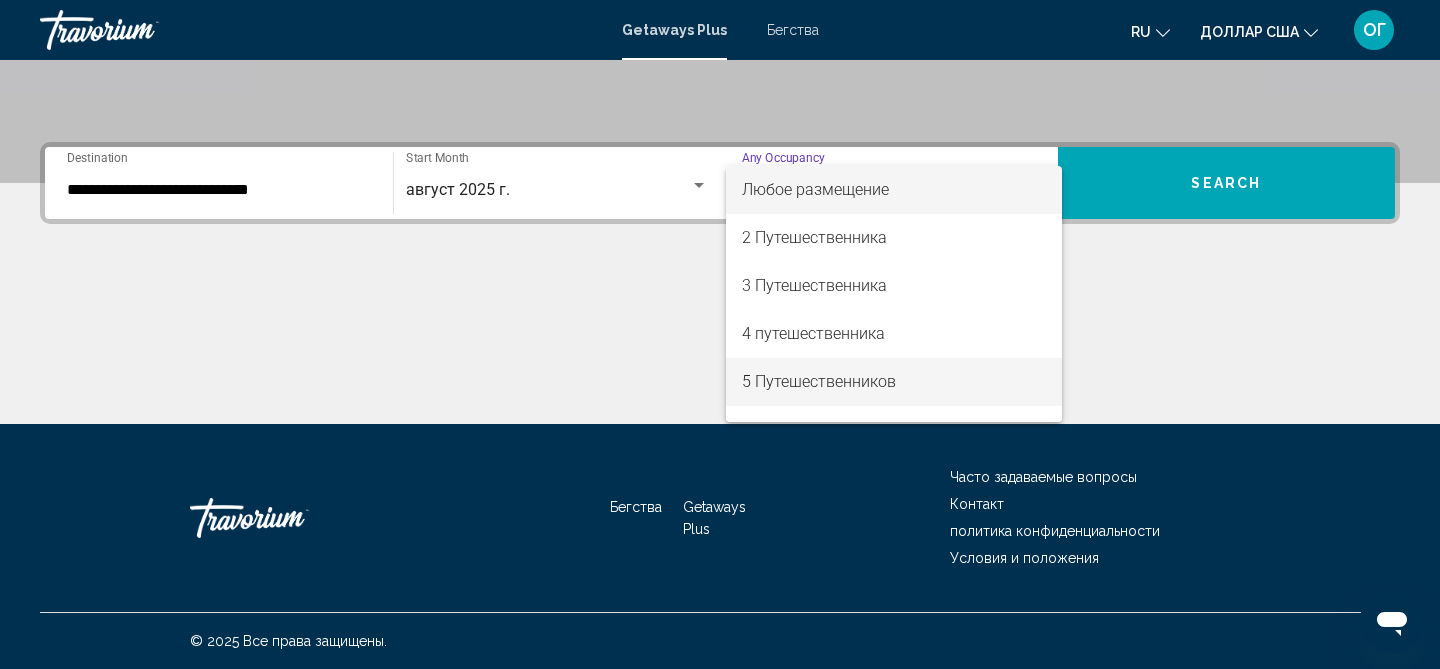 click on "5 Путешественников" at bounding box center (894, 382) 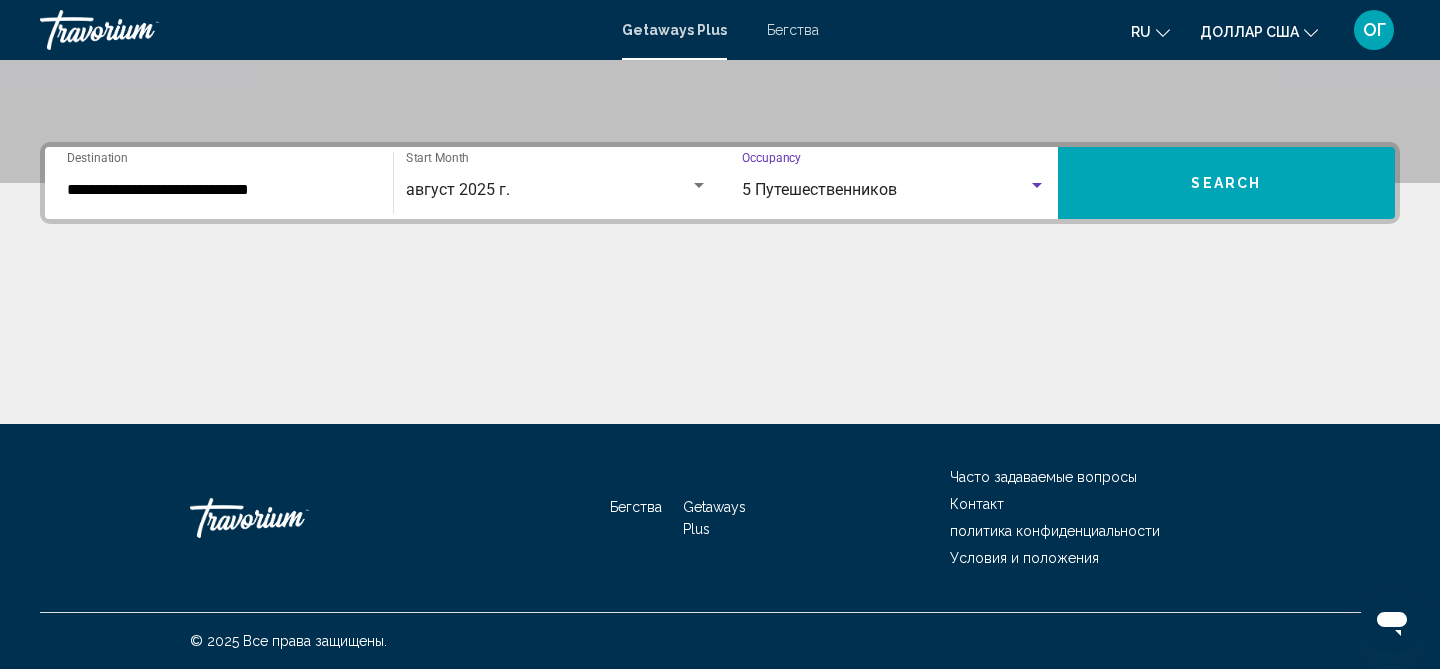 click on "Search" at bounding box center (1227, 183) 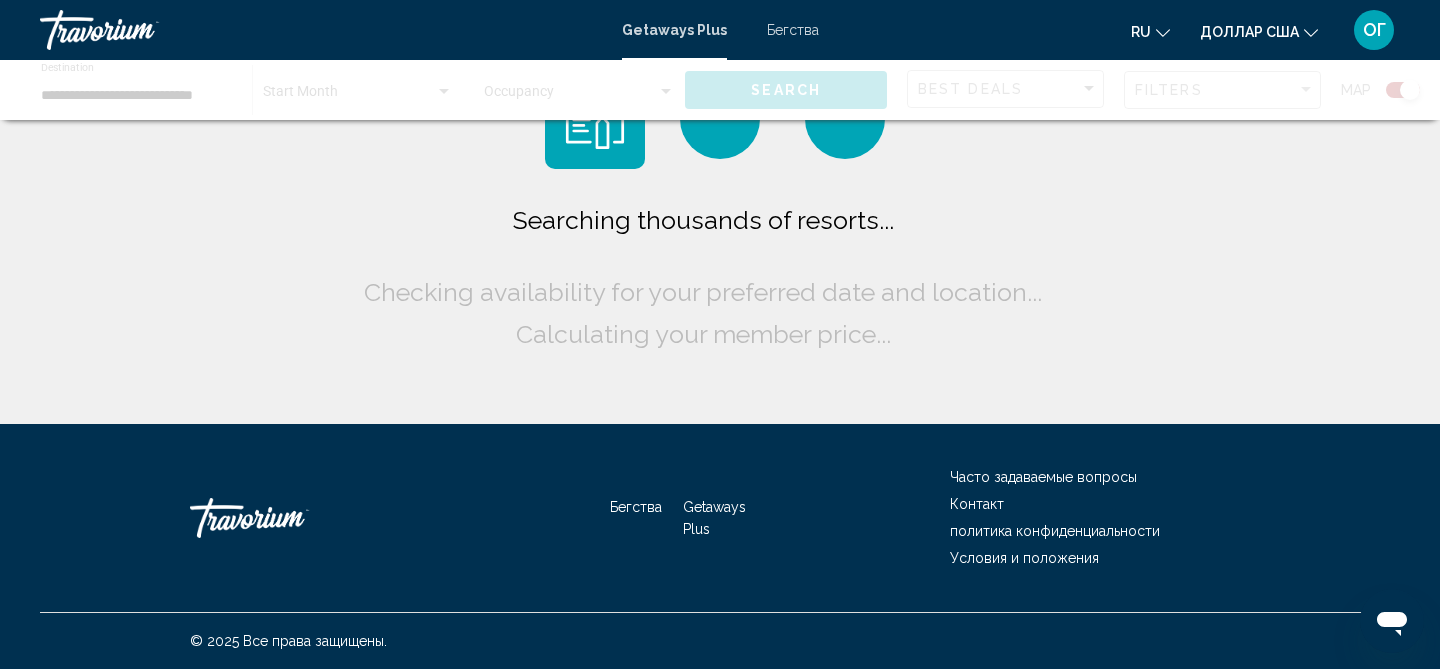 scroll, scrollTop: 0, scrollLeft: 0, axis: both 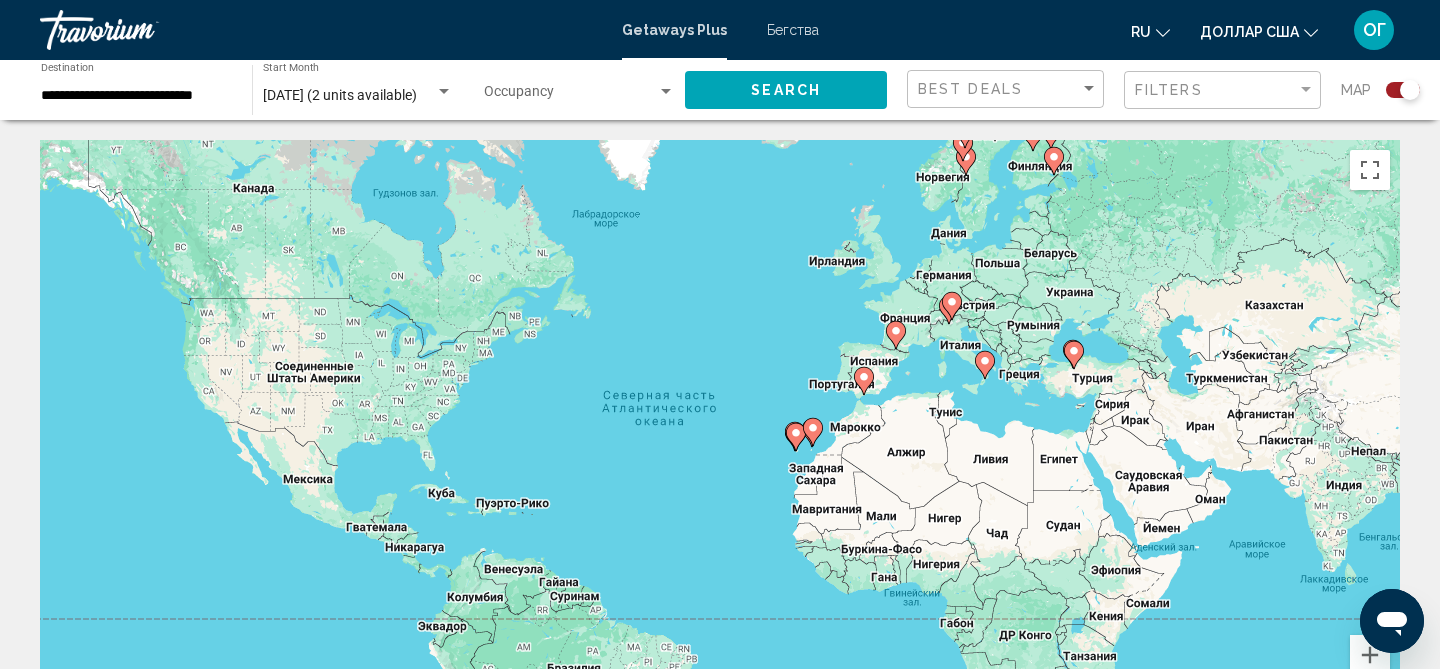 click on "Для навигации используйте клавиши со стрелками. Чтобы активировать перетаскивание с помощью клавиатуры, нажмите Alt + Ввод. После этого перемещайте маркер, используя клавиши со стрелками. Чтобы завершить перетаскивание, нажмите клавишу Ввод. Чтобы отменить действие, нажмите клавишу Esc." at bounding box center [720, 440] 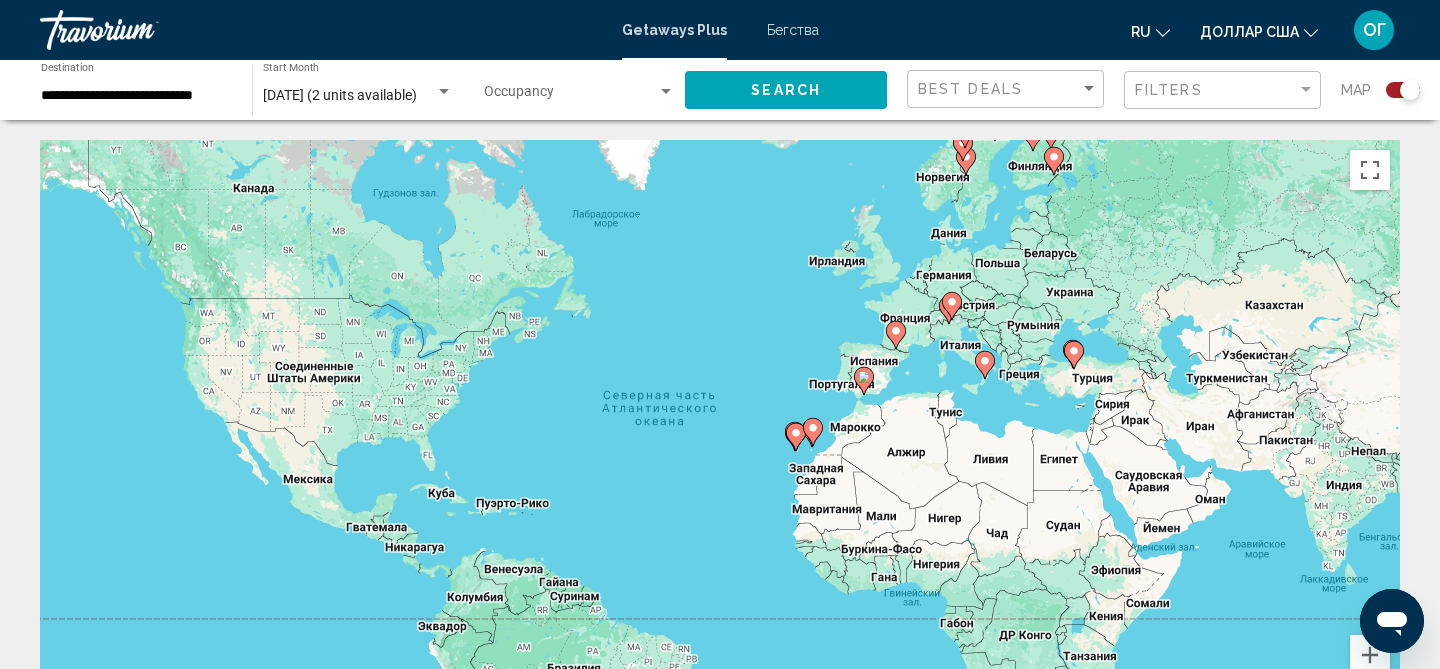 click on "Для навигации используйте клавиши со стрелками. Чтобы активировать перетаскивание с помощью клавиатуры, нажмите Alt + Ввод. После этого перемещайте маркер, используя клавиши со стрелками. Чтобы завершить перетаскивание, нажмите клавишу Ввод. Чтобы отменить действие, нажмите клавишу Esc." at bounding box center (720, 440) 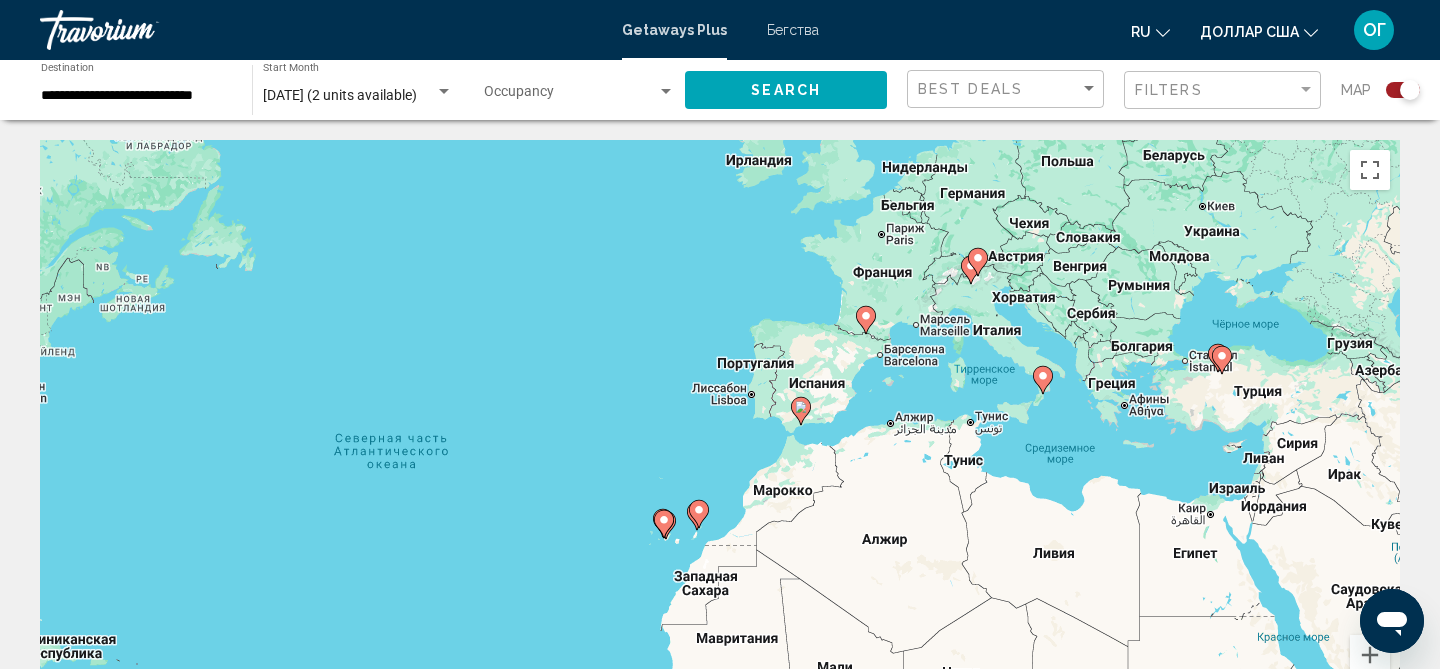 drag, startPoint x: 1086, startPoint y: 375, endPoint x: 986, endPoint y: 382, distance: 100.2447 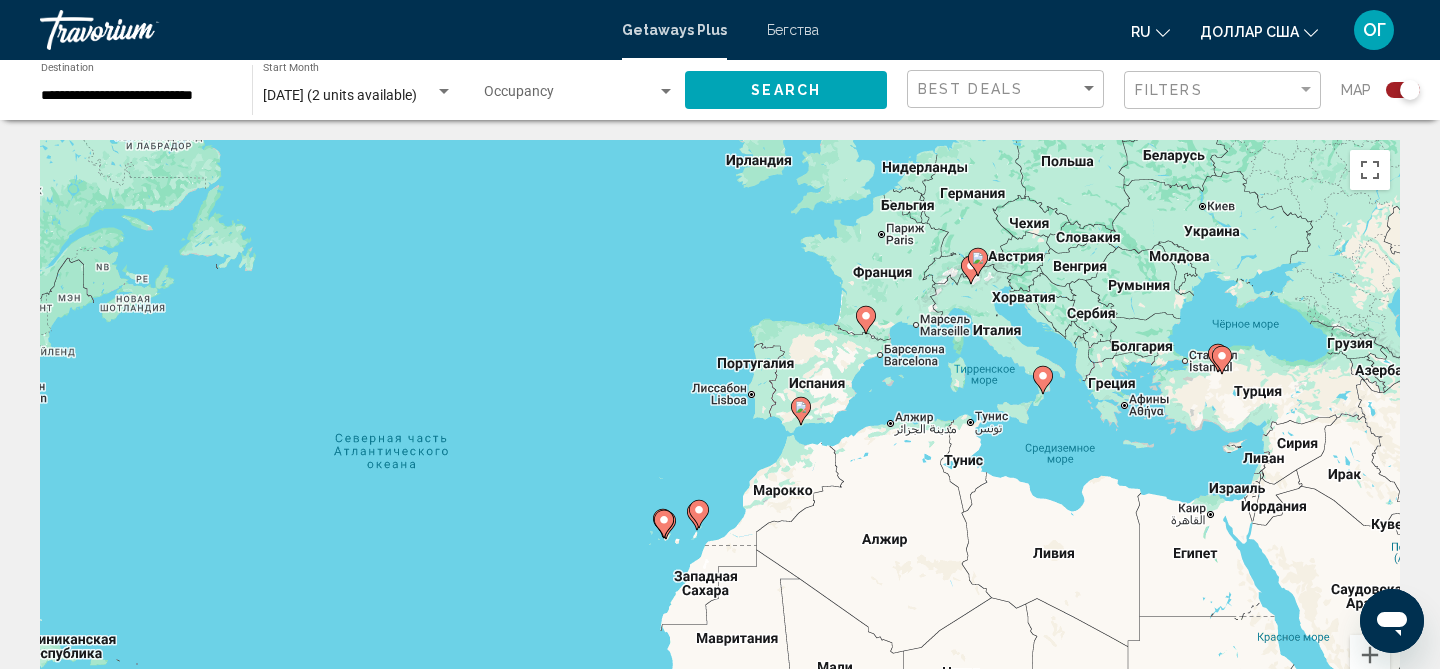 click on "Для навигации используйте клавиши со стрелками. Чтобы активировать перетаскивание с помощью клавиатуры, нажмите Alt + Ввод. После этого перемещайте маркер, используя клавиши со стрелками. Чтобы завершить перетаскивание, нажмите клавишу Ввод. Чтобы отменить действие, нажмите клавишу Esc." at bounding box center (720, 440) 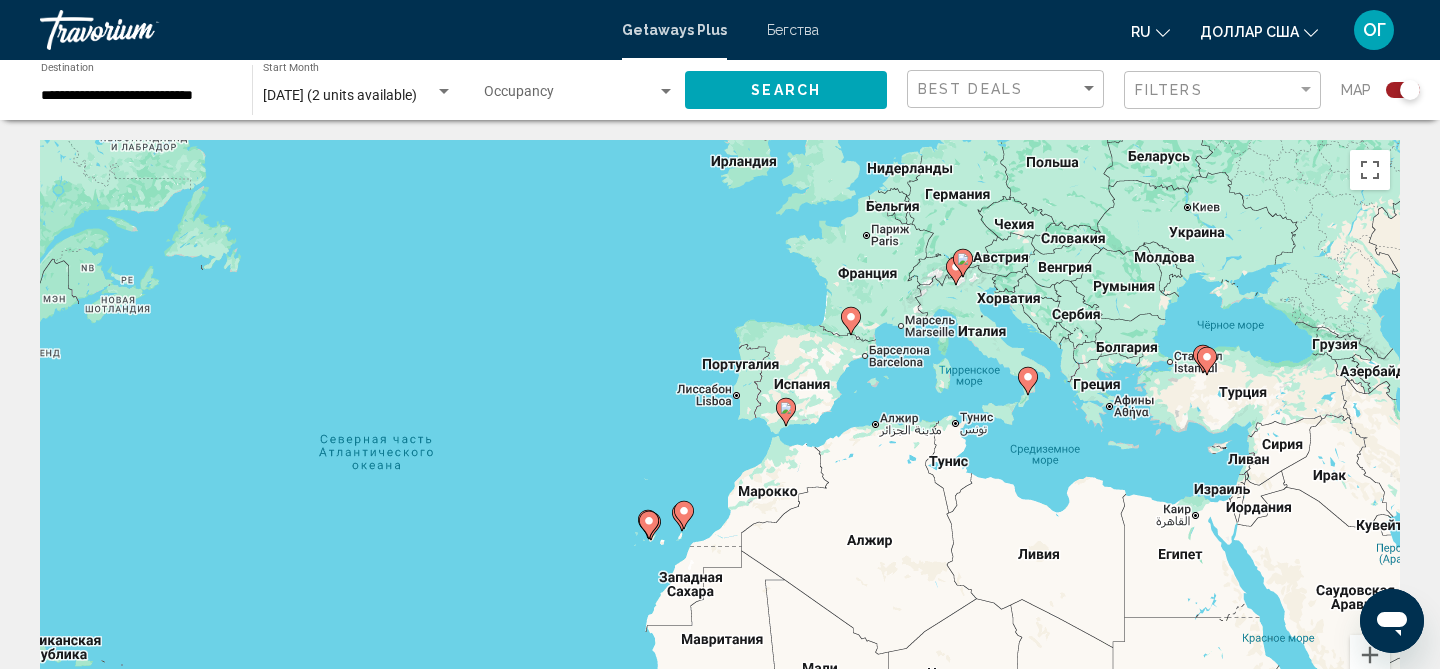 drag, startPoint x: 983, startPoint y: 382, endPoint x: 966, endPoint y: 382, distance: 17 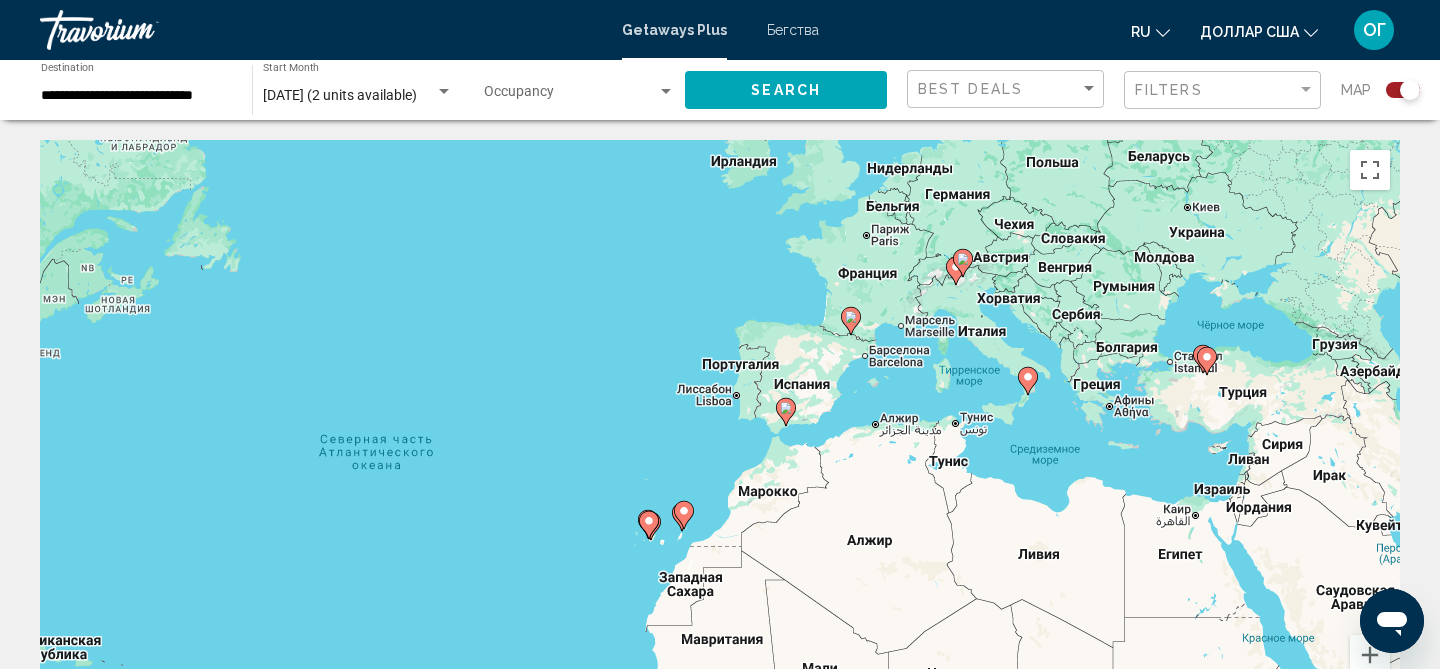 click on "Для навигации используйте клавиши со стрелками. Чтобы активировать перетаскивание с помощью клавиатуры, нажмите Alt + Ввод. После этого перемещайте маркер, используя клавиши со стрелками. Чтобы завершить перетаскивание, нажмите клавишу Ввод. Чтобы отменить действие, нажмите клавишу Esc." at bounding box center [720, 440] 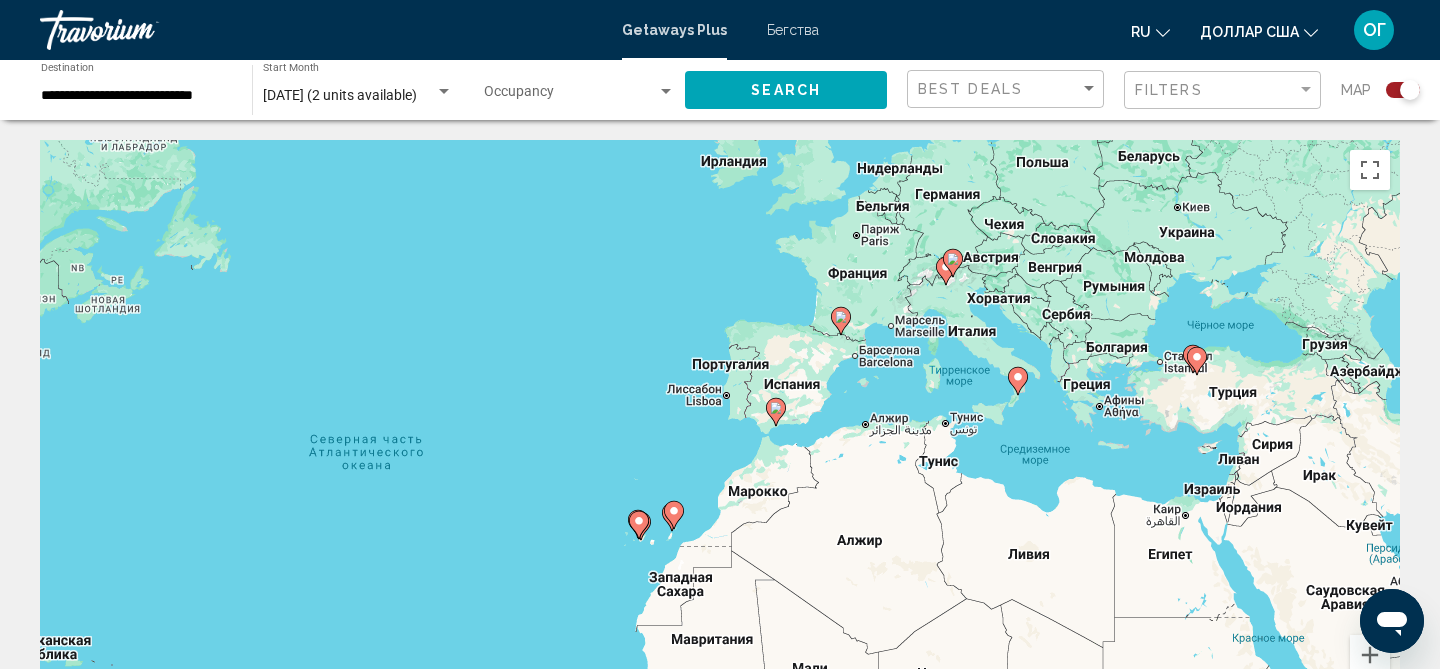 click on "Для навигации используйте клавиши со стрелками. Чтобы активировать перетаскивание с помощью клавиатуры, нажмите Alt + Ввод. После этого перемещайте маркер, используя клавиши со стрелками. Чтобы завершить перетаскивание, нажмите клавишу Ввод. Чтобы отменить действие, нажмите клавишу Esc." at bounding box center [720, 440] 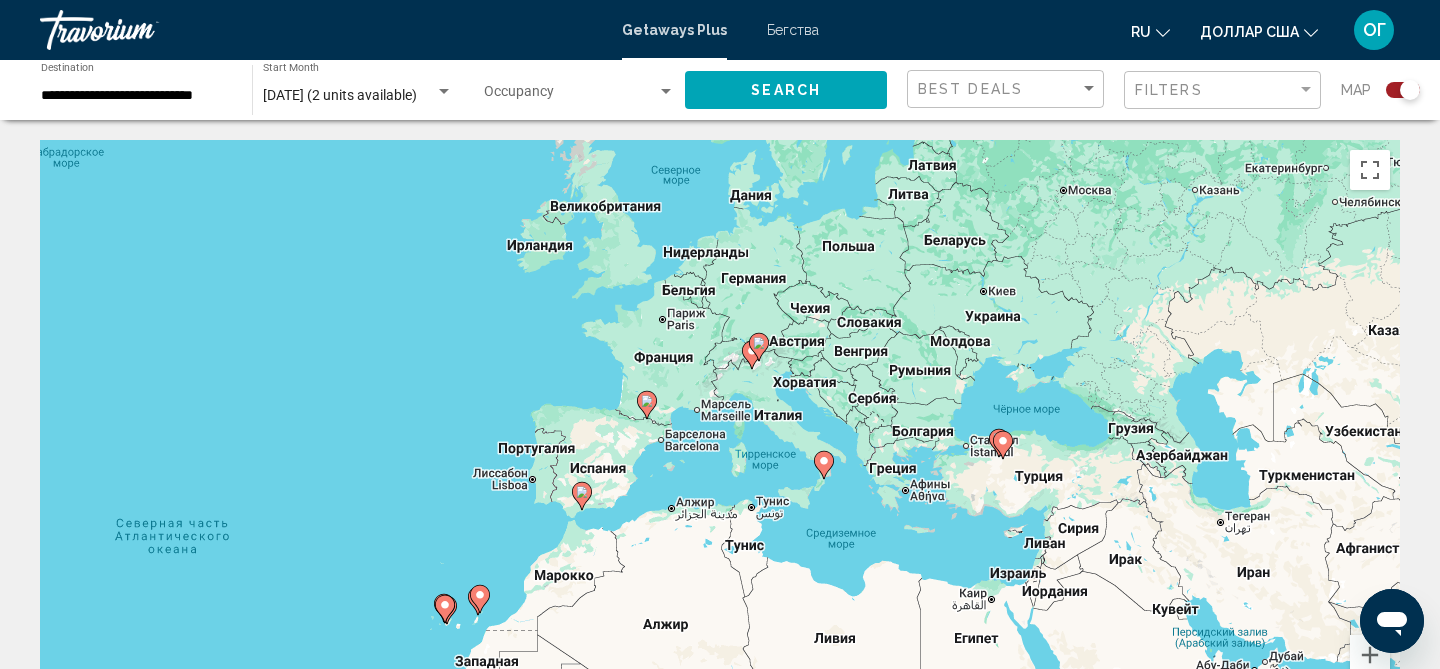 drag, startPoint x: 1107, startPoint y: 325, endPoint x: 894, endPoint y: 396, distance: 224.52171 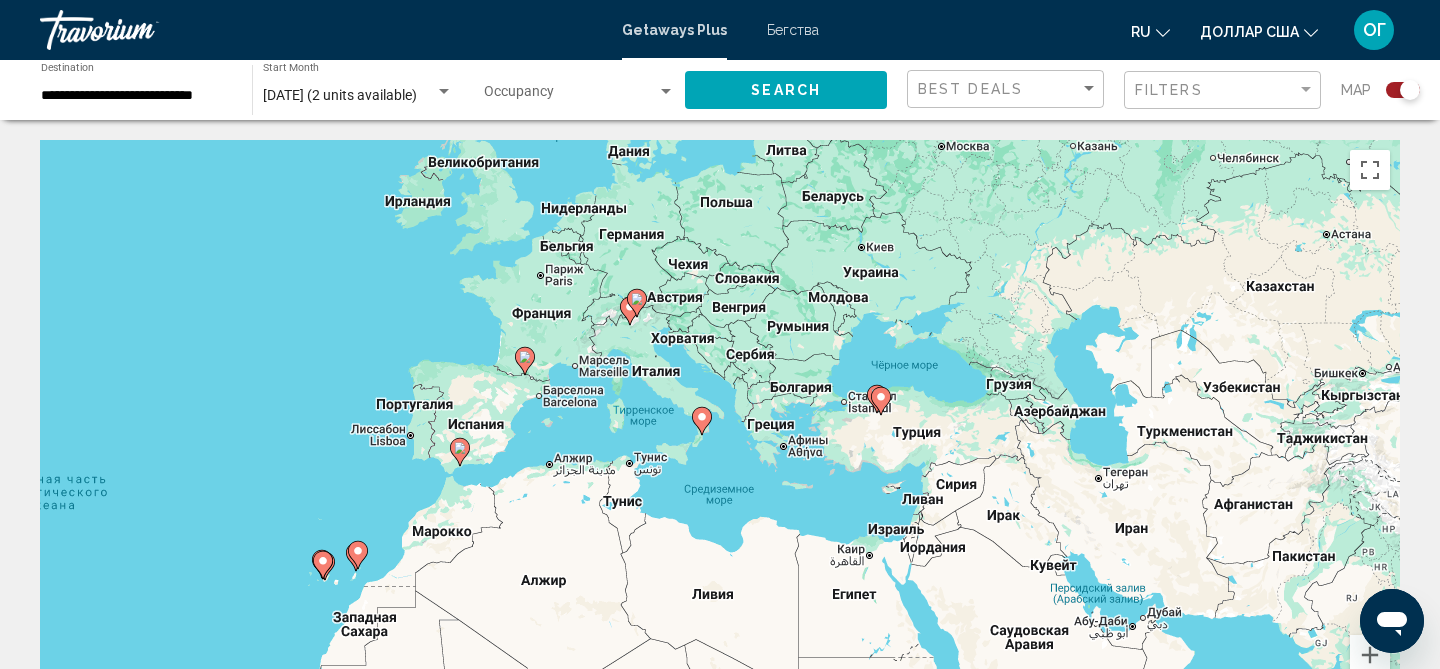 drag, startPoint x: 1002, startPoint y: 467, endPoint x: 878, endPoint y: 426, distance: 130.60245 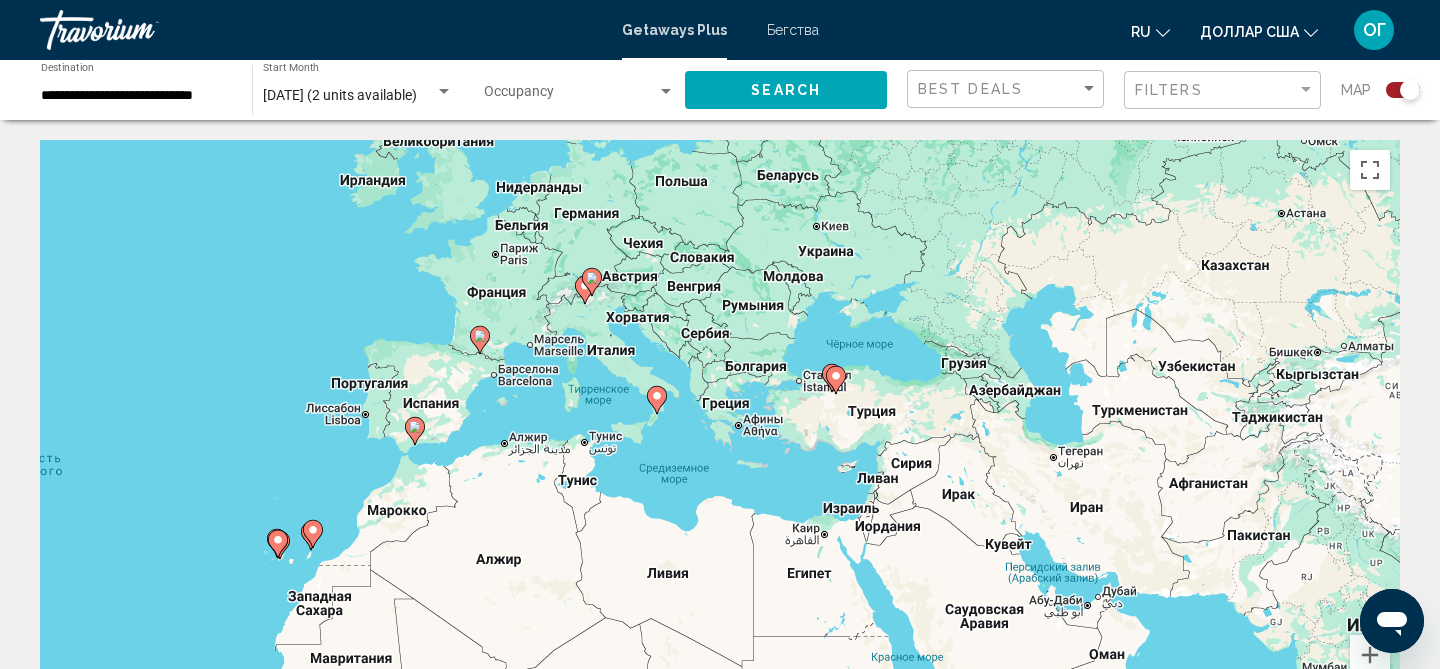 drag, startPoint x: 881, startPoint y: 461, endPoint x: 869, endPoint y: 461, distance: 12 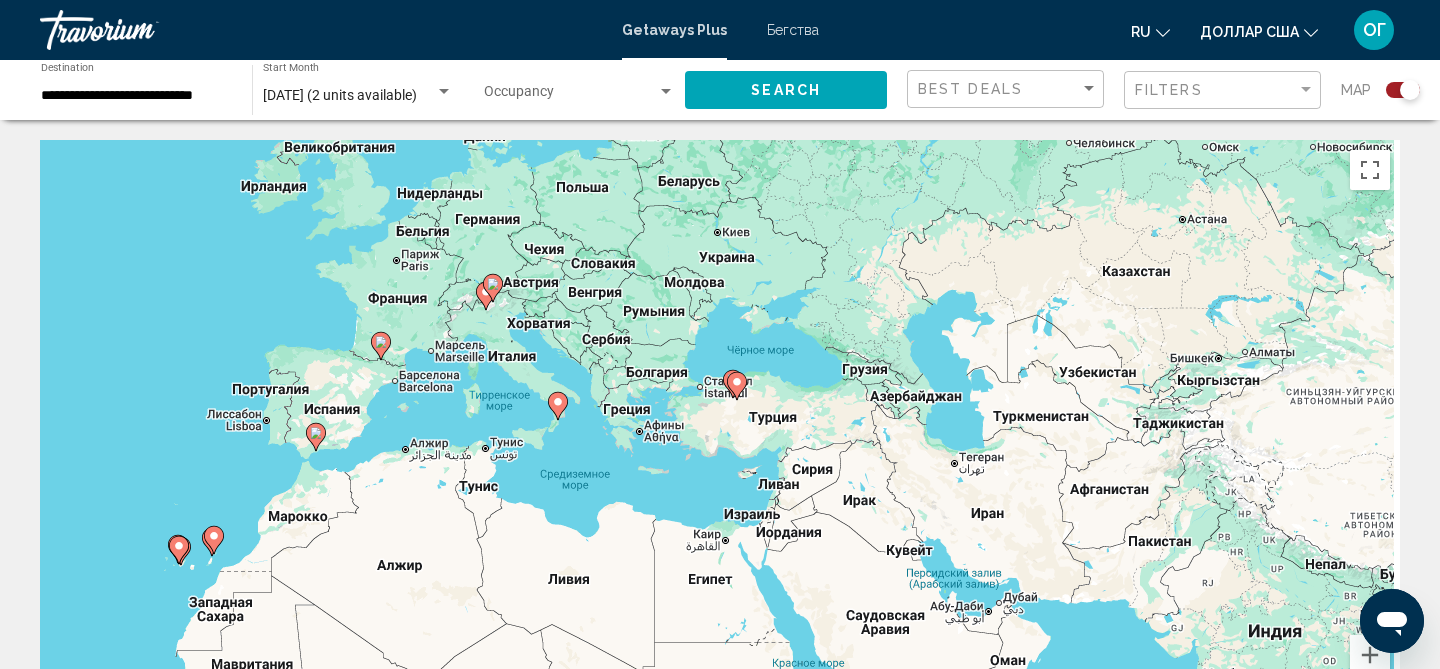 drag, startPoint x: 861, startPoint y: 434, endPoint x: 760, endPoint y: 440, distance: 101.17806 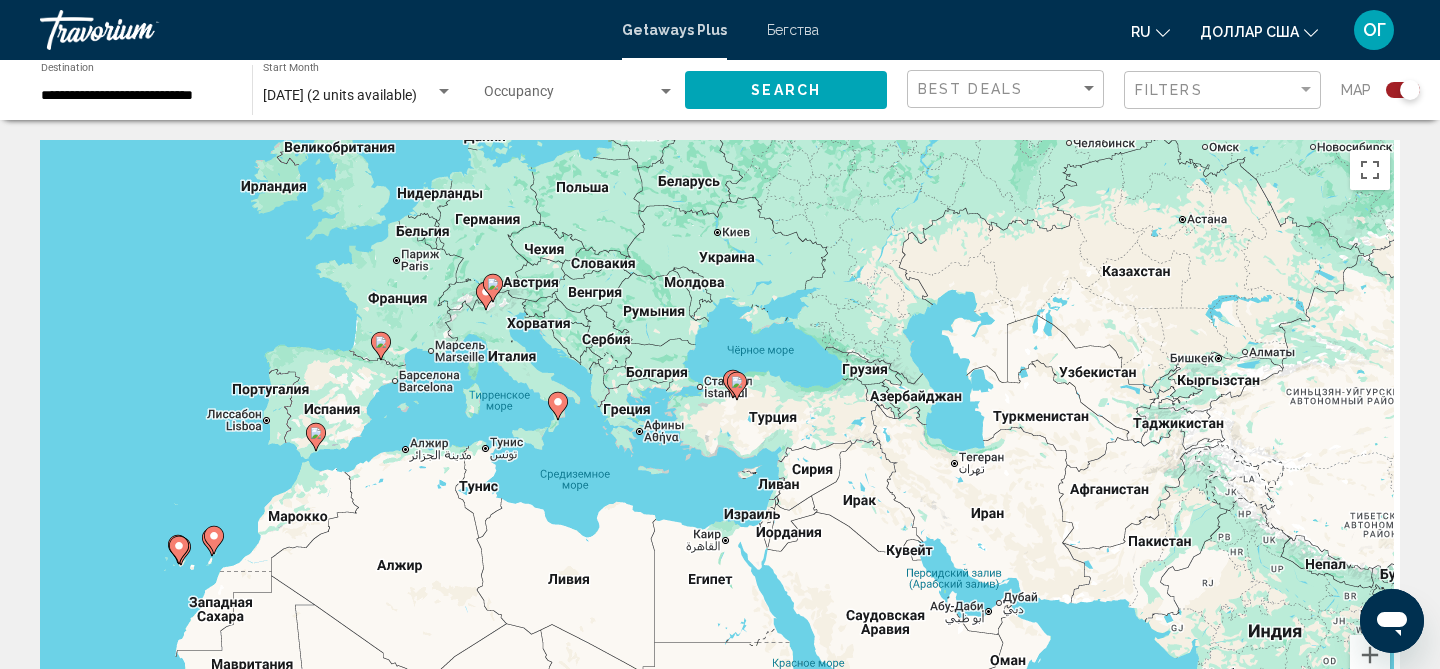 click on "Для навигации используйте клавиши со стрелками. Чтобы активировать перетаскивание с помощью клавиатуры, нажмите Alt + Ввод. После этого перемещайте маркер, используя клавиши со стрелками. Чтобы завершить перетаскивание, нажмите клавишу Ввод. Чтобы отменить действие, нажмите клавишу Esc." at bounding box center (720, 440) 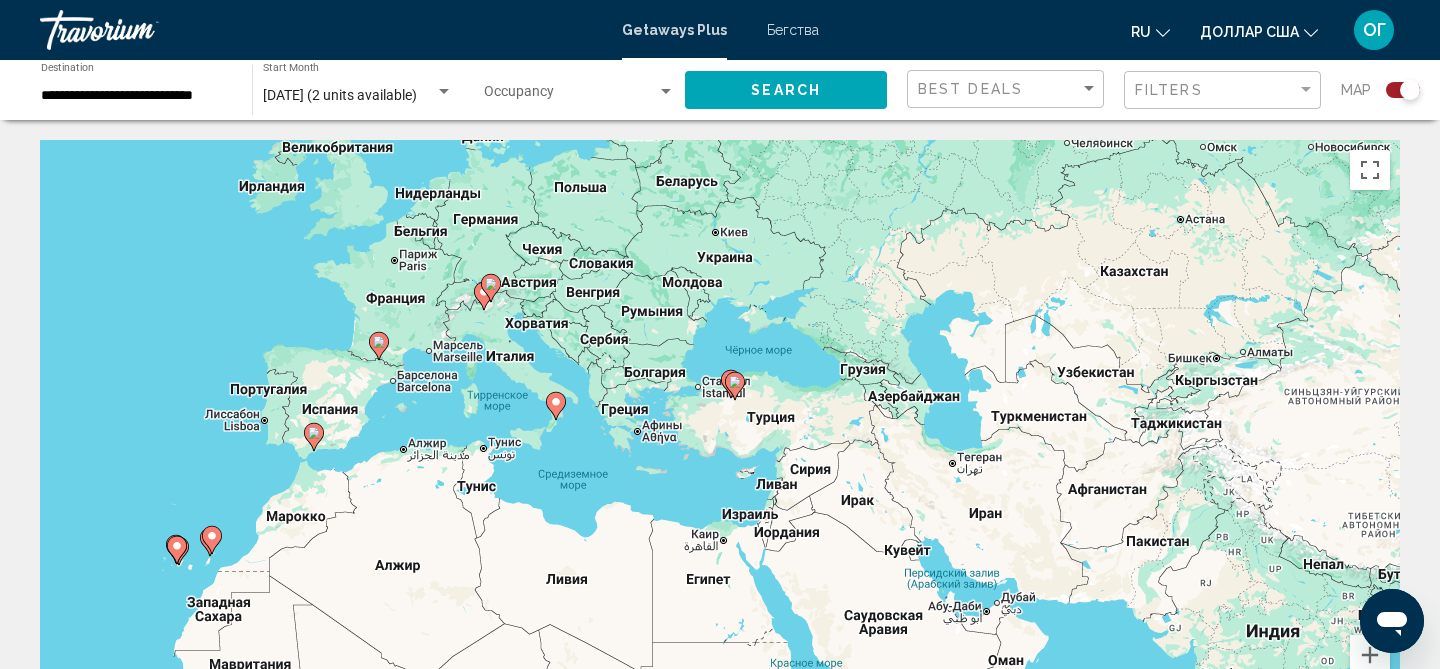 click on "Для навигации используйте клавиши со стрелками. Чтобы активировать перетаскивание с помощью клавиатуры, нажмите Alt + Ввод. После этого перемещайте маркер, используя клавиши со стрелками. Чтобы завершить перетаскивание, нажмите клавишу Ввод. Чтобы отменить действие, нажмите клавишу Esc." at bounding box center [720, 440] 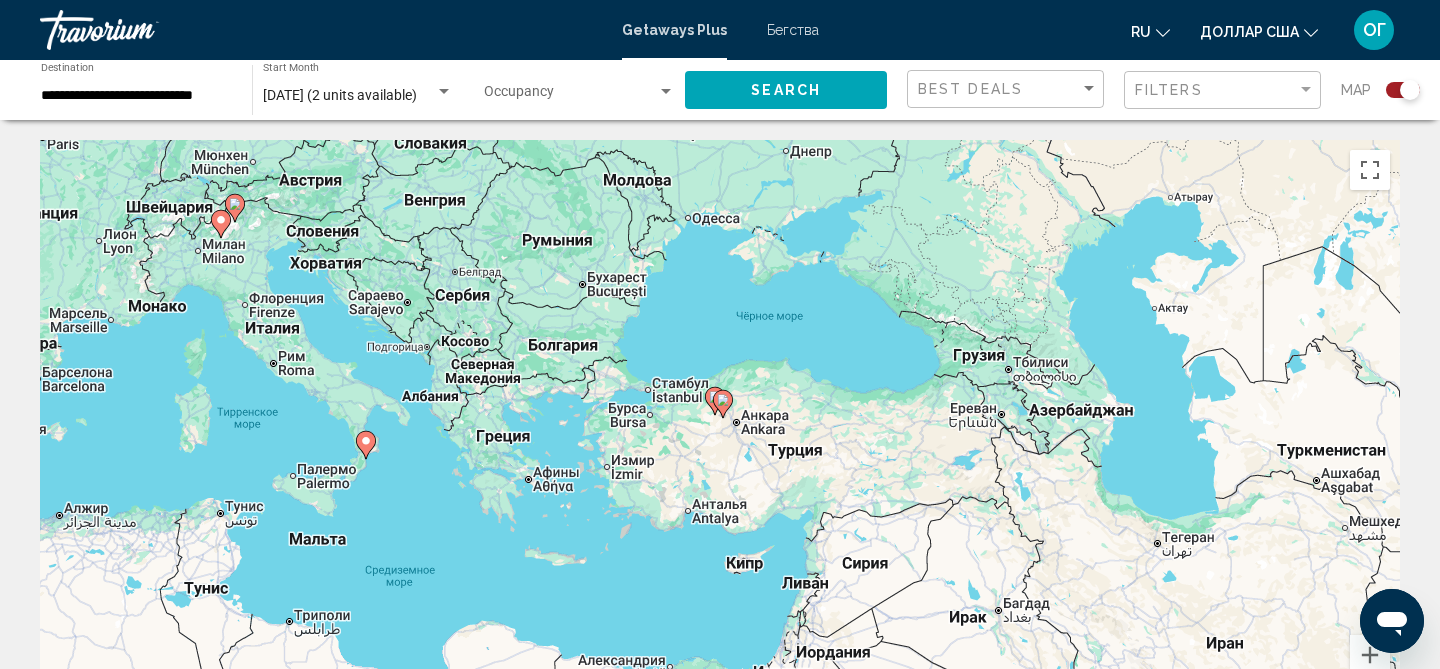 click on "Для навигации используйте клавиши со стрелками. Чтобы активировать перетаскивание с помощью клавиатуры, нажмите Alt + Ввод. После этого перемещайте маркер, используя клавиши со стрелками. Чтобы завершить перетаскивание, нажмите клавишу Ввод. Чтобы отменить действие, нажмите клавишу Esc." at bounding box center (720, 440) 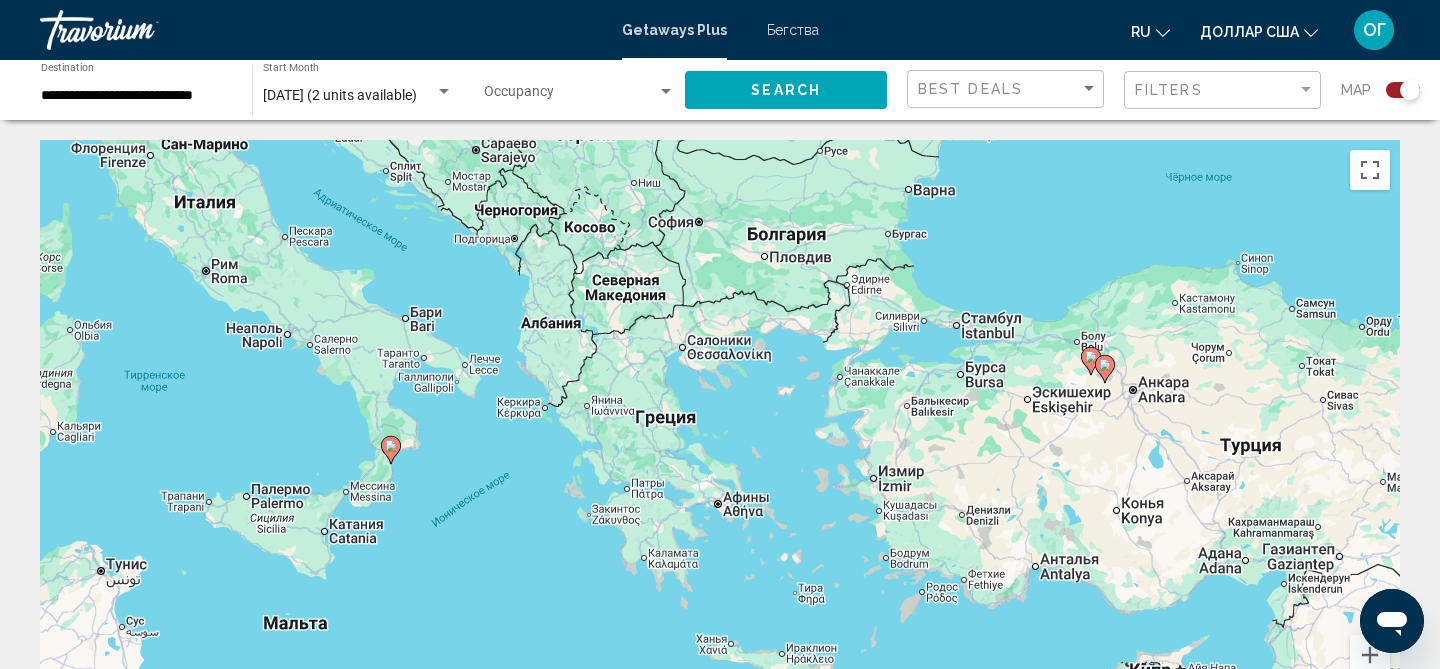 drag, startPoint x: 548, startPoint y: 495, endPoint x: 597, endPoint y: 470, distance: 55.00909 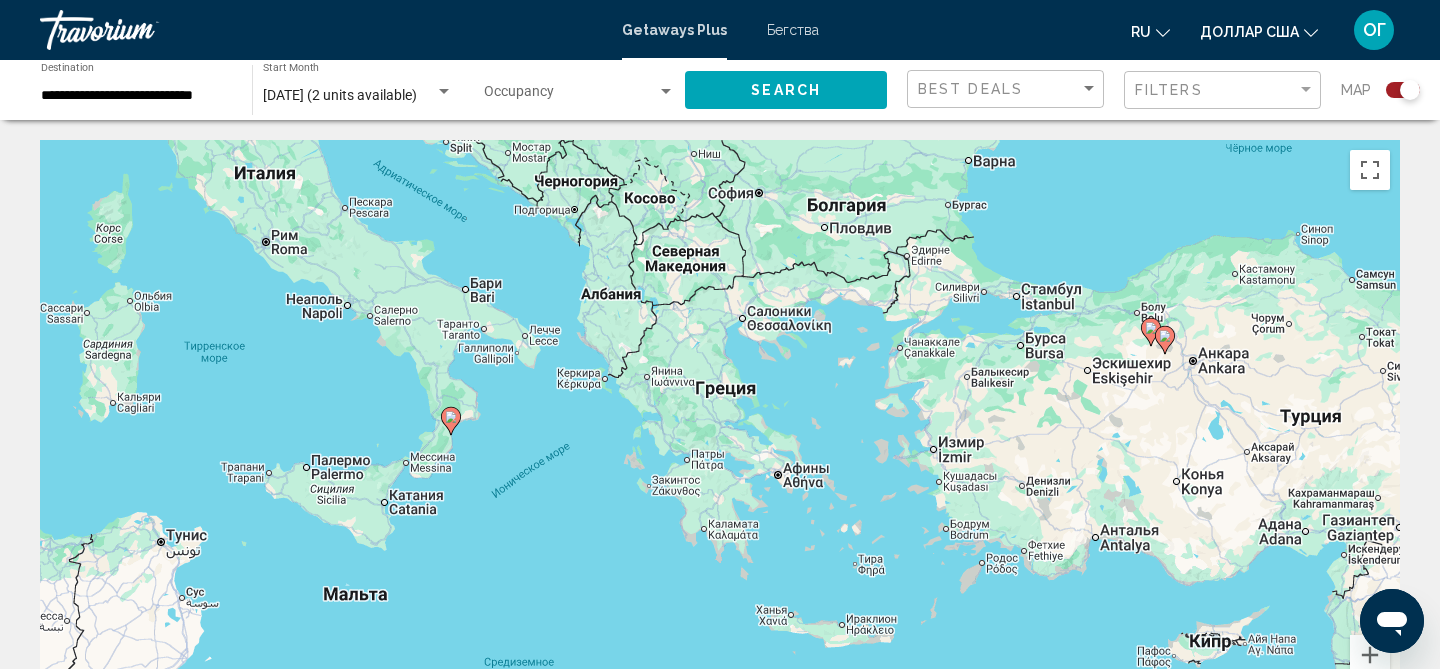 click on "Для навигации используйте клавиши со стрелками. Чтобы активировать перетаскивание с помощью клавиатуры, нажмите Alt + Ввод. После этого перемещайте маркер, используя клавиши со стрелками. Чтобы завершить перетаскивание, нажмите клавишу Ввод. Чтобы отменить действие, нажмите клавишу Esc." at bounding box center [720, 440] 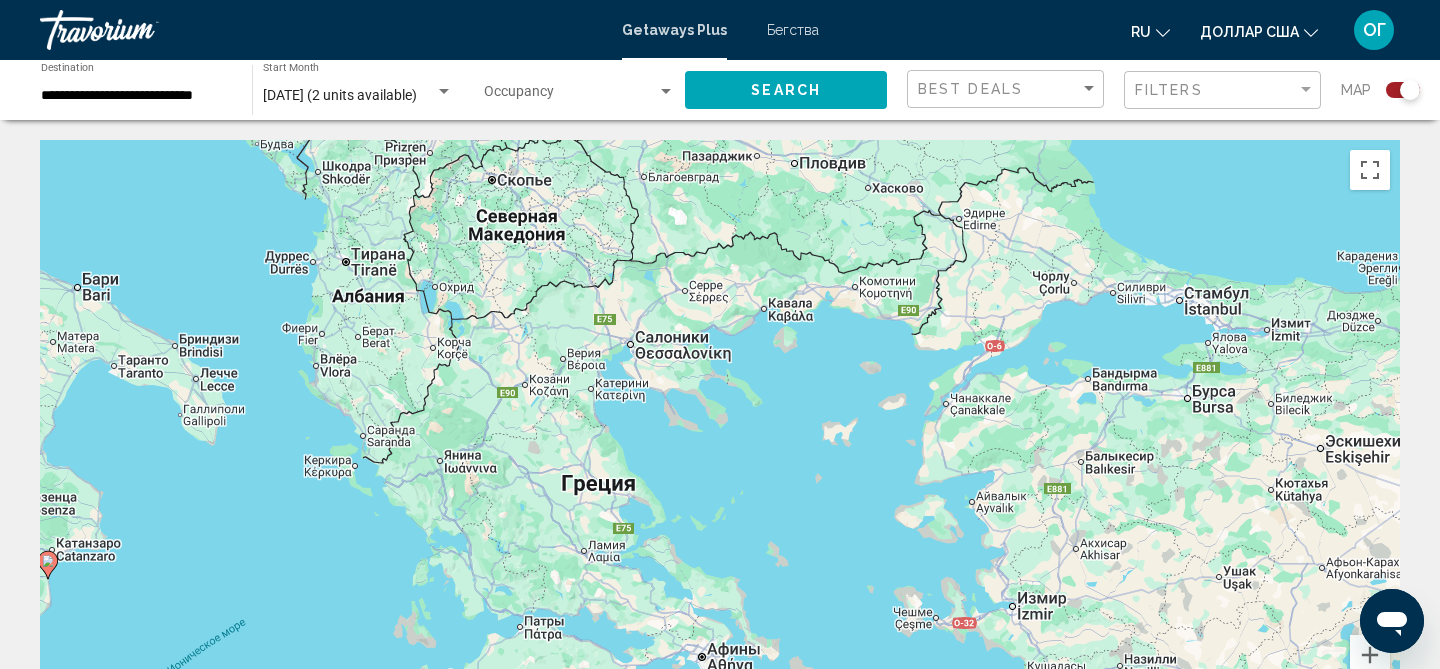 drag, startPoint x: 1222, startPoint y: 241, endPoint x: 841, endPoint y: 367, distance: 401.29416 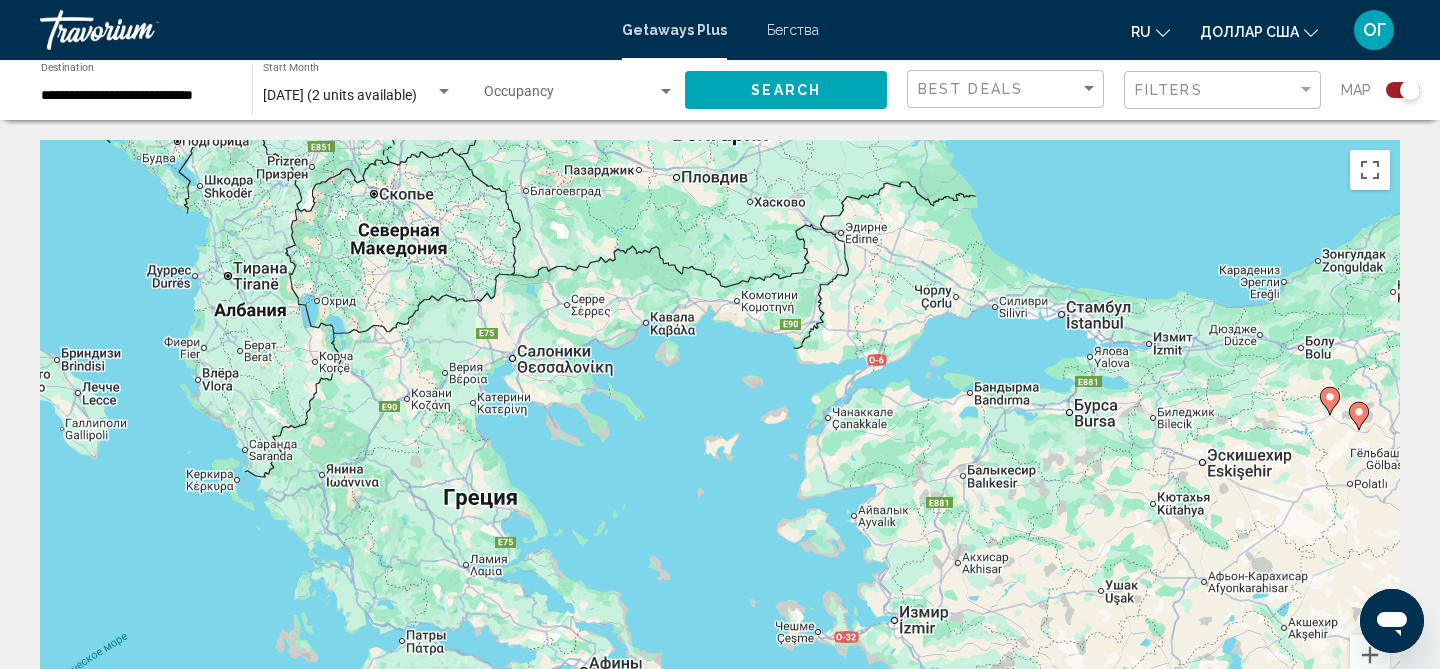 drag, startPoint x: 1325, startPoint y: 432, endPoint x: 781, endPoint y: 341, distance: 551.5587 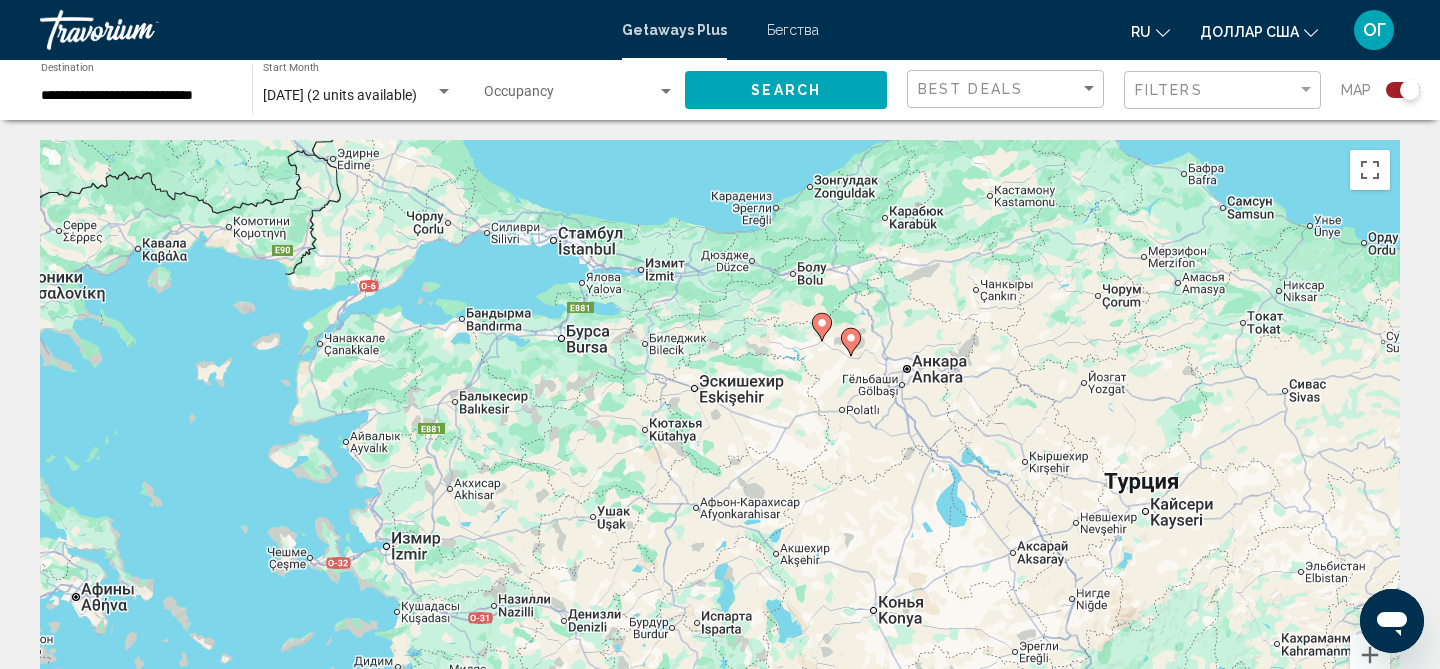 drag, startPoint x: 996, startPoint y: 429, endPoint x: 842, endPoint y: 456, distance: 156.34897 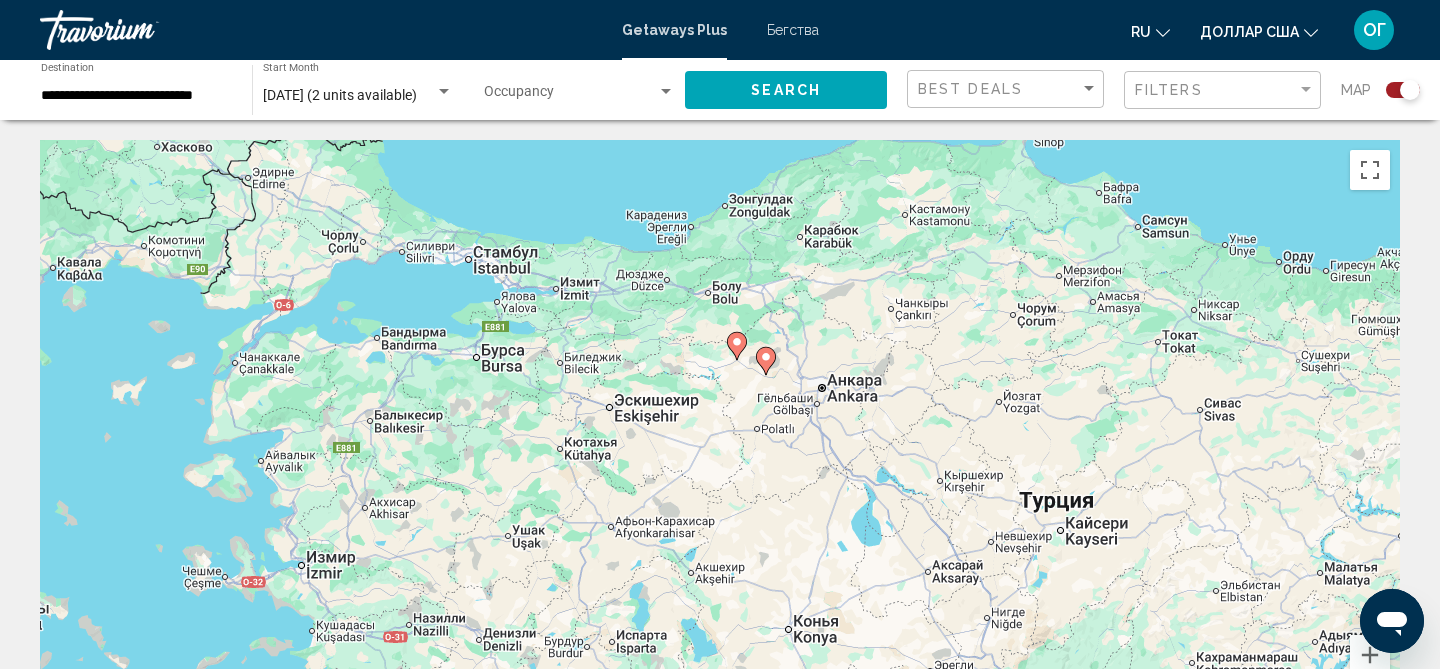 click on "Для навигации используйте клавиши со стрелками. Чтобы активировать перетаскивание с помощью клавиатуры, нажмите Alt + Ввод. После этого перемещайте маркер, используя клавиши со стрелками. Чтобы завершить перетаскивание, нажмите клавишу Ввод. Чтобы отменить действие, нажмите клавишу Esc." at bounding box center [720, 440] 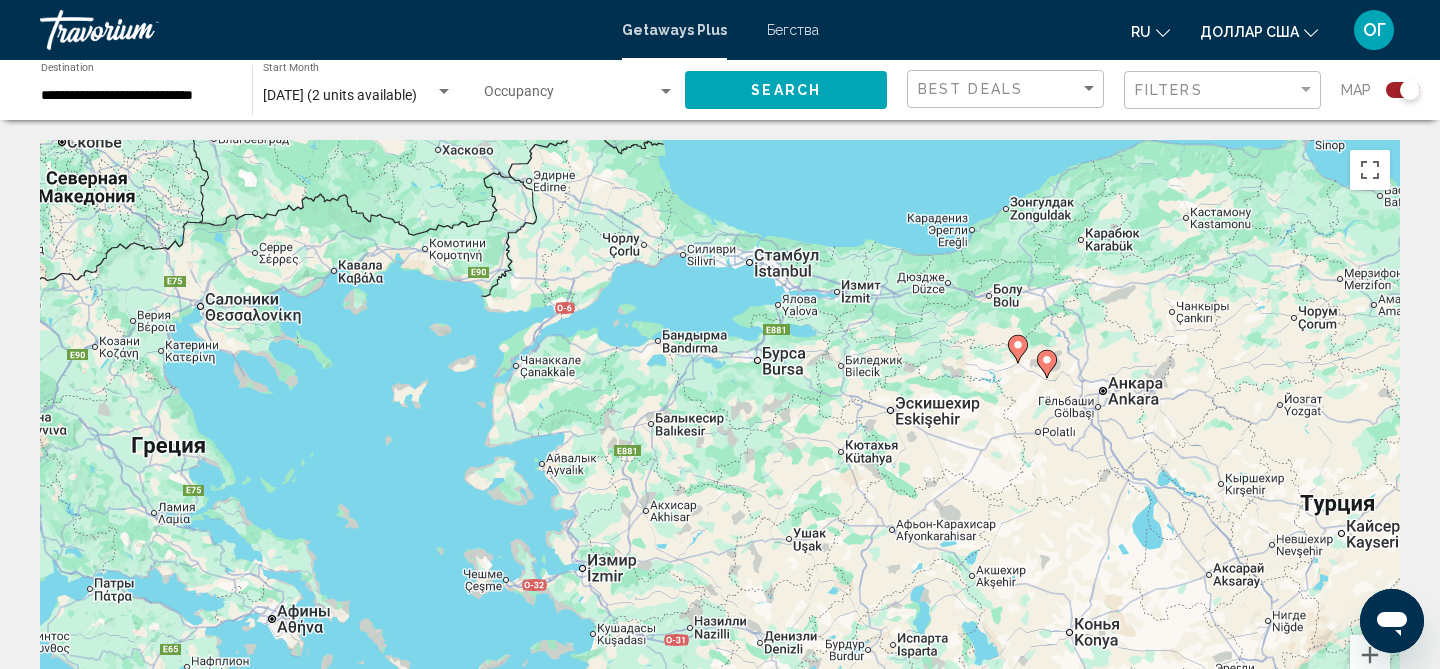 drag, startPoint x: 532, startPoint y: 415, endPoint x: 1375, endPoint y: 431, distance: 843.15186 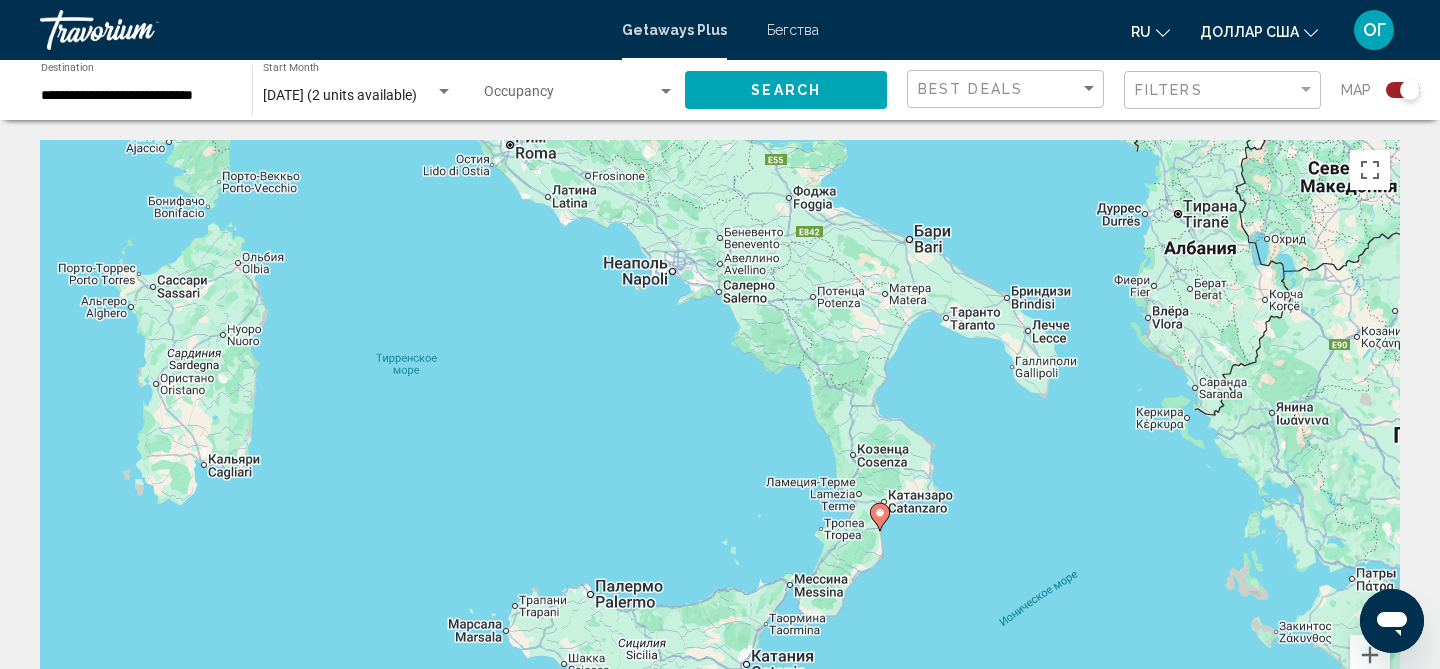 drag, startPoint x: 1071, startPoint y: 517, endPoint x: 1039, endPoint y: 500, distance: 36.23534 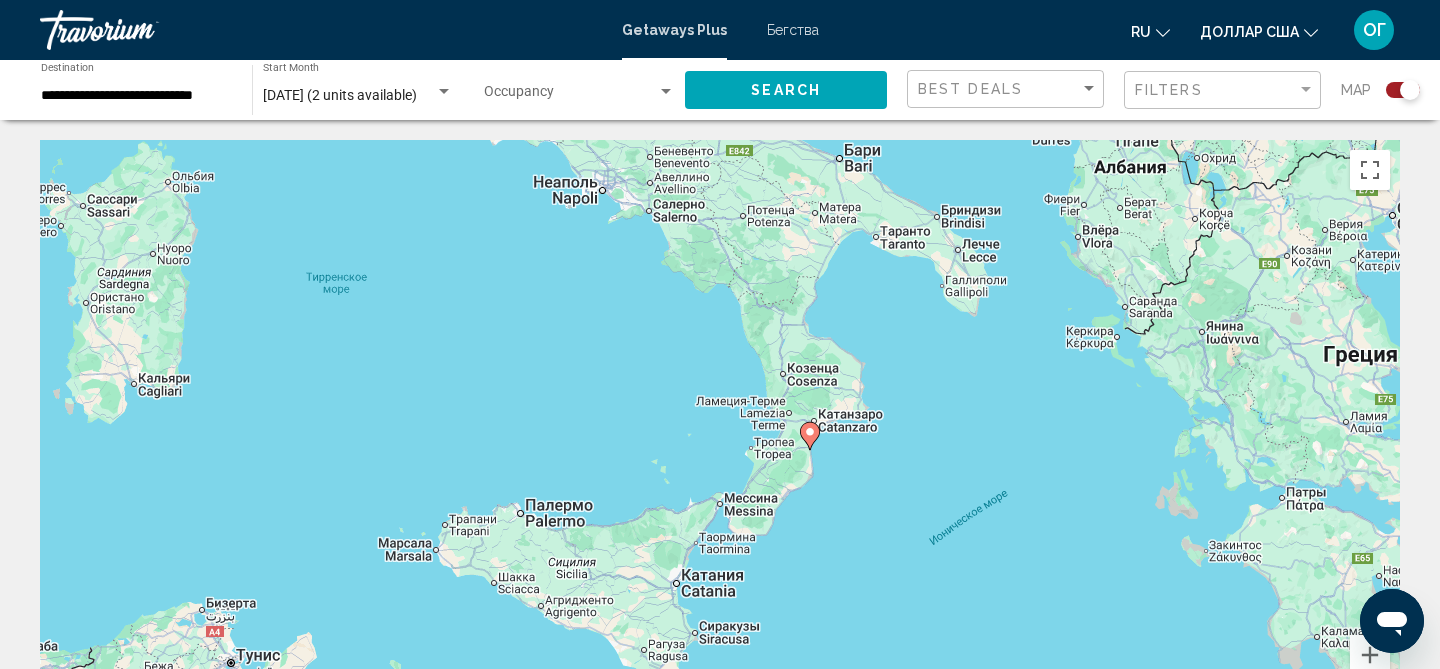 drag, startPoint x: 1098, startPoint y: 611, endPoint x: 1061, endPoint y: 542, distance: 78.29432 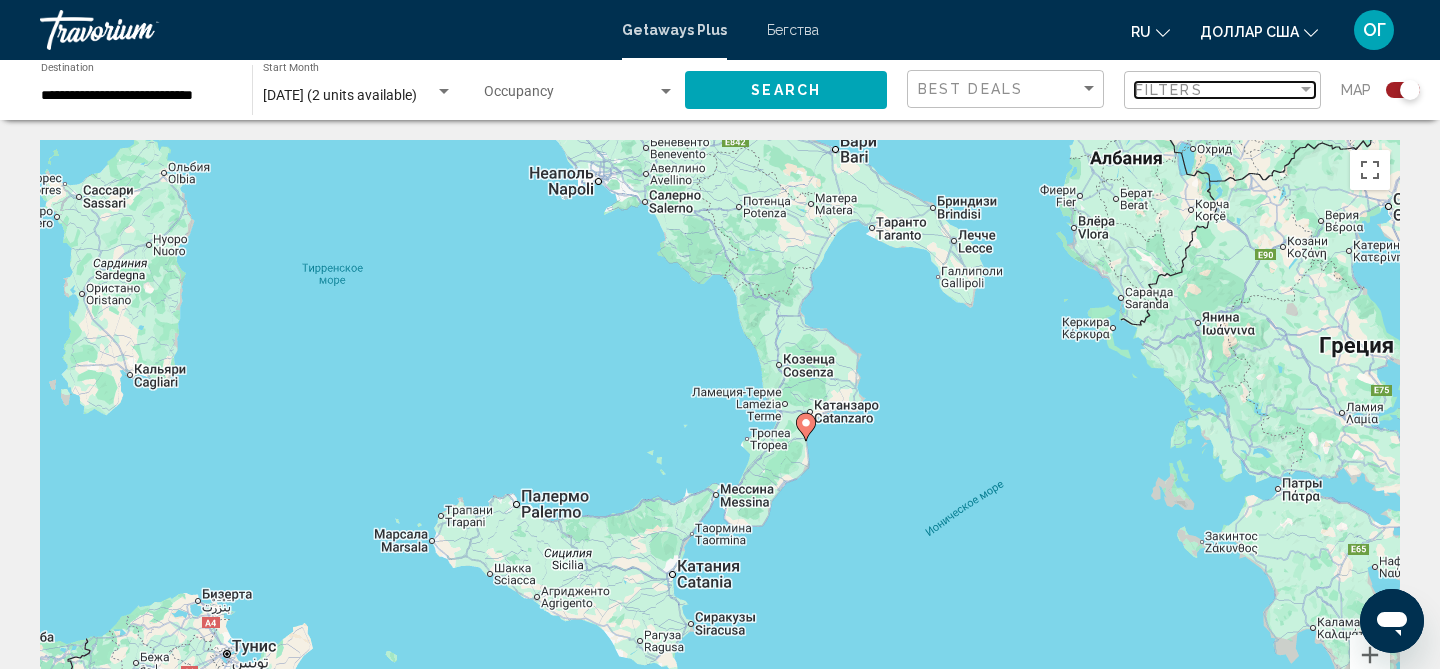 click on "Filters" at bounding box center (1216, 90) 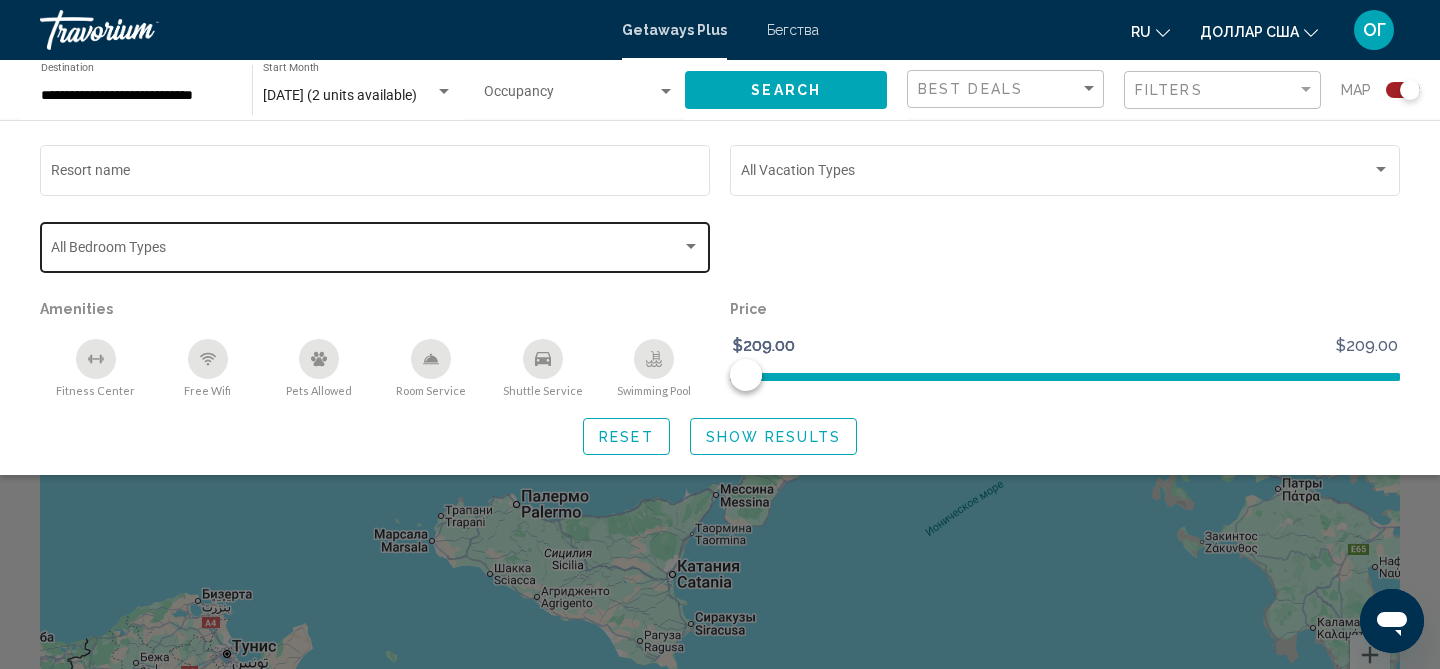 click on "Bedroom Types All Bedroom Types" 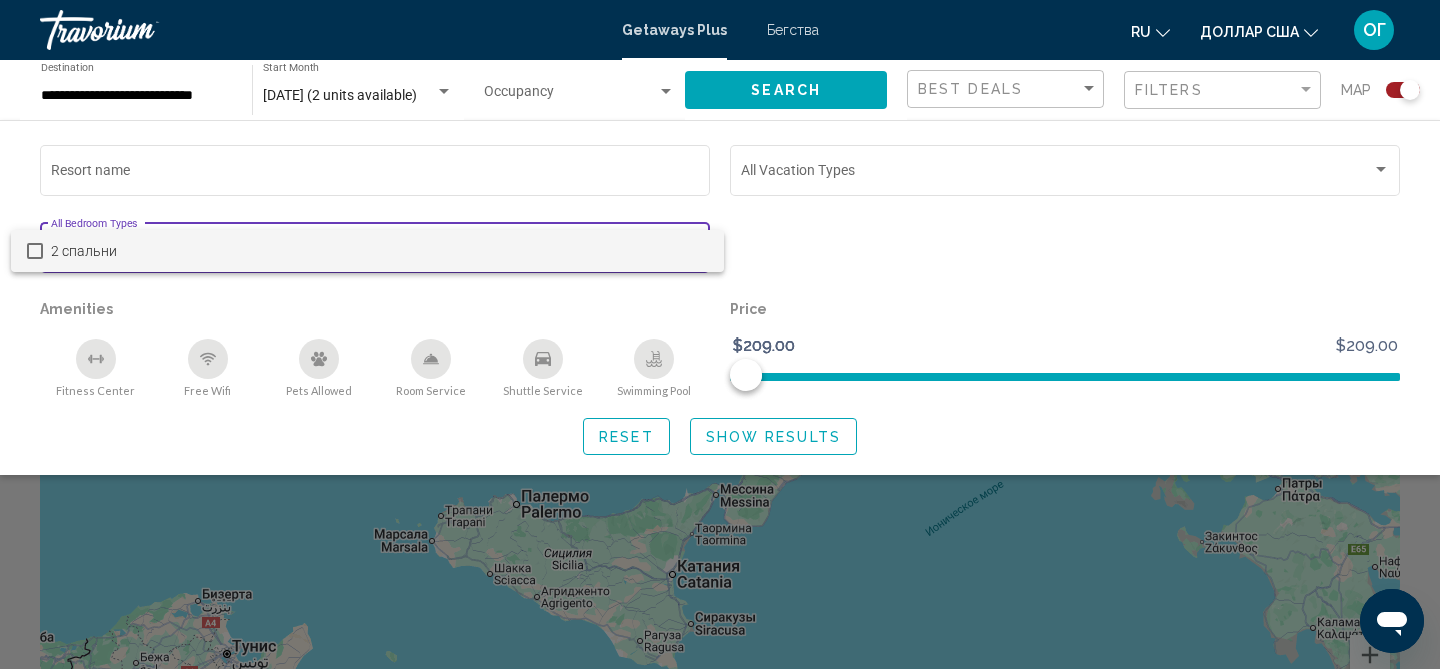 click at bounding box center (720, 334) 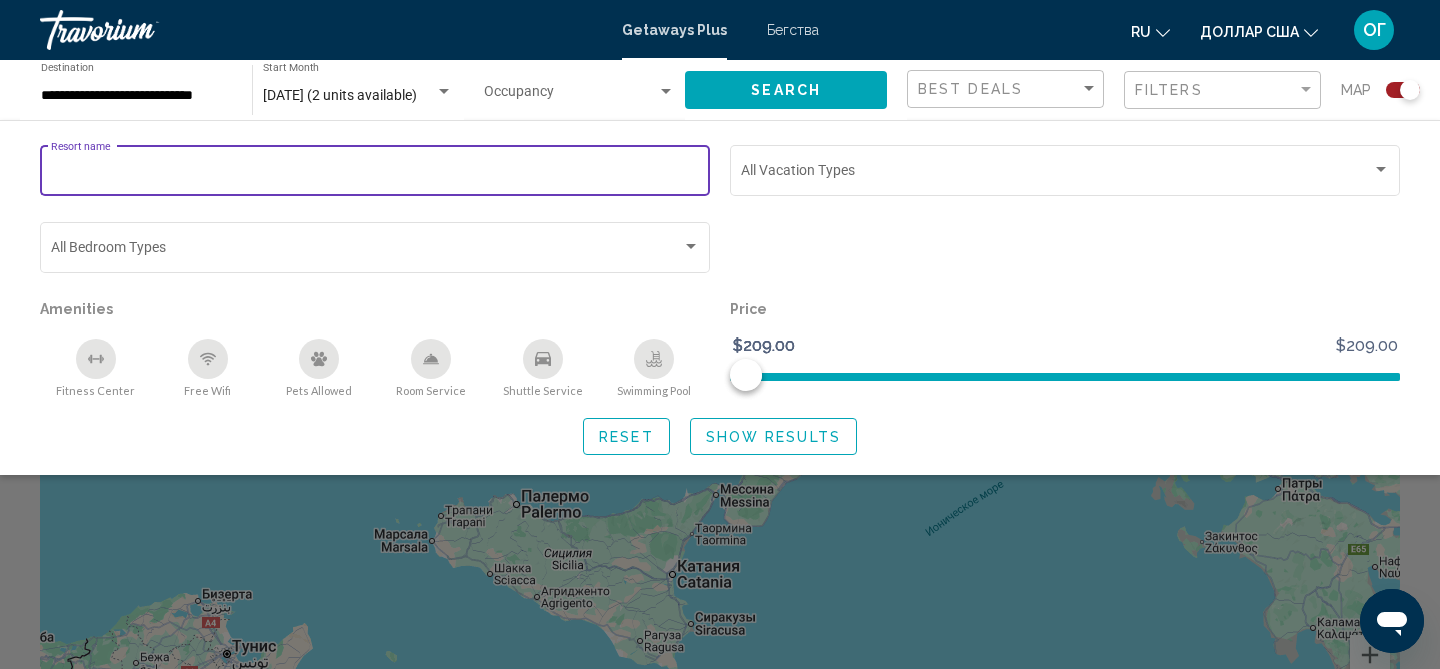 click on "Resort name" at bounding box center (375, 174) 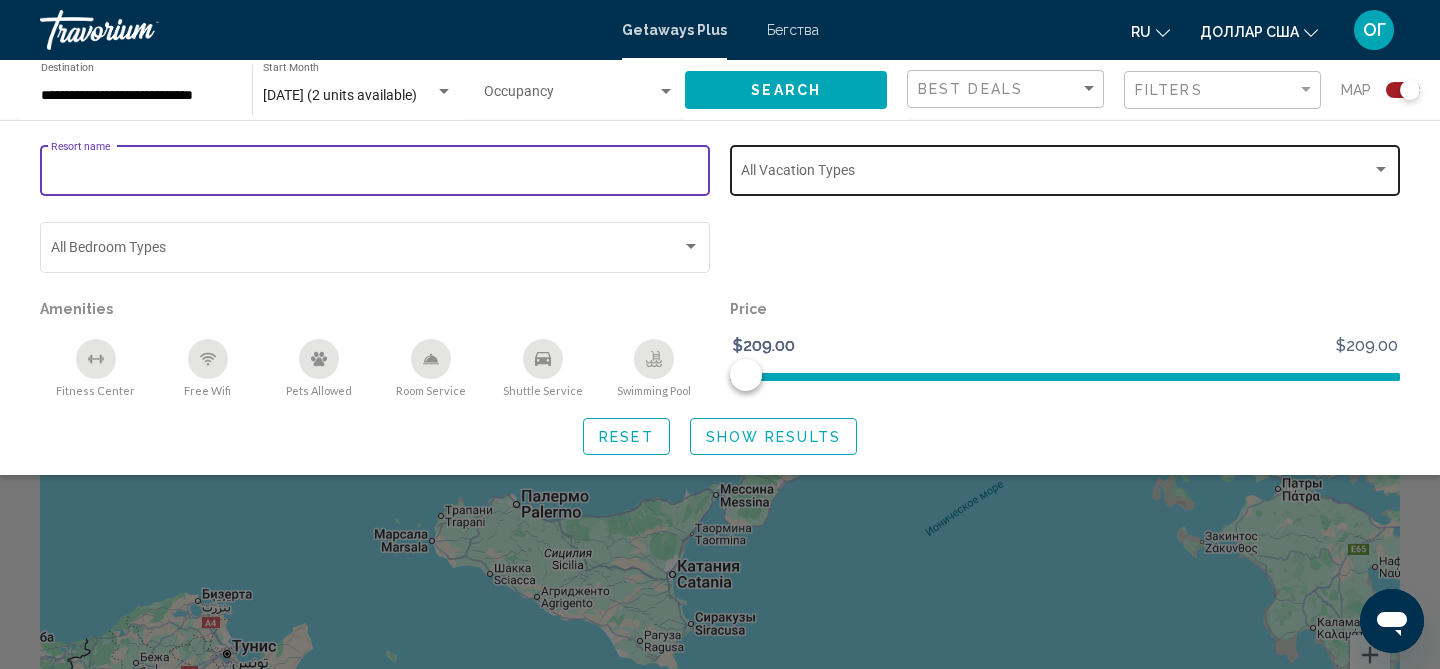 click on "Vacation Types All Vacation Types" 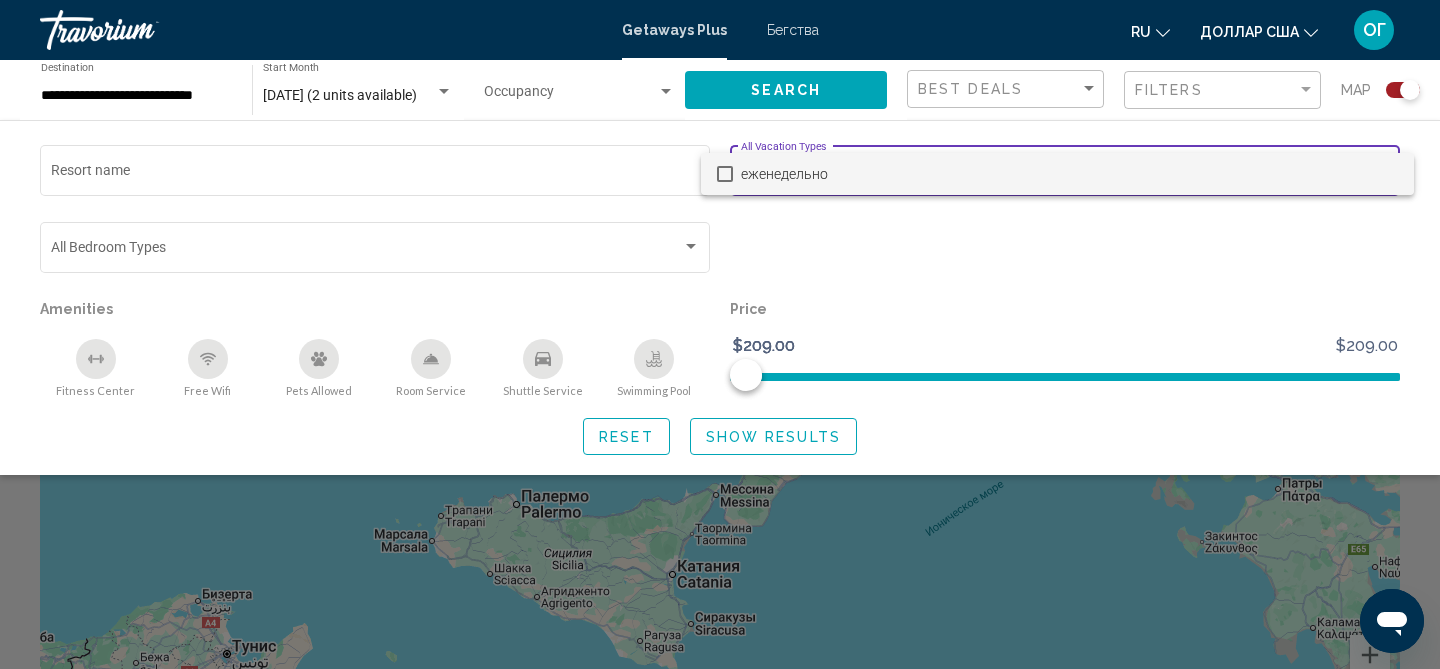 click at bounding box center [720, 334] 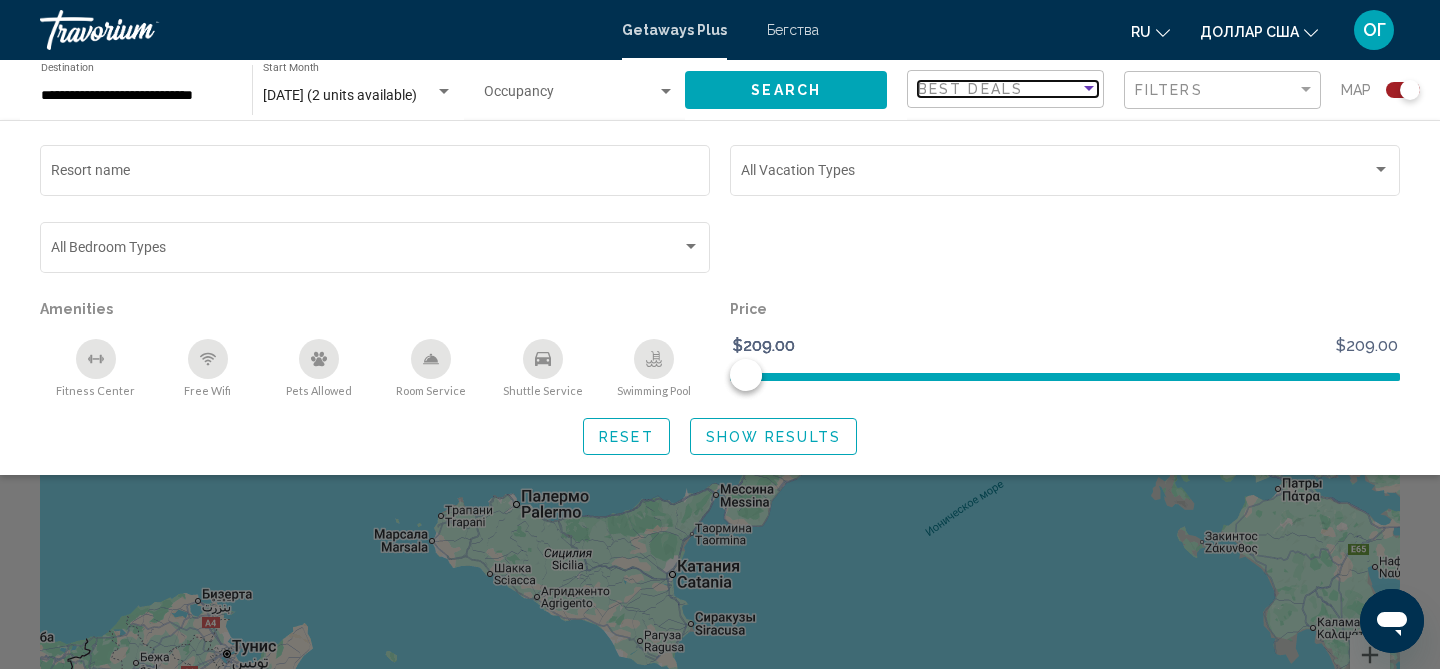 click on "Best Deals" at bounding box center [970, 89] 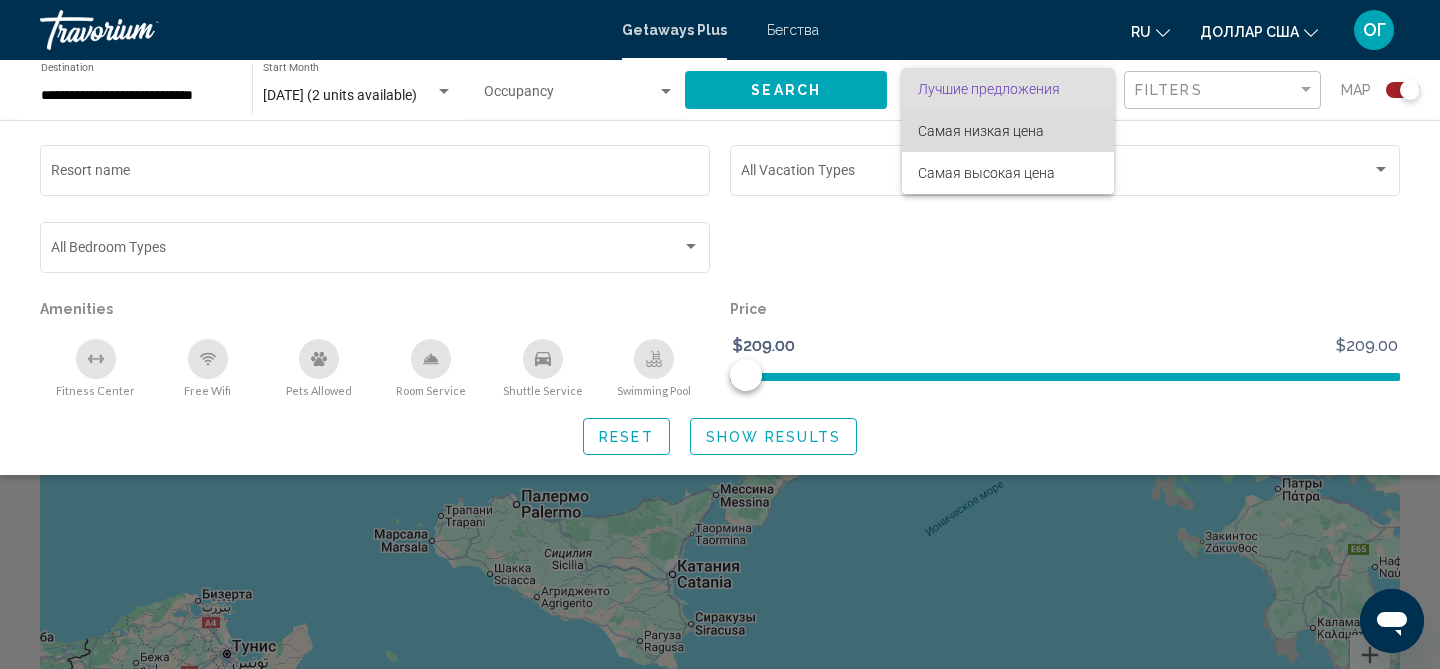 click on "Самая низкая цена" at bounding box center (1008, 131) 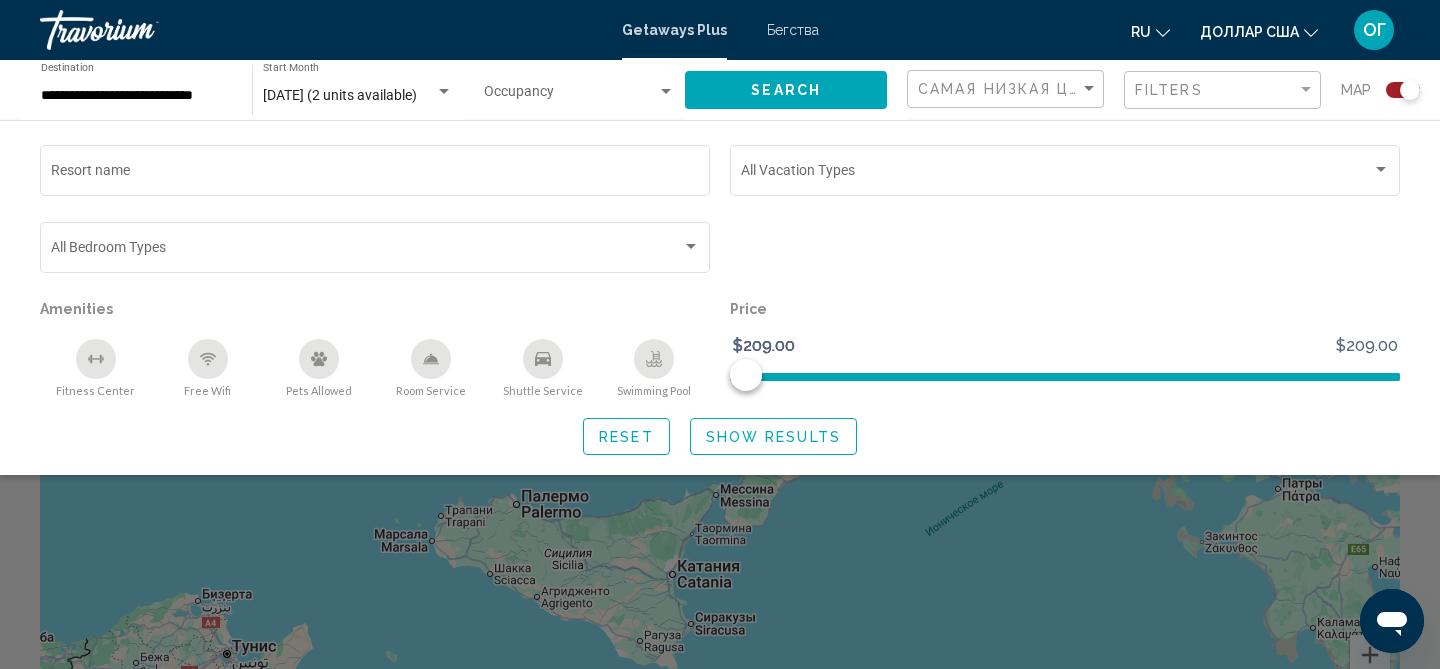 click on "Occupancy Any Occupancy" 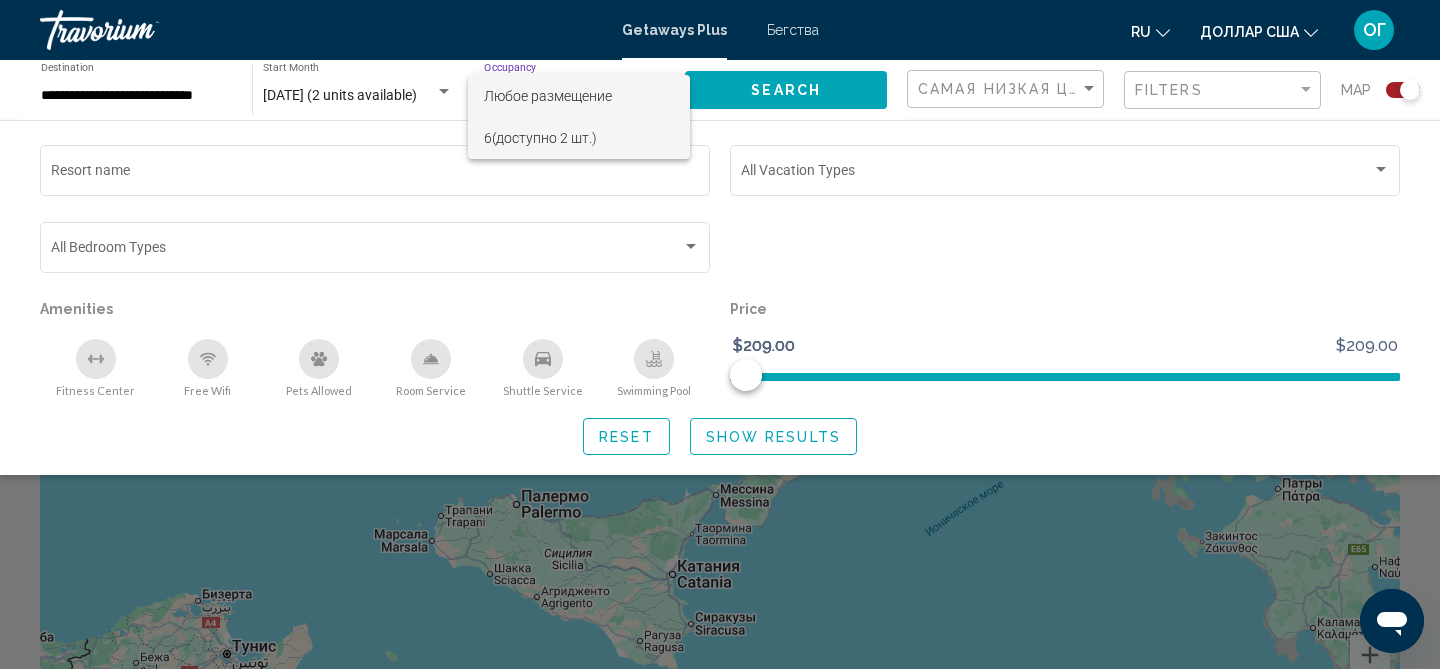 click on "(доступно 2 шт.)" at bounding box center (544, 138) 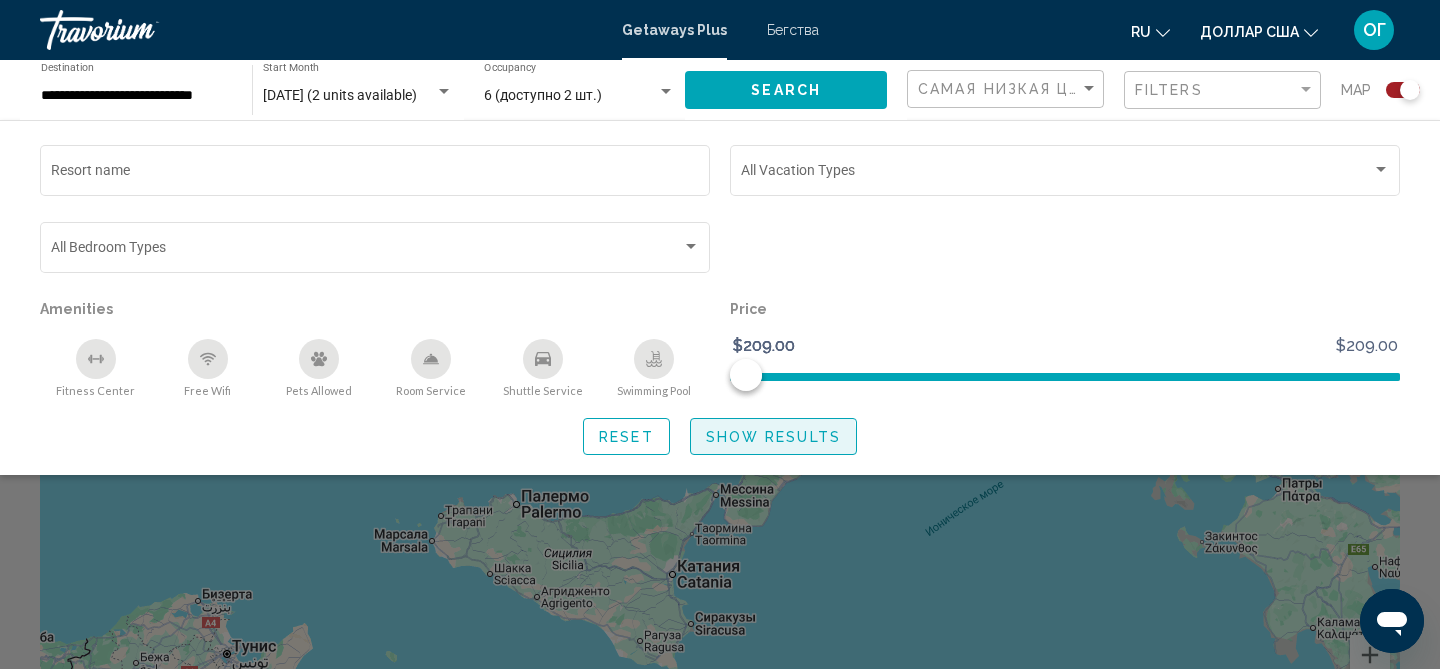 click on "Show Results" 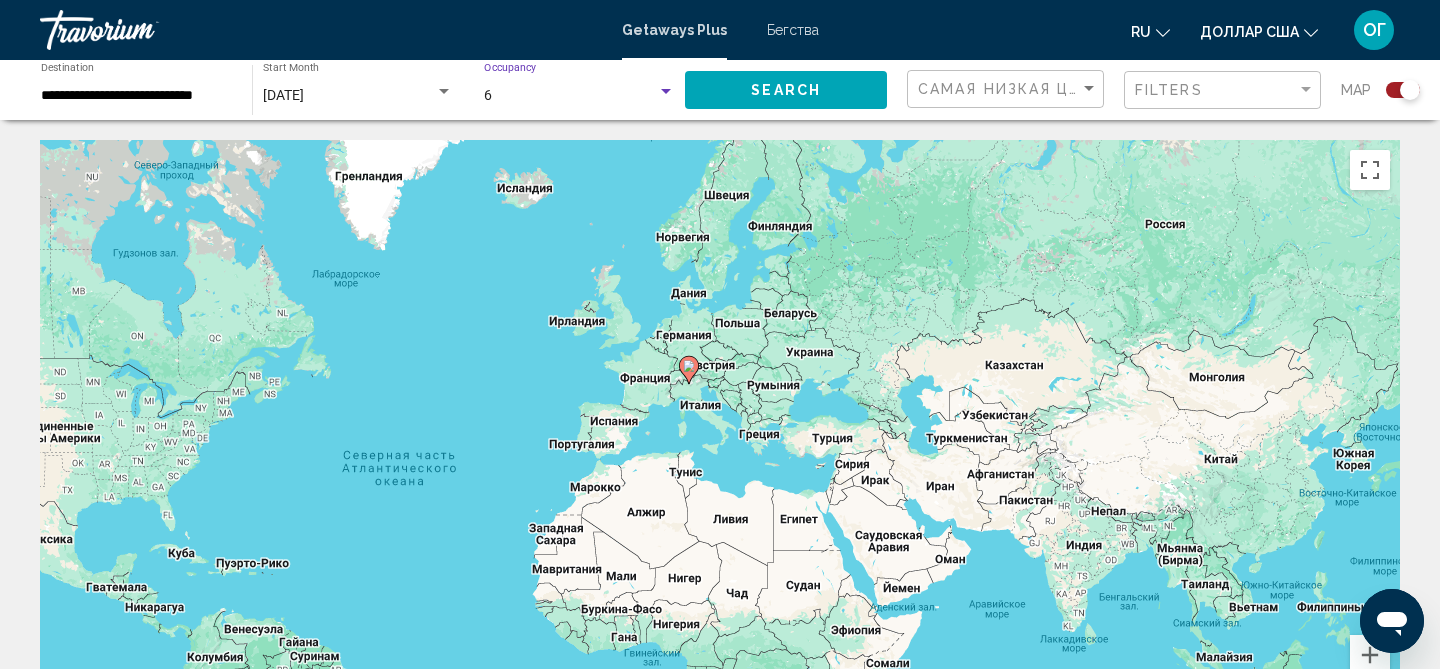 click on "6" at bounding box center [570, 96] 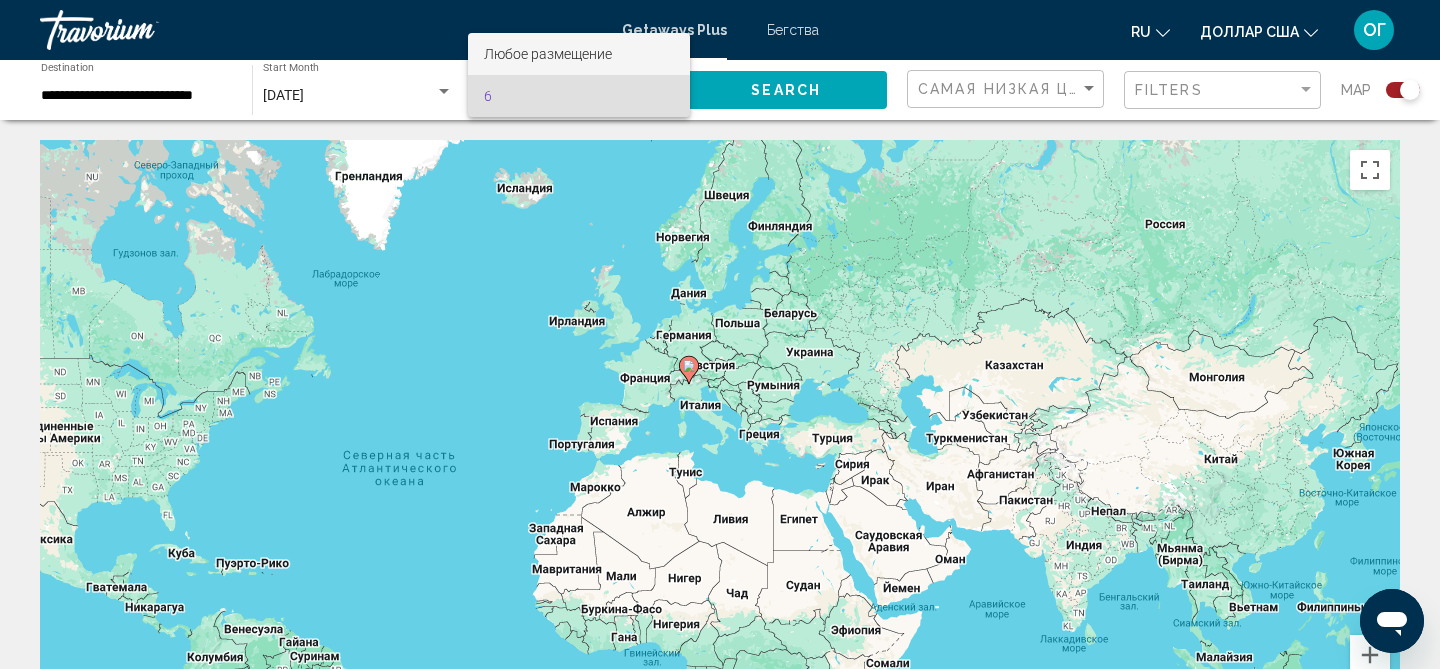 click on "Любое размещение" at bounding box center [548, 54] 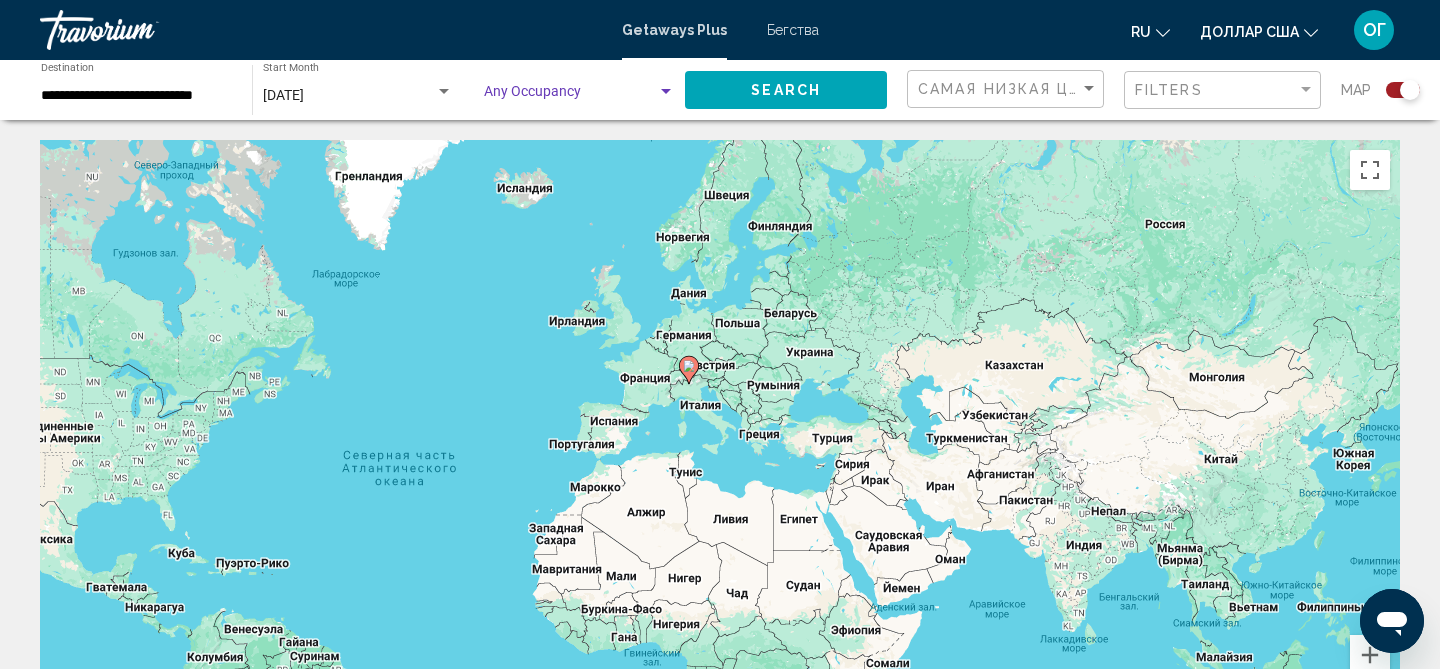 click on "Search" 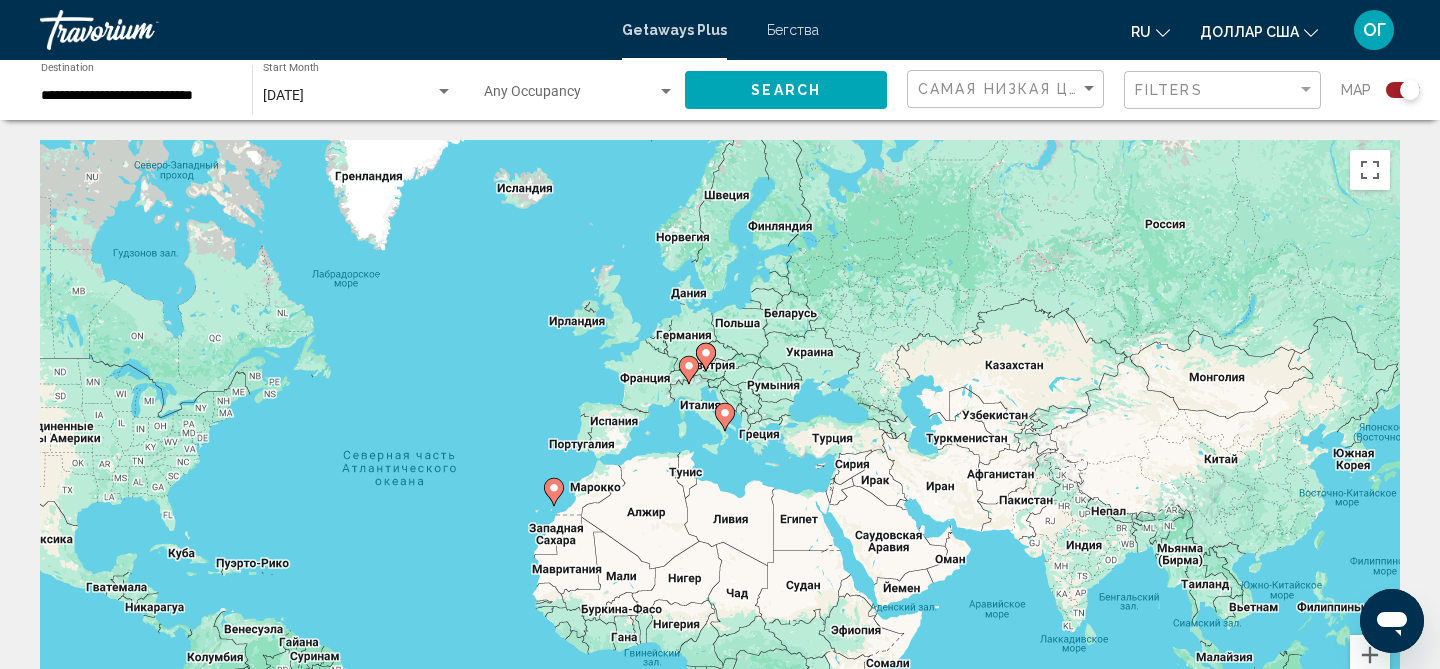click on "Getaways Plus Бегства ru
Английский Español французский Итальяно португальский русский доллар США
Доллары США ($) MXN (мексиканский доллар) Канадский доллар (C$) Фунт стерлингов (£) евро (€) Австралийский доллар (A$) Новозеландский доллар ([GEOGRAPHIC_DATA]$) Китайский юань (CN¥) ОГ Авторизоваться" at bounding box center [720, 30] 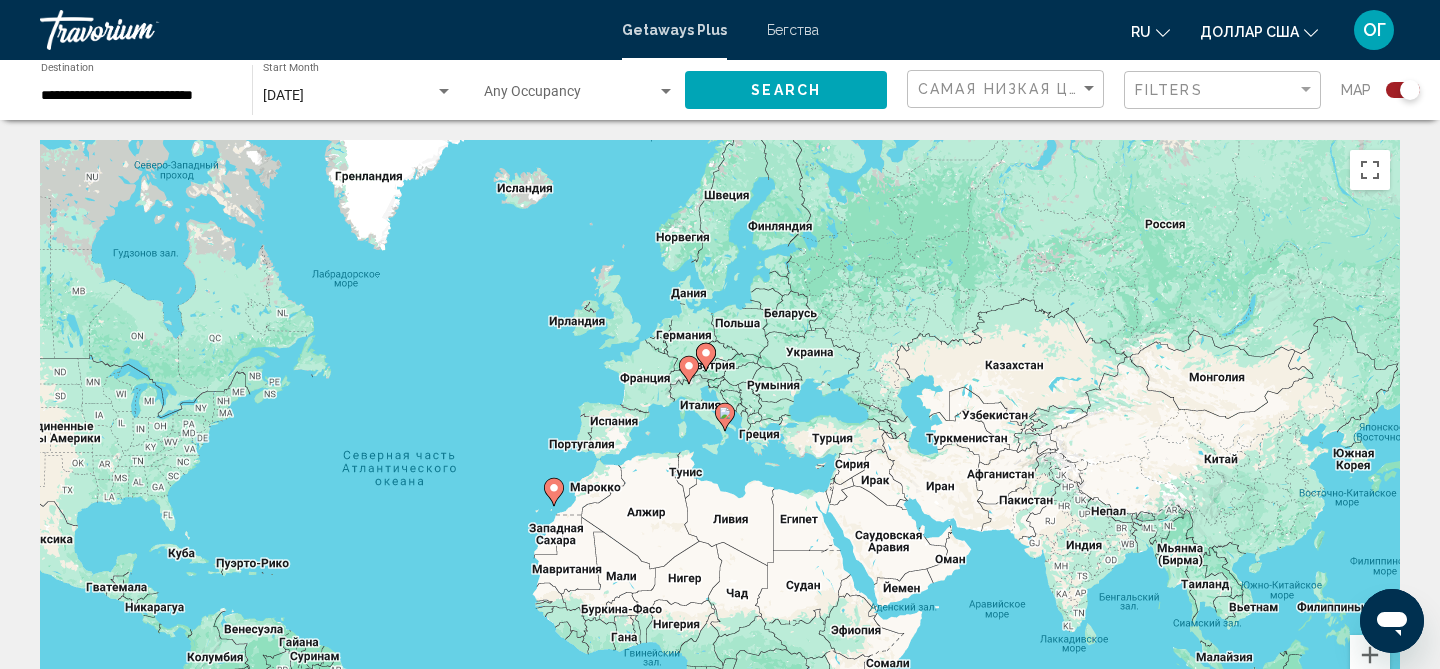 click on "Бегства" at bounding box center [793, 30] 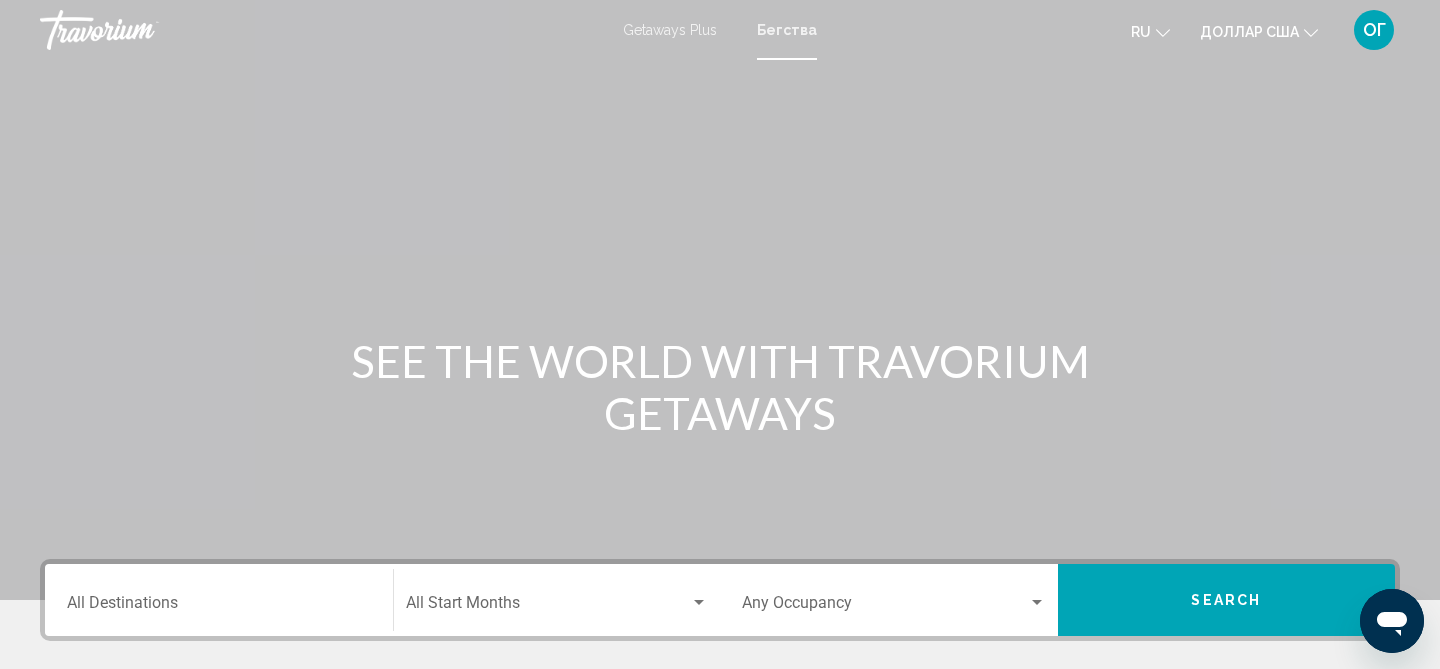 click on "Destination All Destinations" at bounding box center [219, 607] 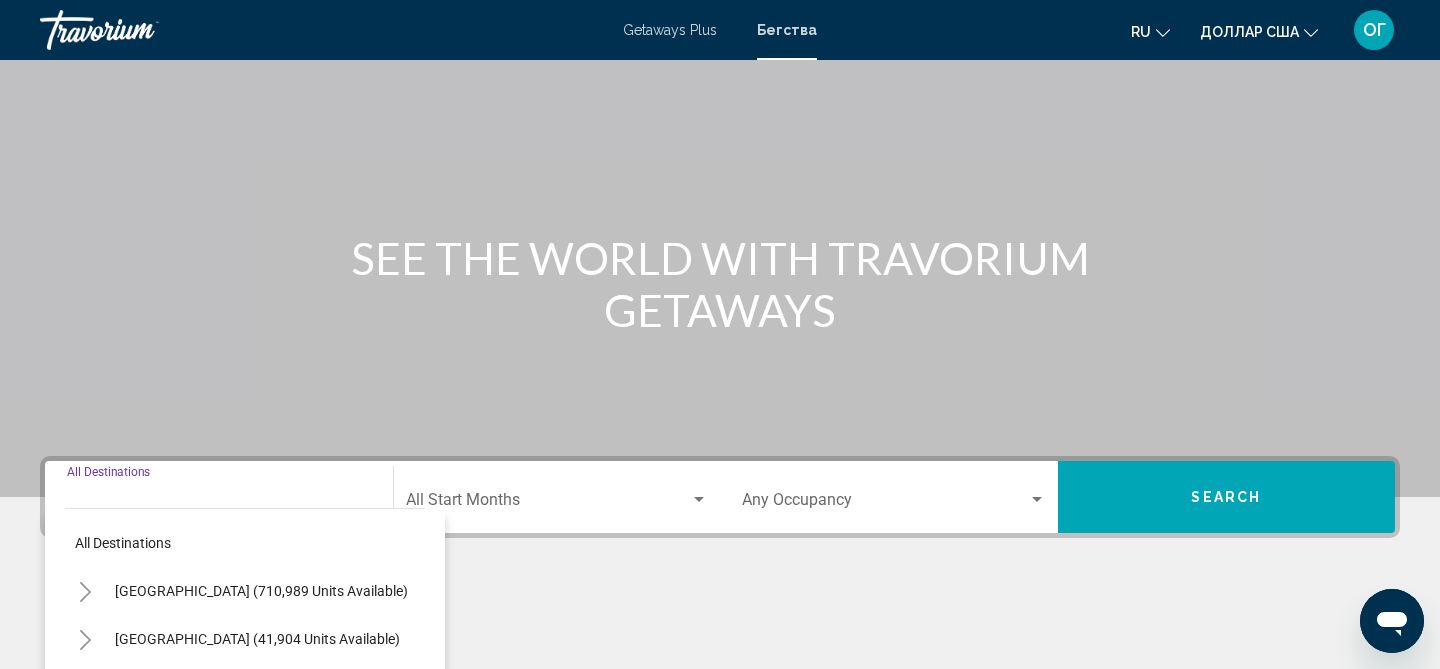 scroll, scrollTop: 417, scrollLeft: 0, axis: vertical 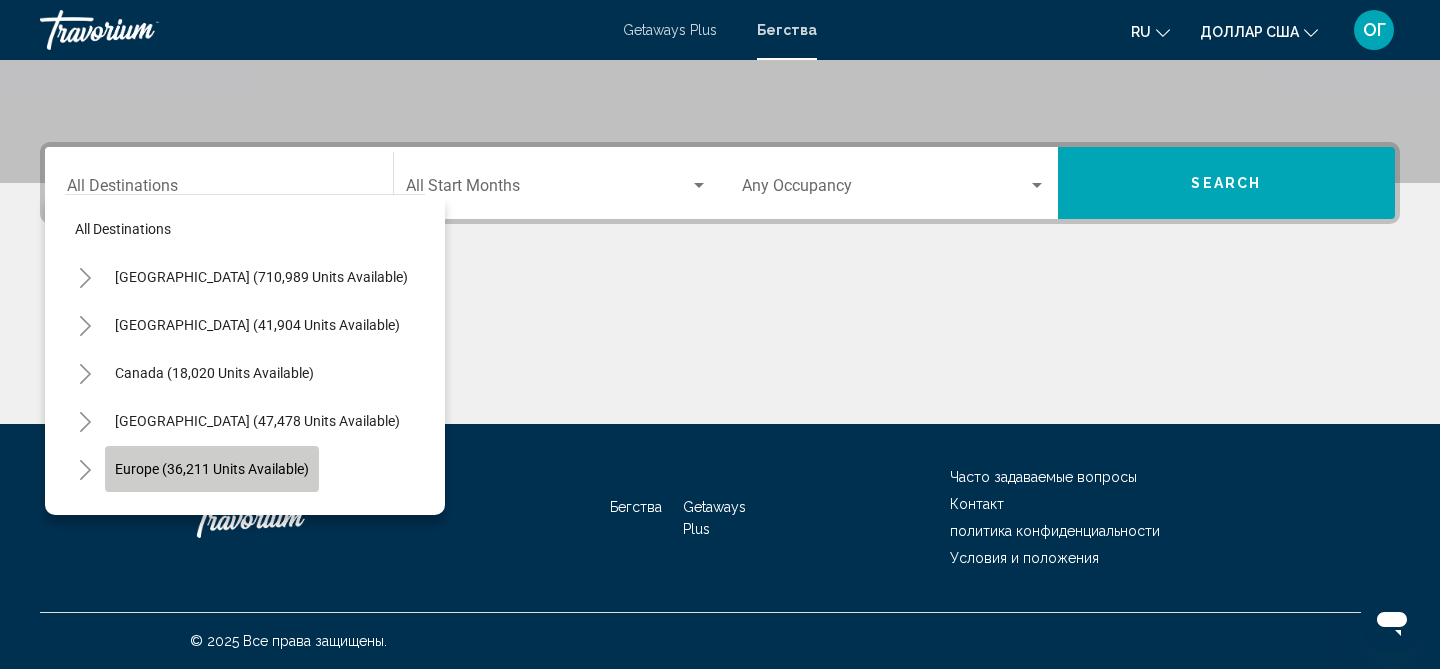 click on "Europe (36,211 units available)" 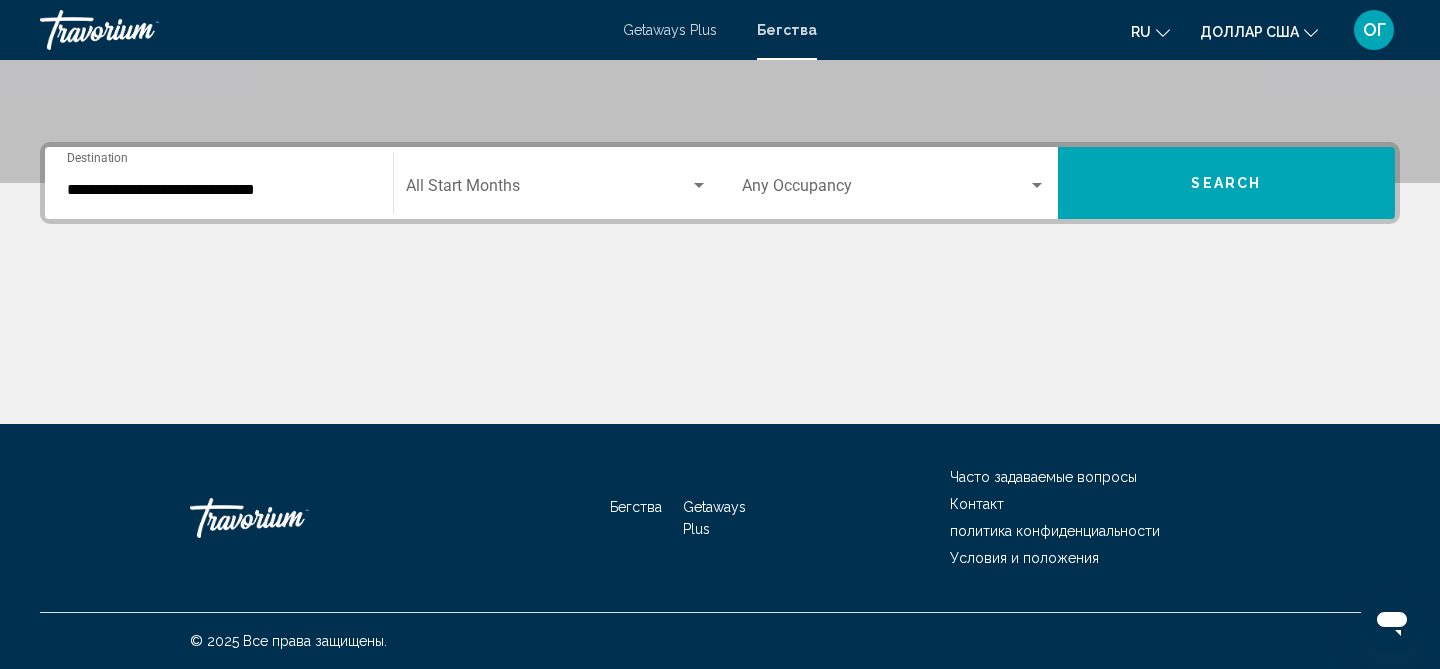 click on "Start Month All Start Months" 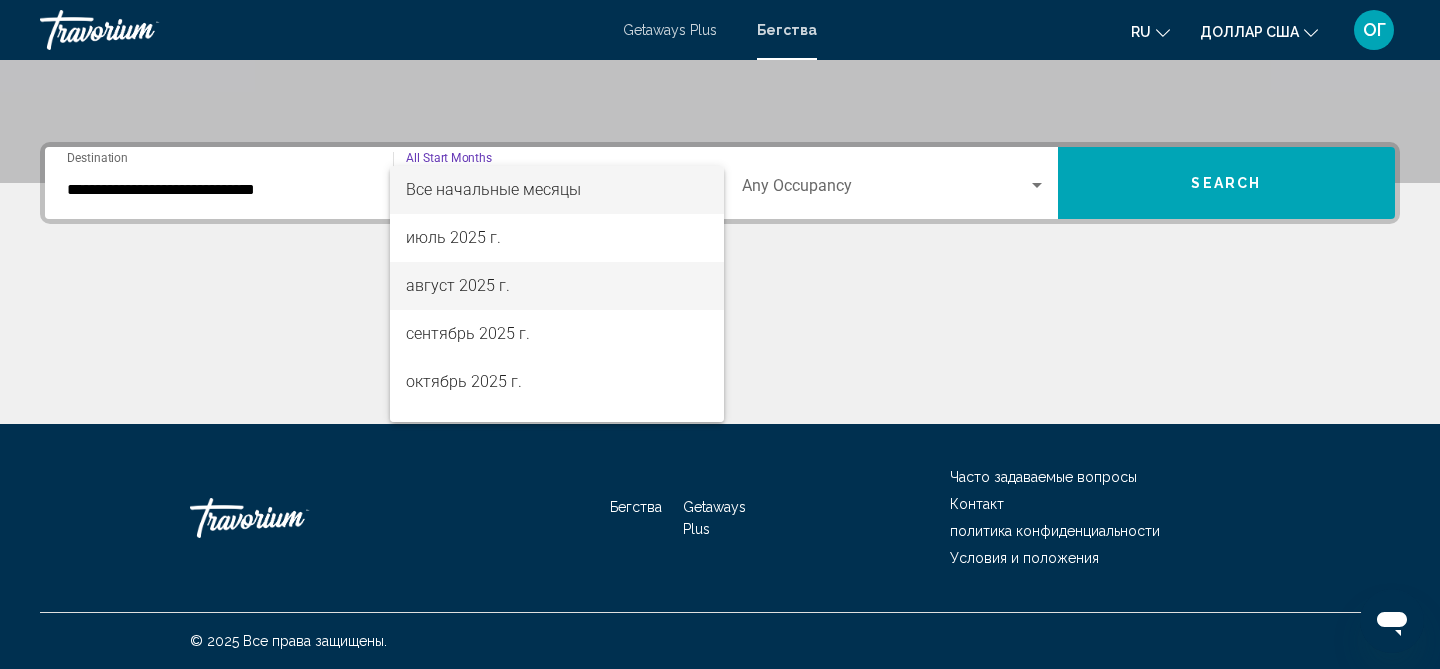 click on "август 2025 г." at bounding box center [458, 285] 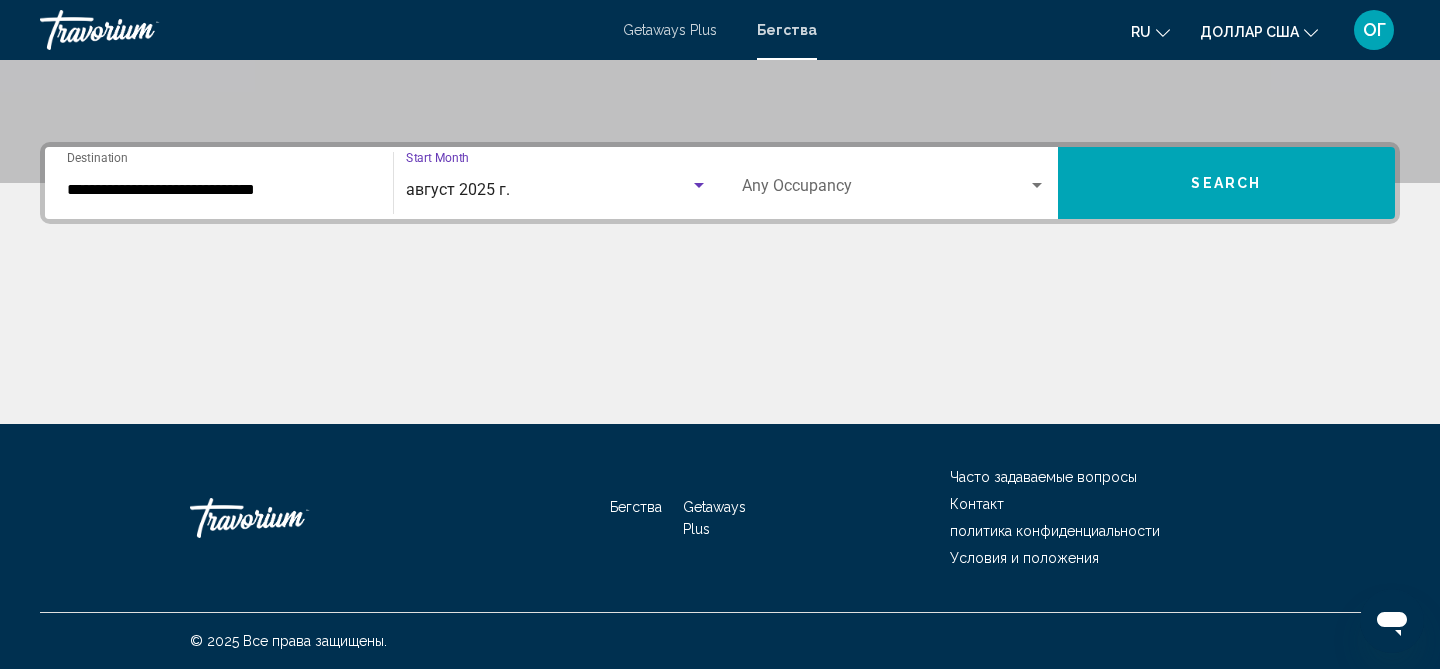 click at bounding box center (885, 190) 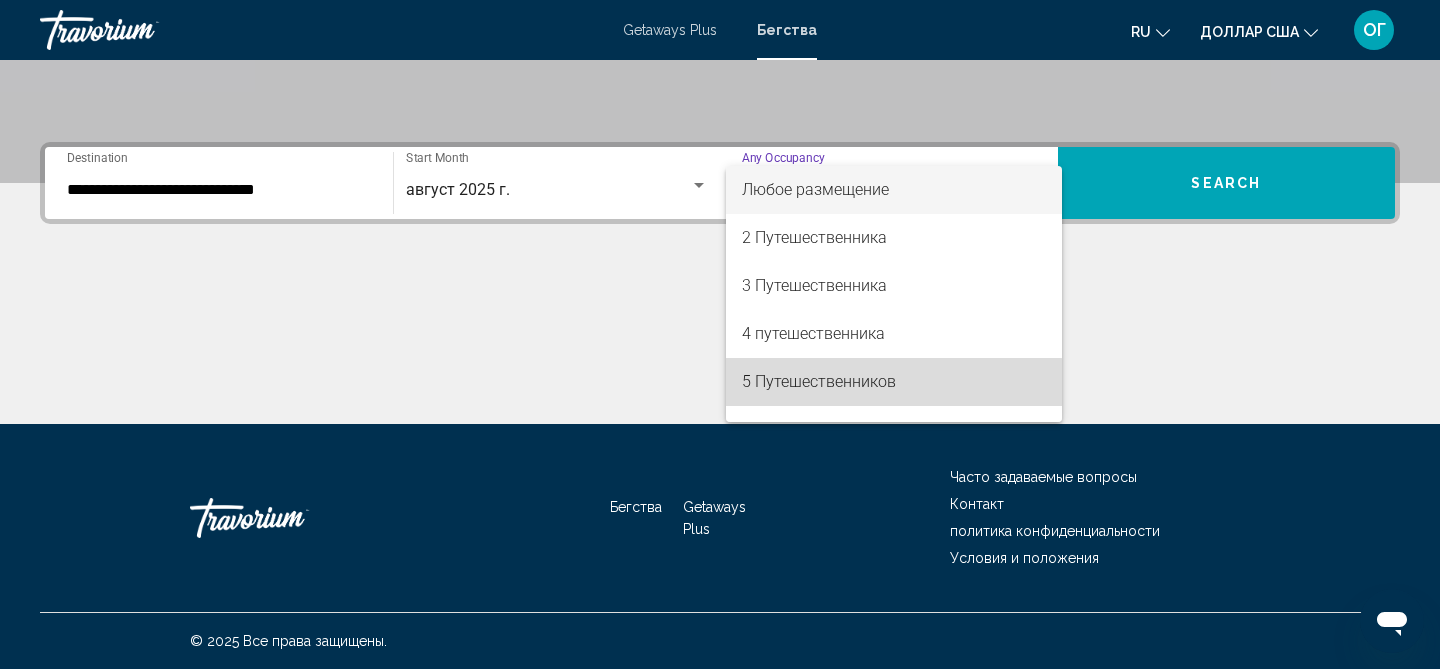 click on "5 Путешественников" at bounding box center (819, 381) 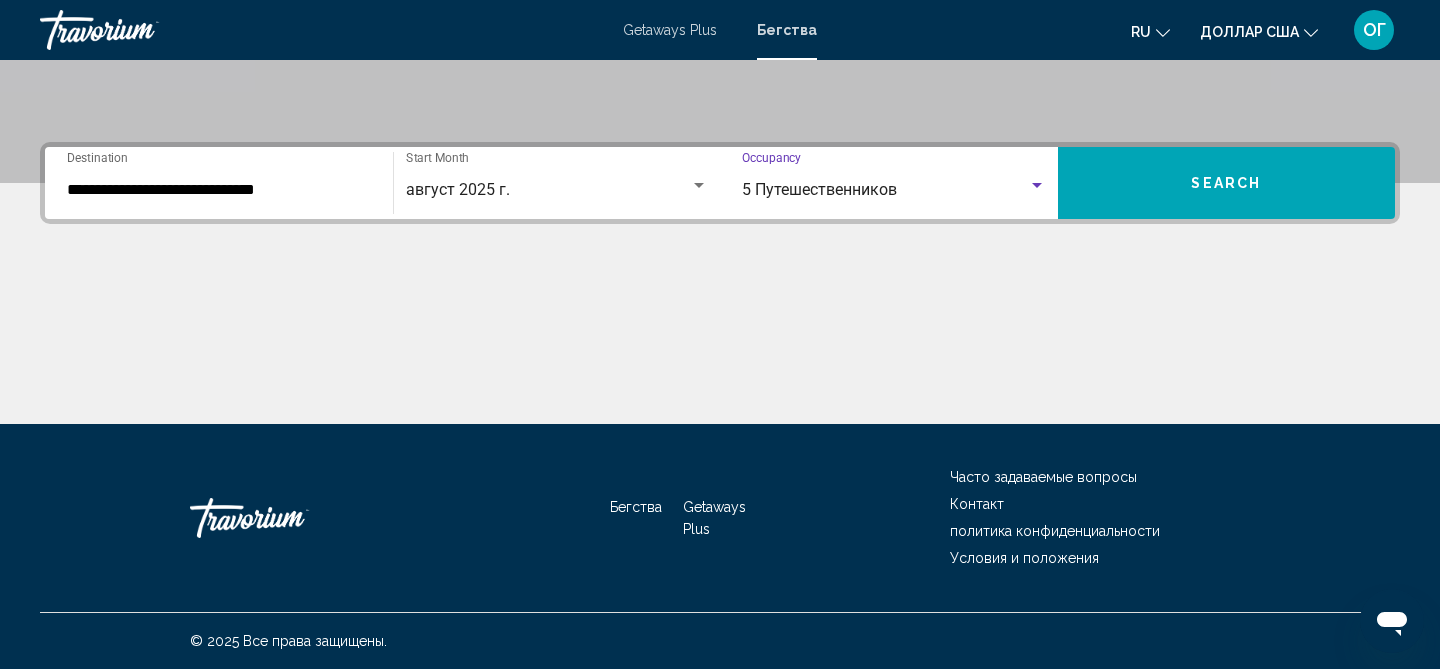 click on "Search" at bounding box center (1226, 184) 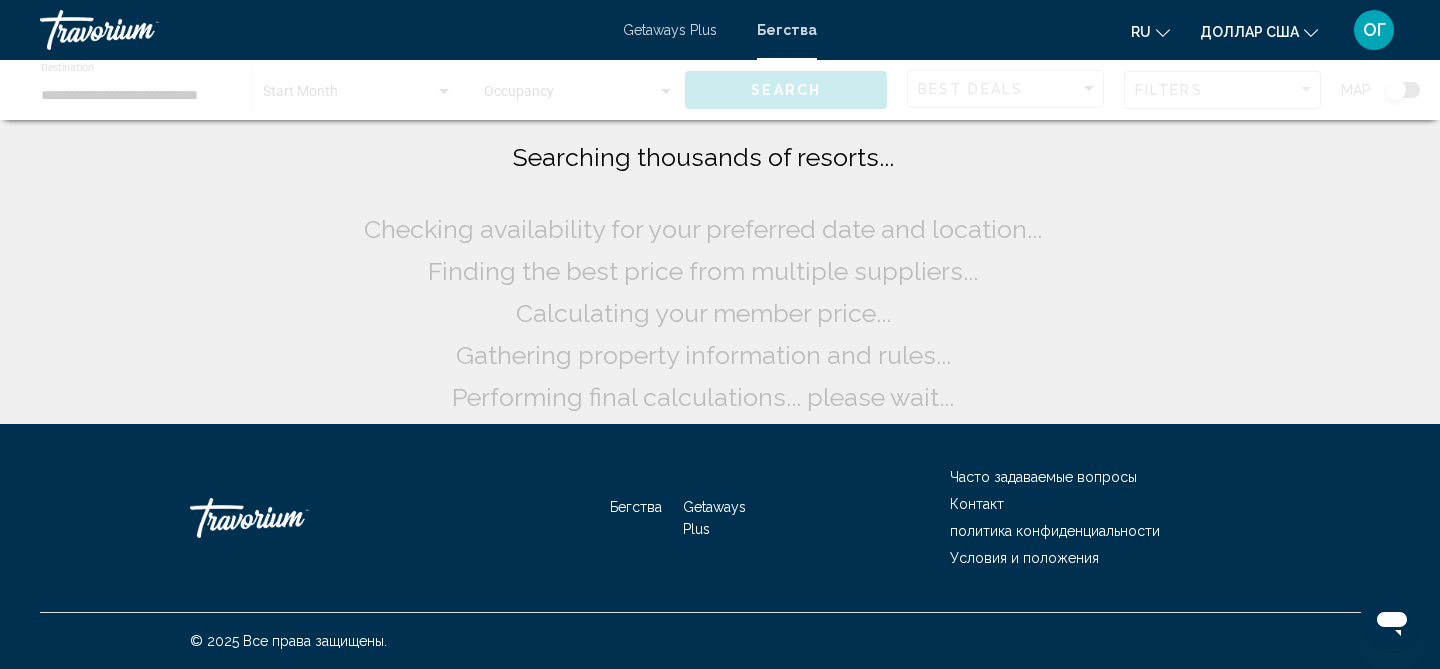 scroll, scrollTop: 0, scrollLeft: 0, axis: both 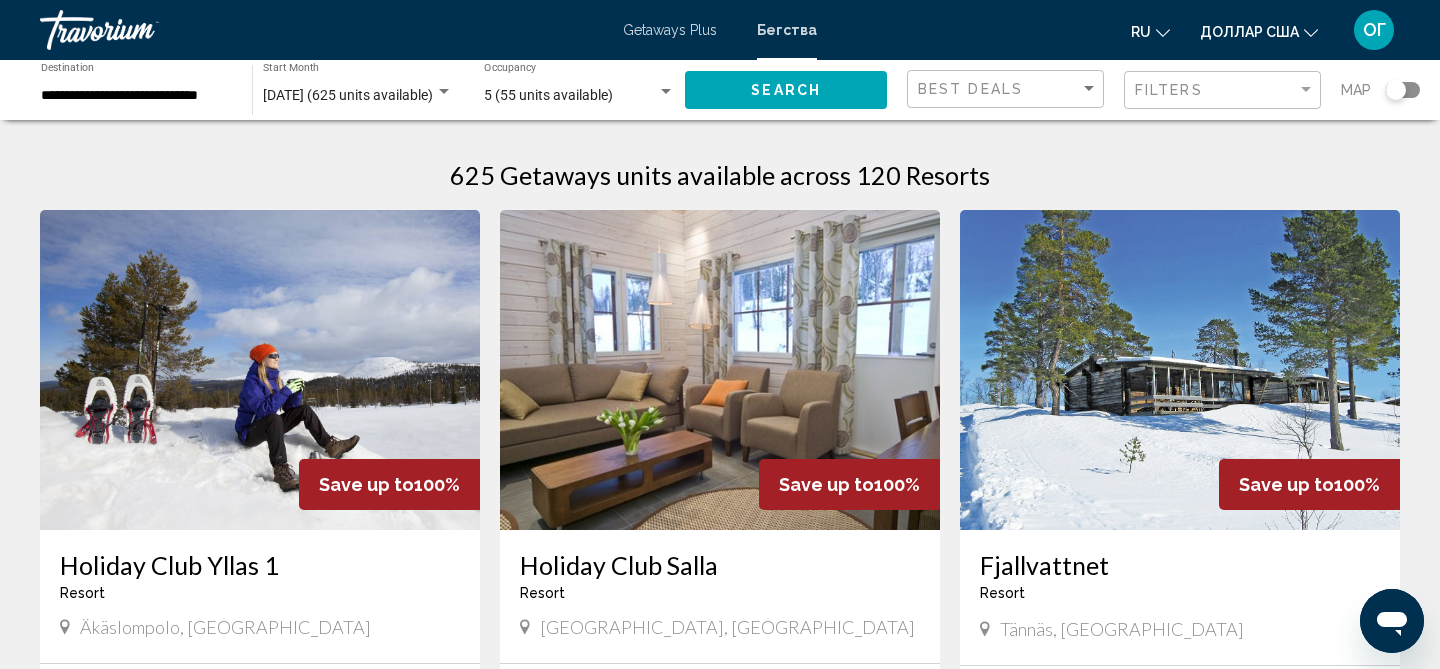 drag, startPoint x: 1428, startPoint y: 184, endPoint x: 1428, endPoint y: 165, distance: 19 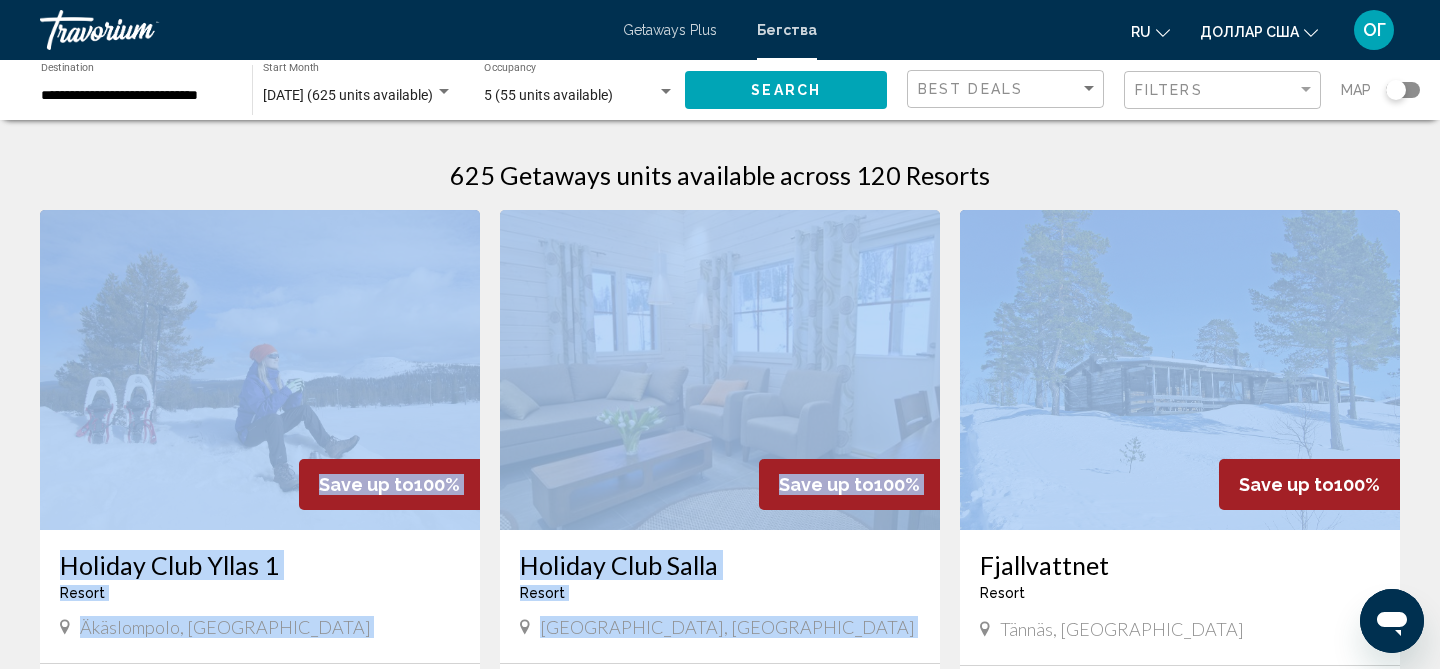 click on "625 Getaways units available across 120 Resorts Save up to  100%   Holiday Club Yllas 1  Resort  -  This is an adults only resort
Äkäslompolo, [GEOGRAPHIC_DATA] From $719.00 USD $0.00 USD For 7 nights You save  $719.00 USD   temp  4
Pets Allowed View Resort    ( 5 units )  Save up to  100%   Holiday Club [GEOGRAPHIC_DATA]  -  This is an adults only resort
[GEOGRAPHIC_DATA], [GEOGRAPHIC_DATA] From $719.00 USD $0.00 USD For 7 nights You save  $719.00 USD   temp  4.8
Swimming Pool
Pets [GEOGRAPHIC_DATA]    ( 25 units )  Save up to  100%   Fjallvattnet  Resort  -  This is an adults only resort
Tännäs, [GEOGRAPHIC_DATA] From $719.00 USD $0.00 USD For 7 nights You save  $719.00 USD   temp  4 View Resort    ( 1 unit )  Save up to  100%   Fjall-[GEOGRAPHIC_DATA]  -  This is an adults only resort
[GEOGRAPHIC_DATA], [GEOGRAPHIC_DATA] From $719.00 USD $0.00 USD For 7 nights You save" at bounding box center (720, 1485) 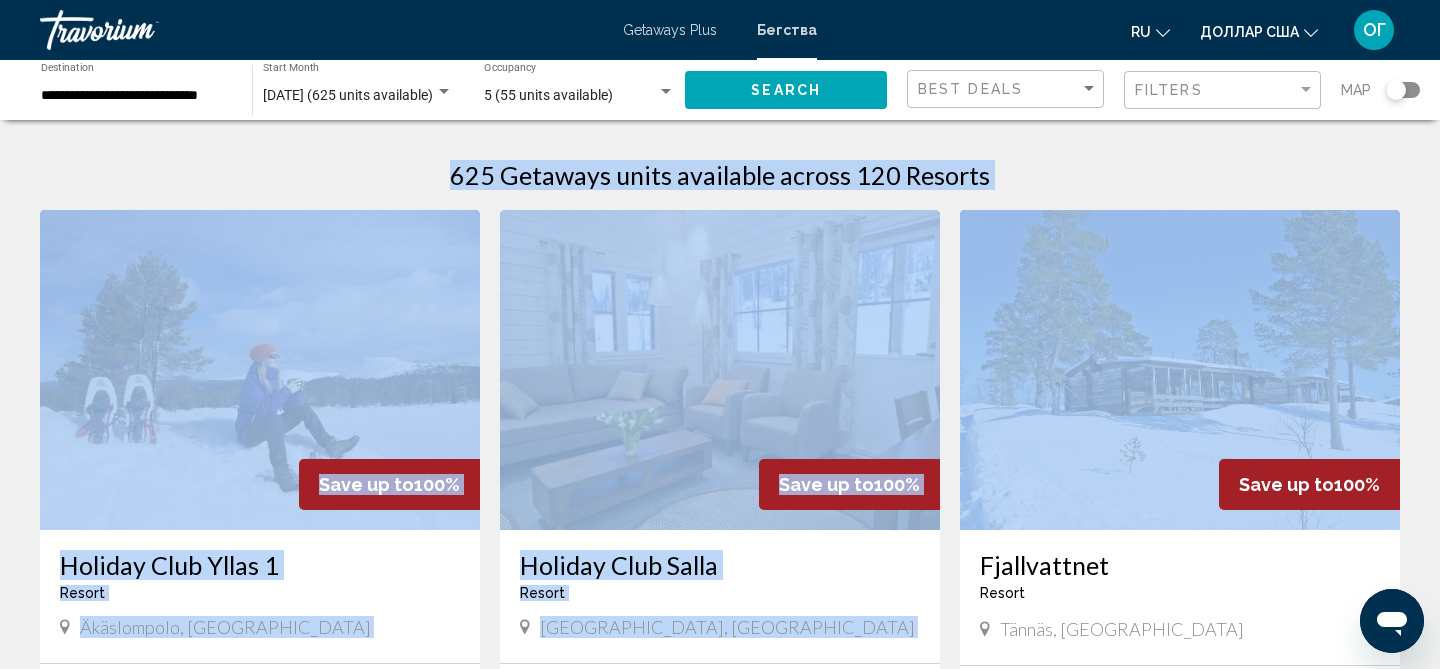 drag, startPoint x: 1422, startPoint y: 193, endPoint x: 1419, endPoint y: 141, distance: 52.086468 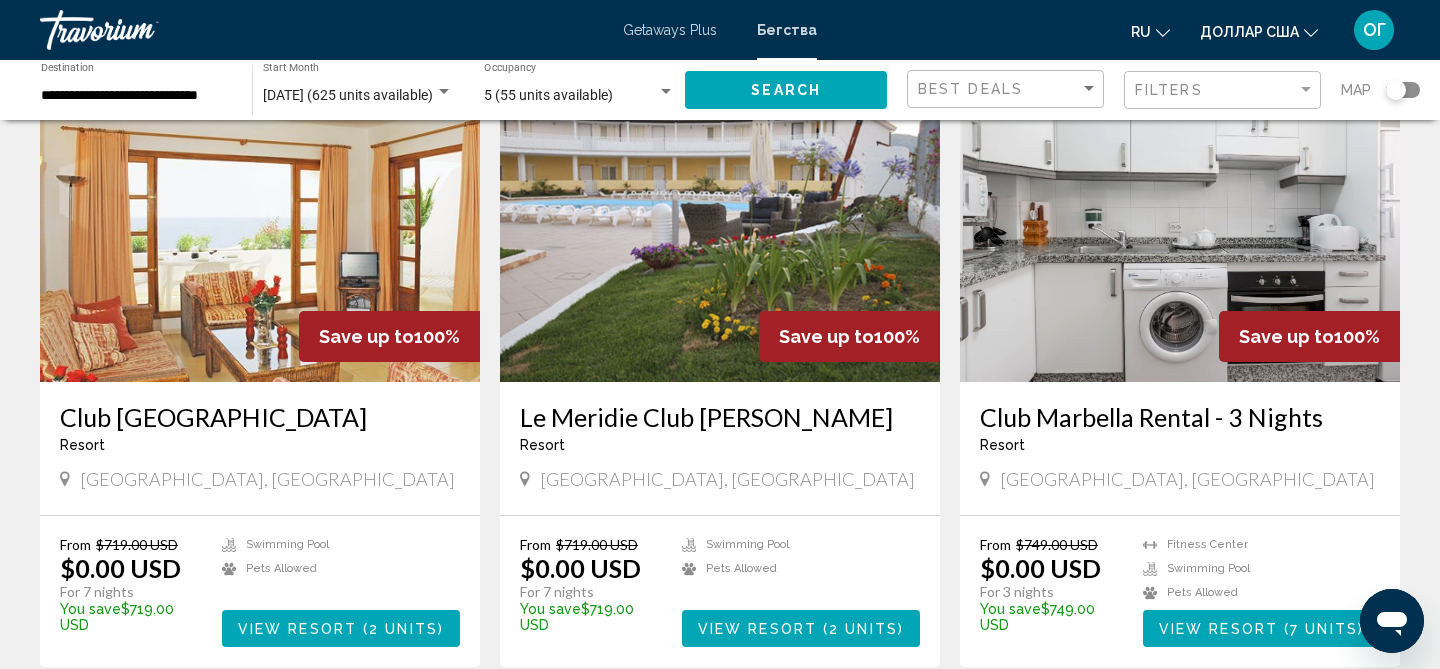 scroll, scrollTop: 2120, scrollLeft: 0, axis: vertical 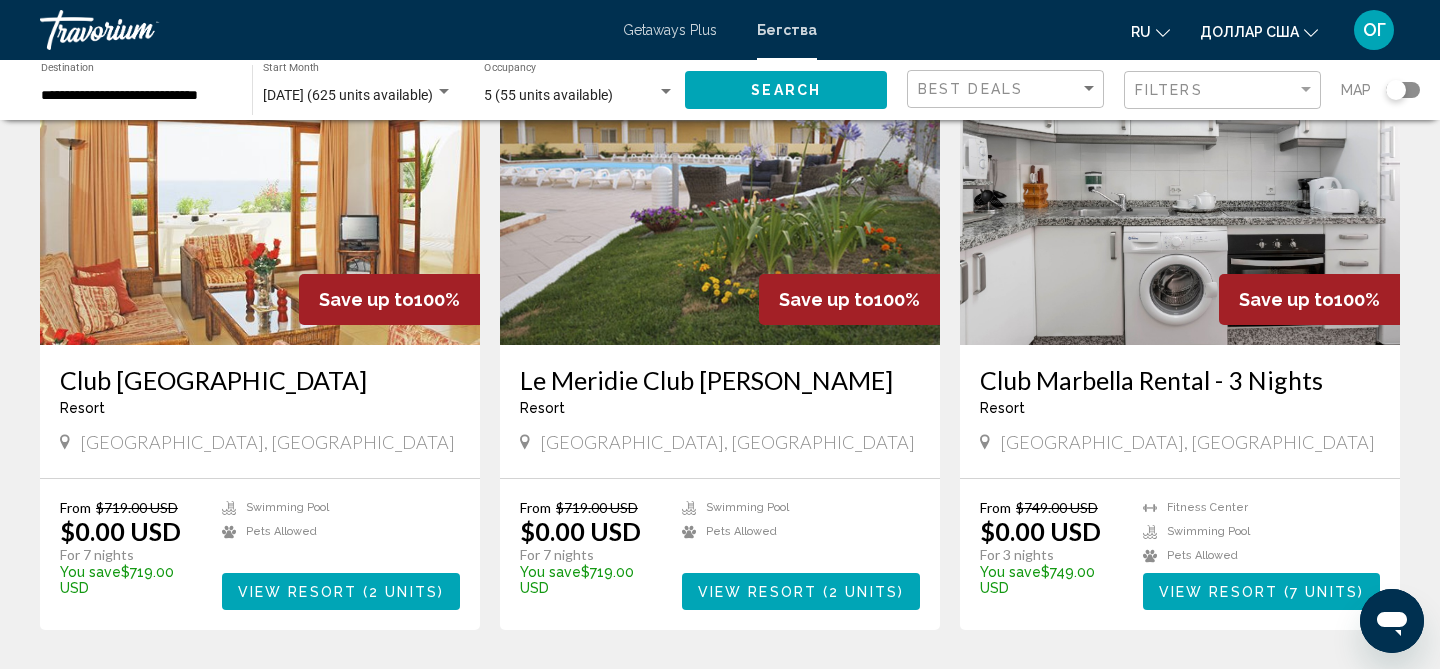 click on "Club [GEOGRAPHIC_DATA]" at bounding box center [260, 380] 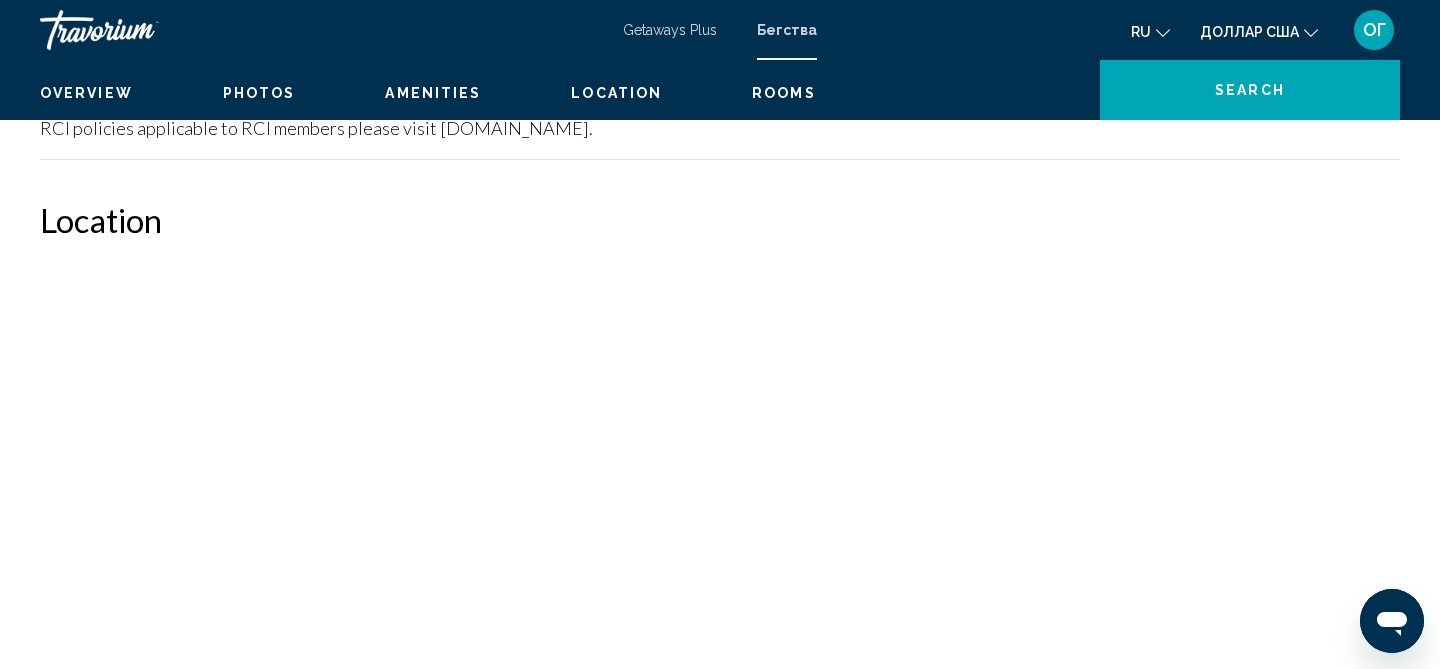 scroll, scrollTop: 25, scrollLeft: 0, axis: vertical 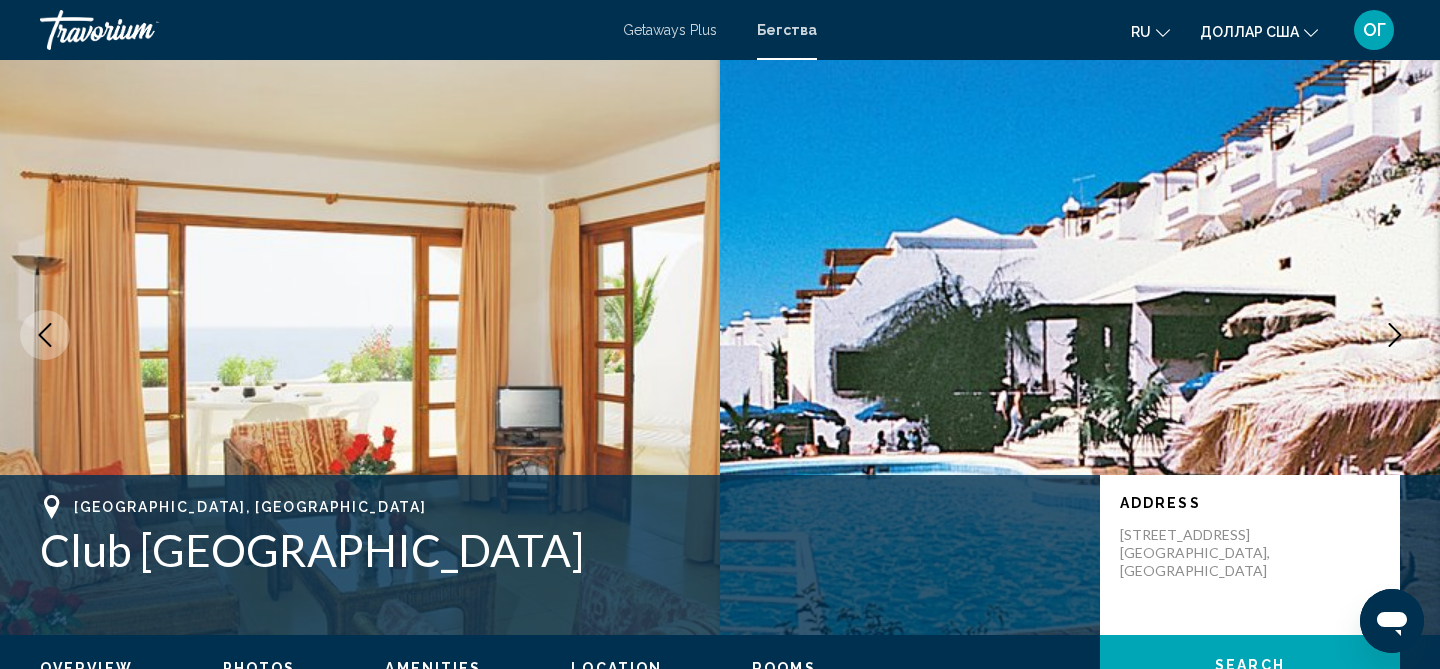 type 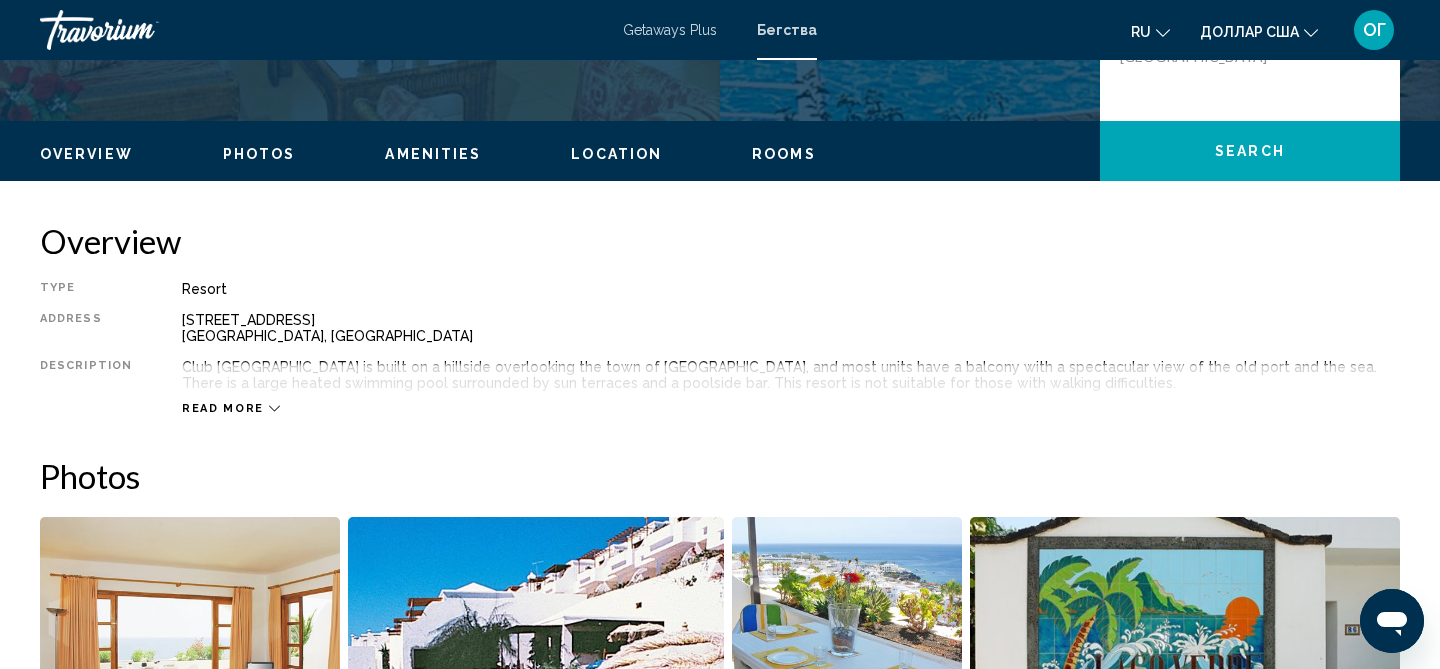 scroll, scrollTop: 545, scrollLeft: 0, axis: vertical 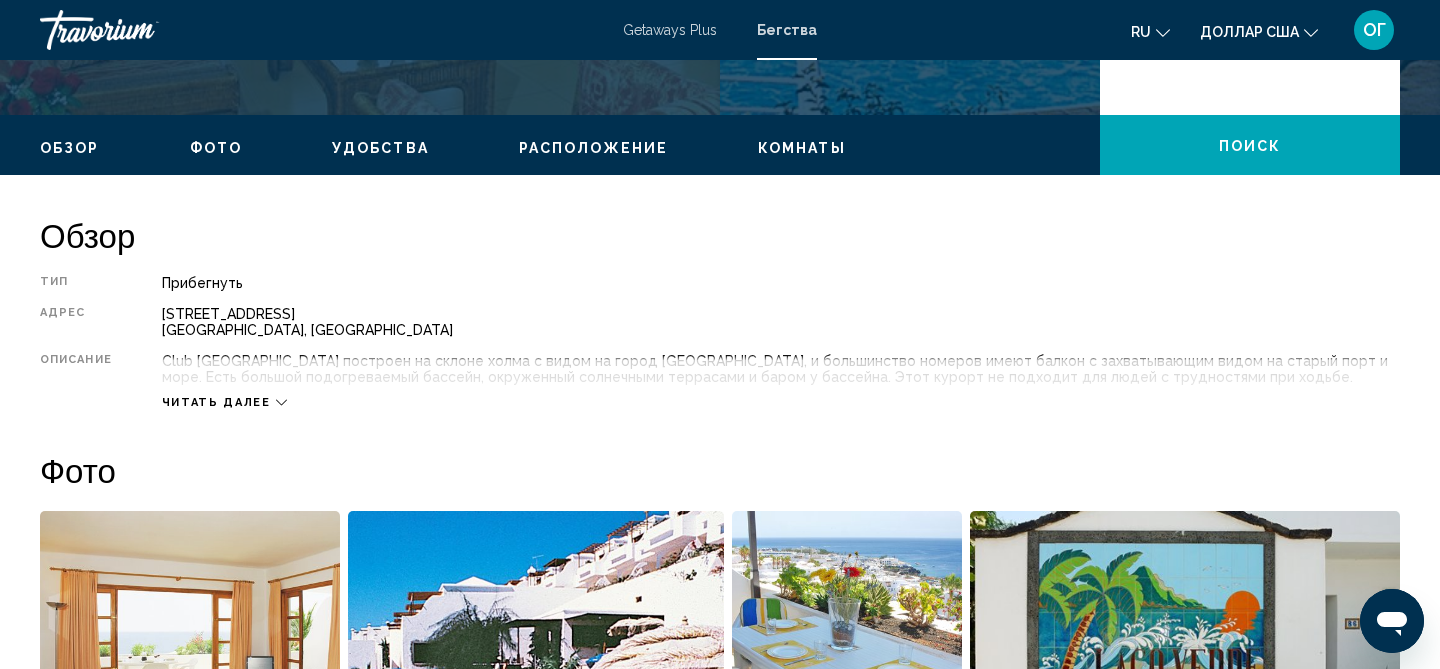 click on "Тип Прибегнуть Все включено Нет "все включено" Адрес [STREET_ADDRESS], [GEOGRAPHIC_DATA] Описание Club [GEOGRAPHIC_DATA] построен на склоне холма с видом на город [GEOGRAPHIC_DATA], и большинство номеров имеют балкон с захватывающим видом на старый порт и море. Есть большой подогреваемый бассейн, окруженный солнечными террасами и баром у бассейна. Этот курорт не подходит для людей с трудностями при ходьбе. Читать далее" at bounding box center [720, 342] 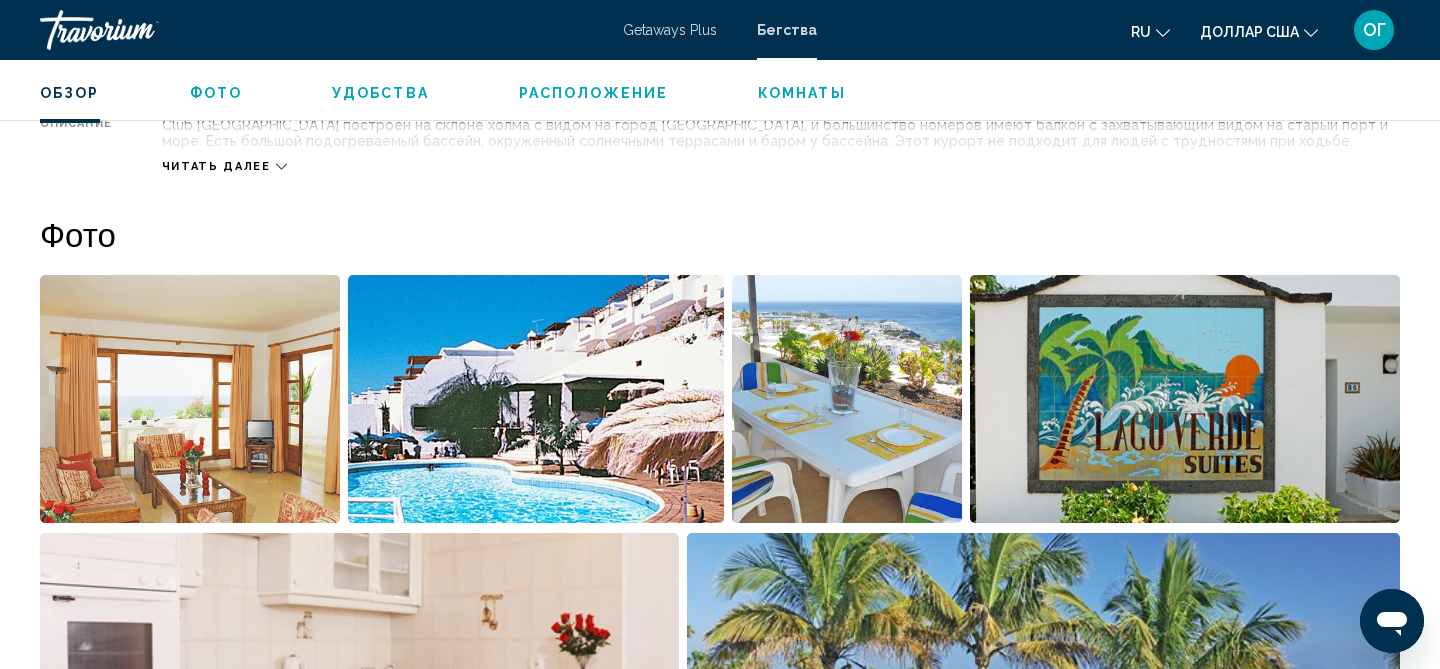 scroll, scrollTop: 785, scrollLeft: 0, axis: vertical 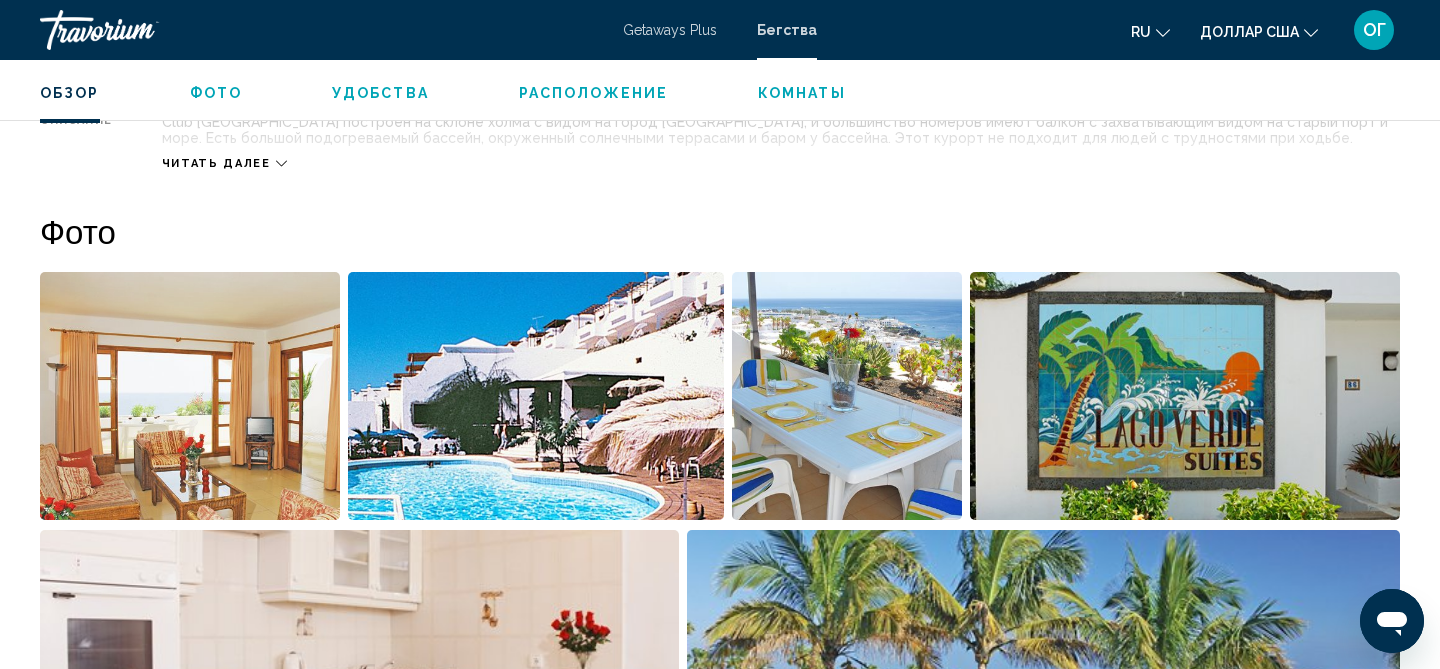 click on "Обзор Тип Прибегнуть Все включено Нет "все включено" Адрес [STREET_ADDRESS]  [GEOGRAPHIC_DATA], [GEOGRAPHIC_DATA] Описание Club [GEOGRAPHIC_DATA] построен на склоне холма с видом на город [GEOGRAPHIC_DATA], и большинство номеров имеют балкон с захватывающим видом на старый порт и море. Есть большой подогреваемый бассейн, окруженный солнечными террасами и баром у бассейна. Этот курорт не подходит для людей с трудностями при ходьбе. Читать далее
Фото Удобства бассейн Удобства отсутствуют. Ограничения политики Ограничения по размещению Домашние животные 0 ← → ↑ +" at bounding box center (720, 1685) 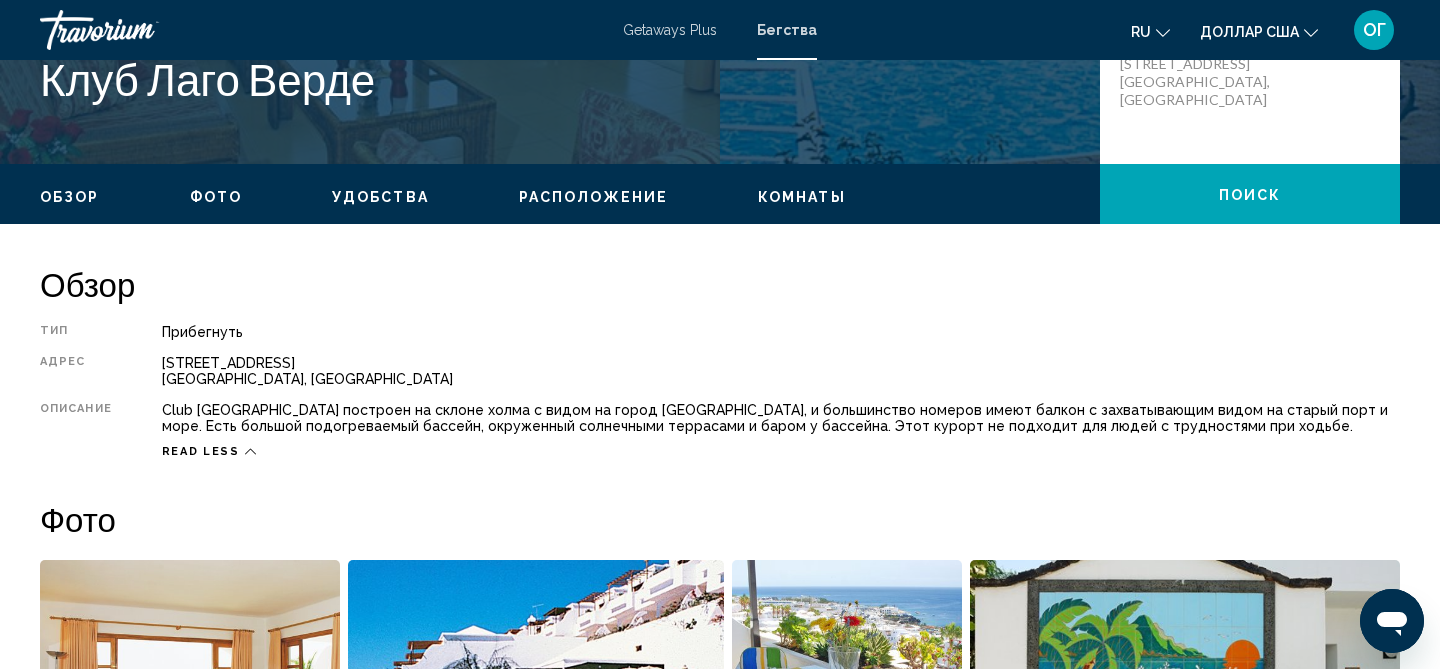 scroll, scrollTop: 465, scrollLeft: 0, axis: vertical 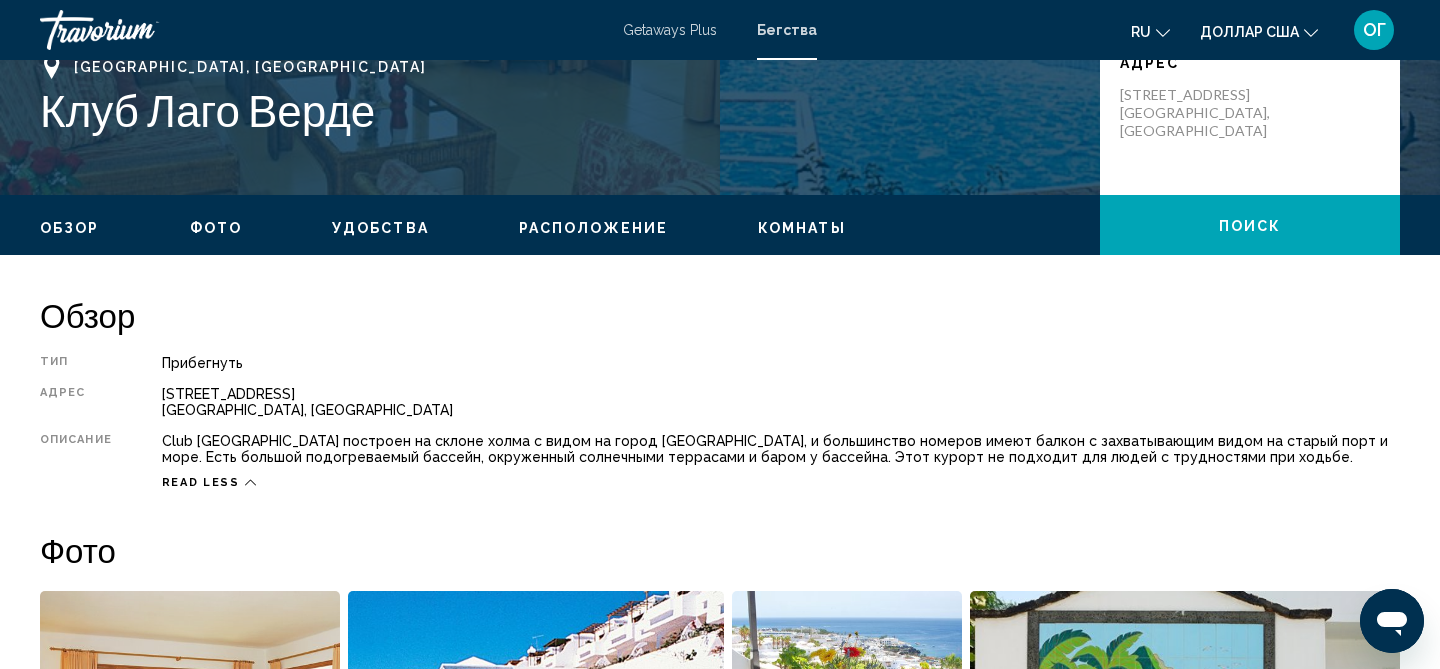 click on "Комнаты" at bounding box center [802, 228] 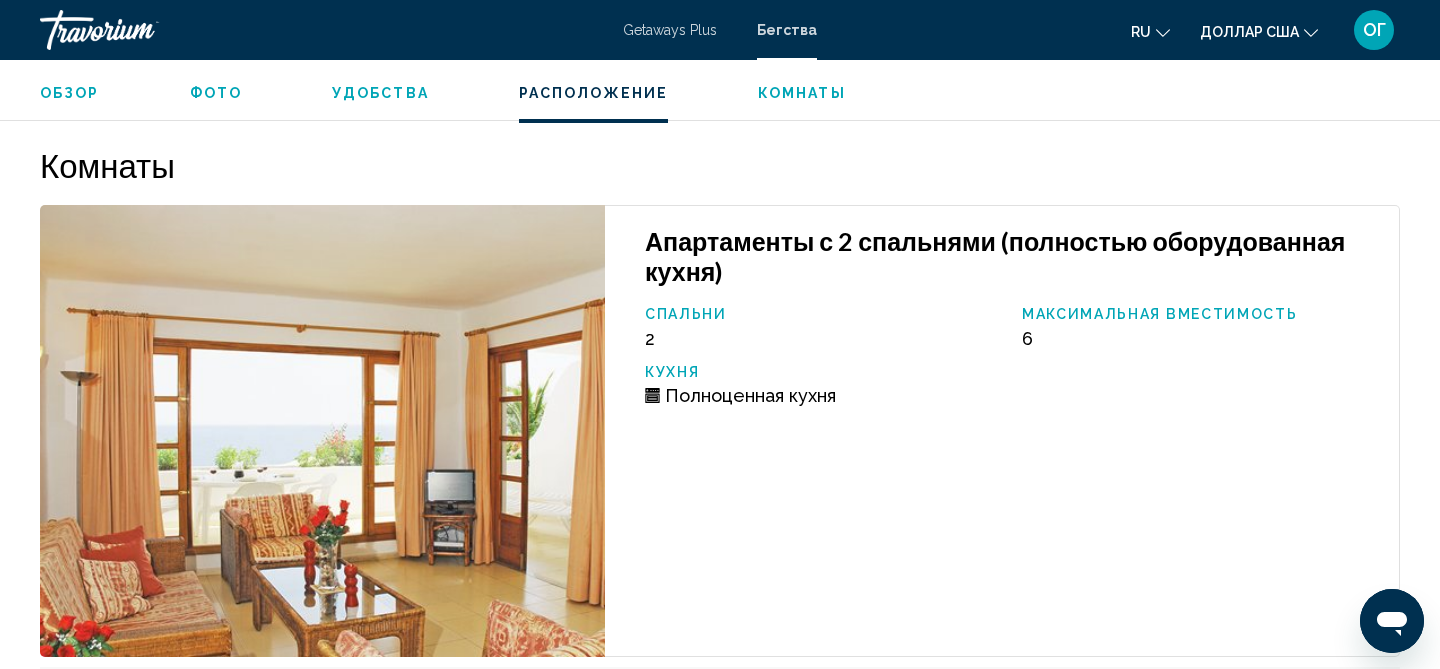 scroll, scrollTop: 2944, scrollLeft: 0, axis: vertical 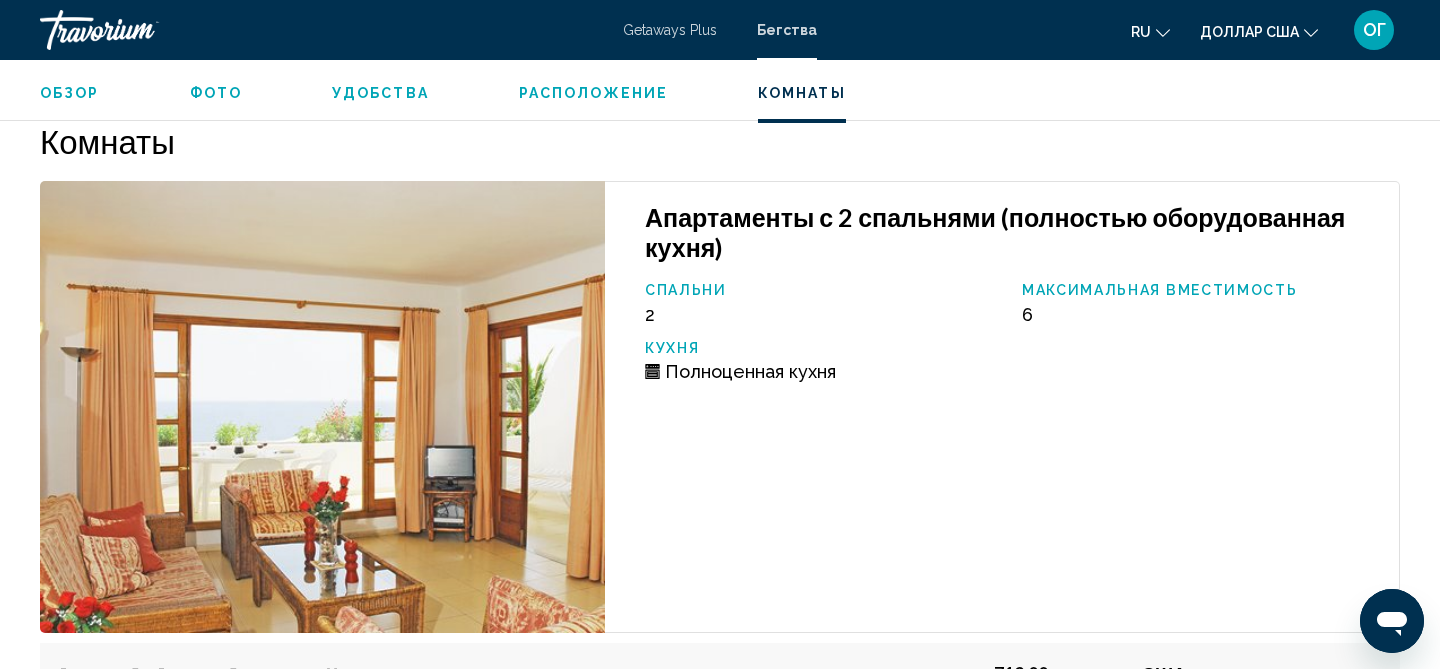 type 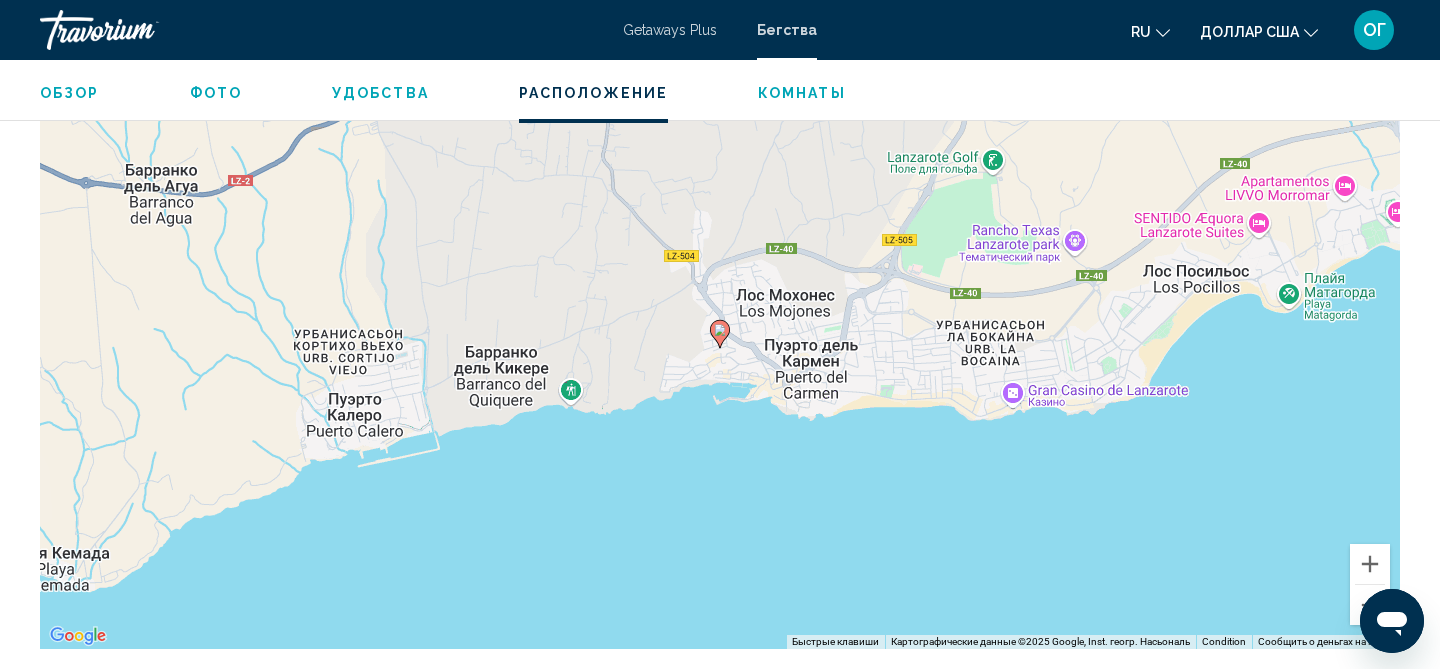 scroll, scrollTop: 2344, scrollLeft: 0, axis: vertical 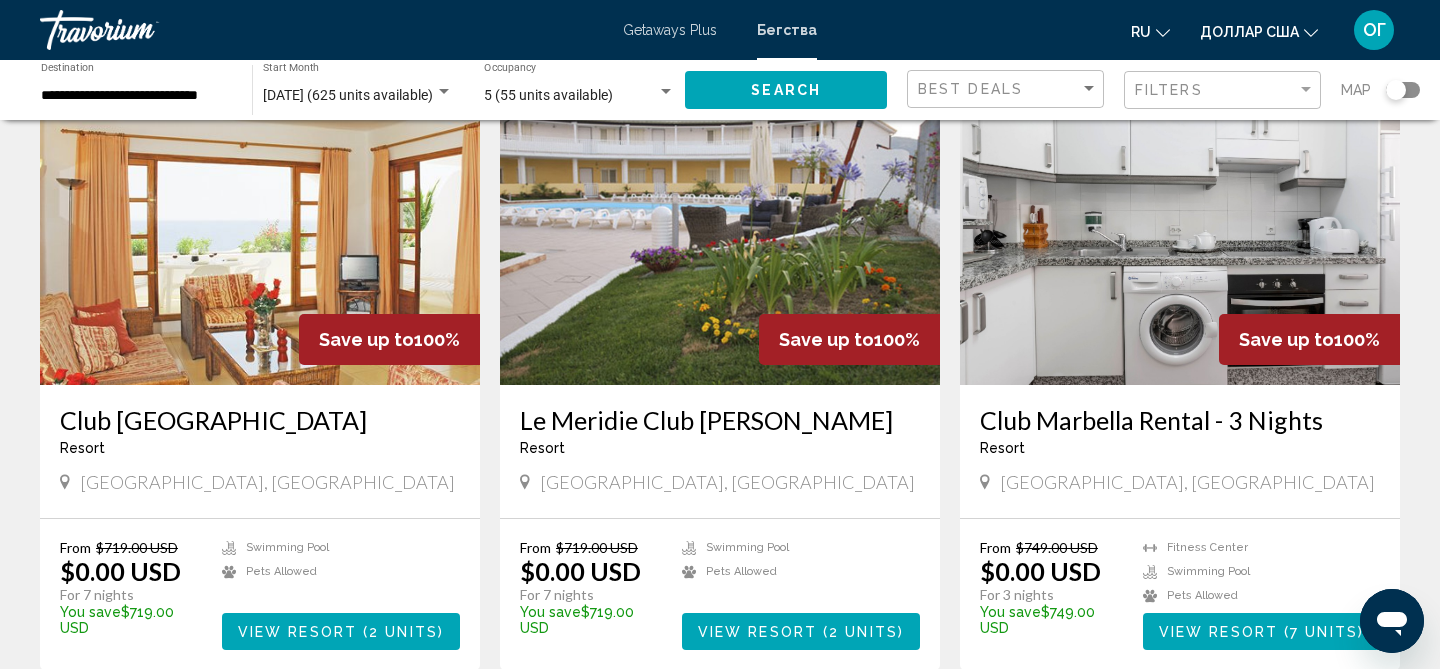 click on "Le Meridie Club [PERSON_NAME]" at bounding box center (720, 420) 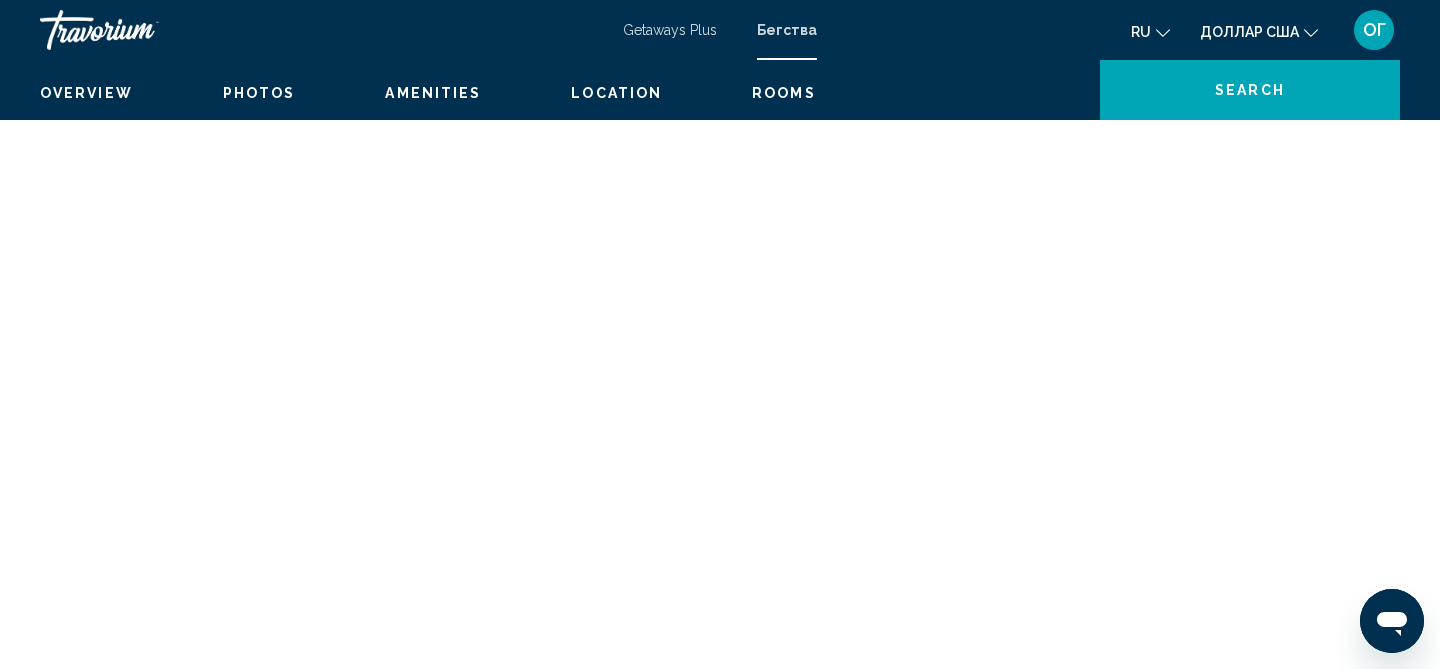 scroll, scrollTop: 25, scrollLeft: 0, axis: vertical 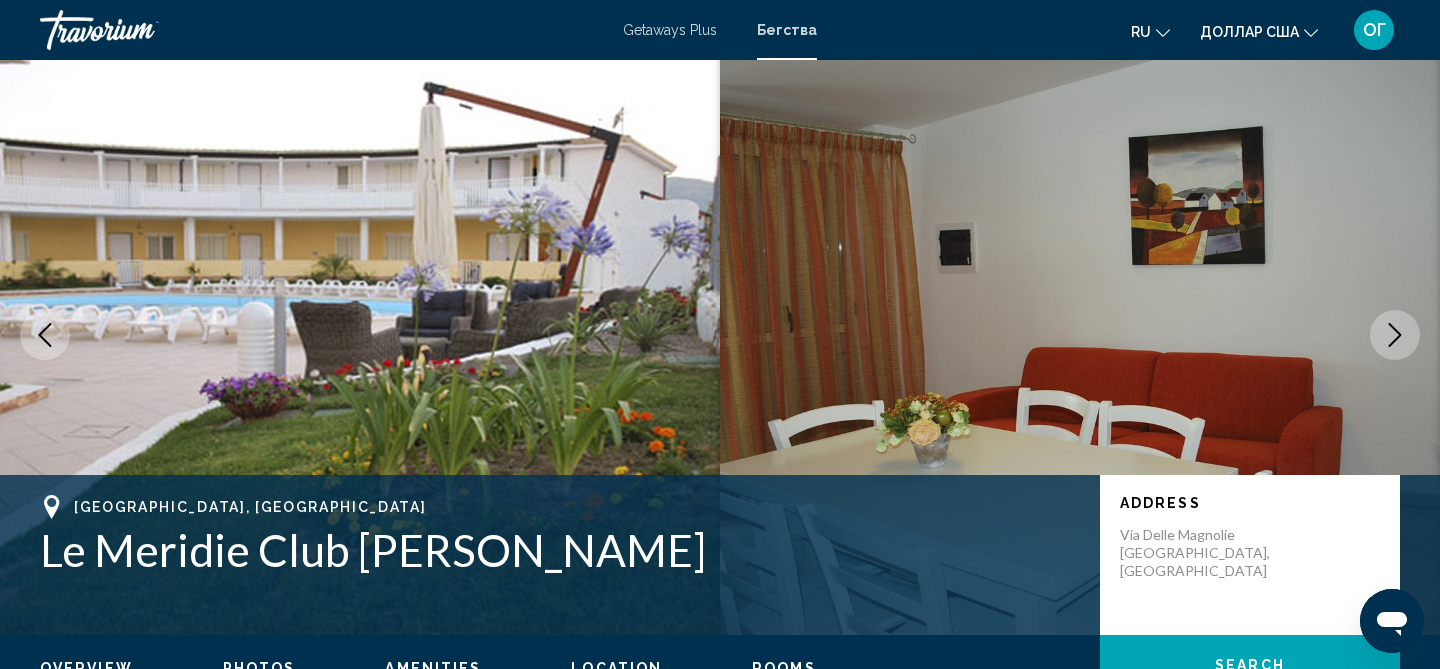 type 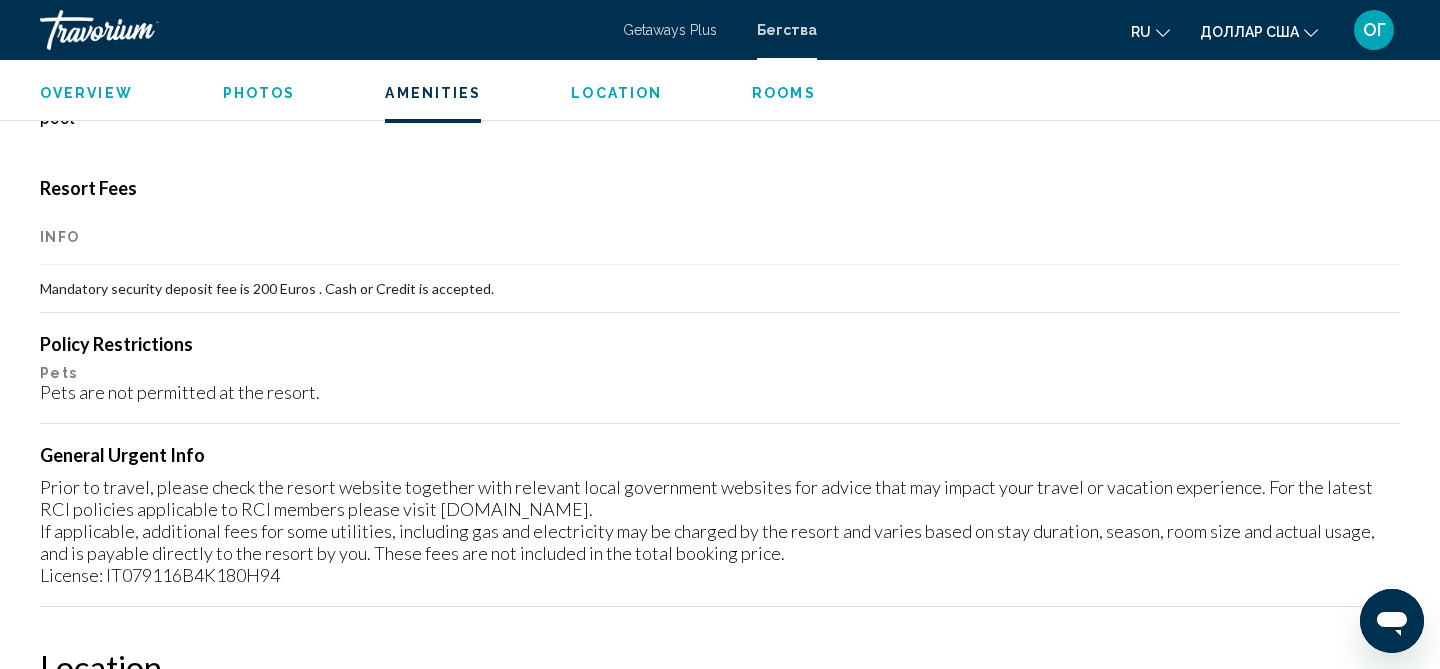 scroll, scrollTop: 1505, scrollLeft: 0, axis: vertical 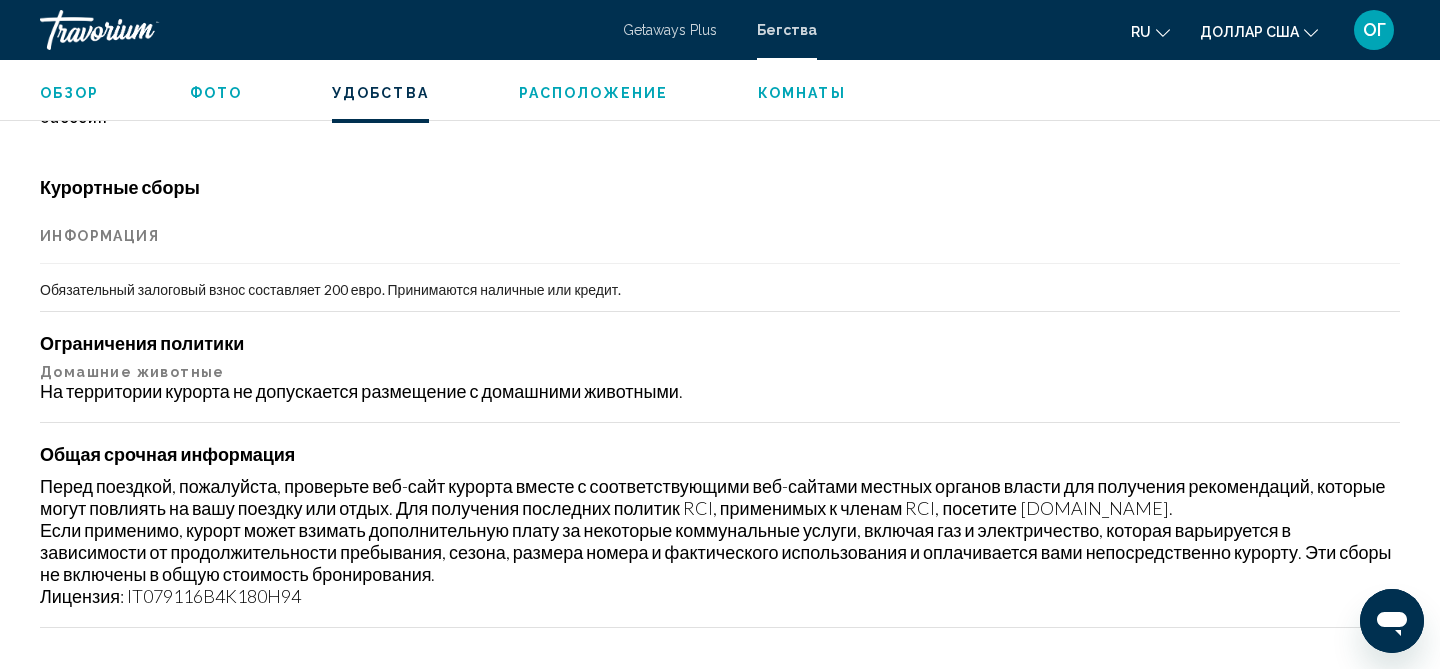 click on "Курортные сборы" at bounding box center (720, 187) 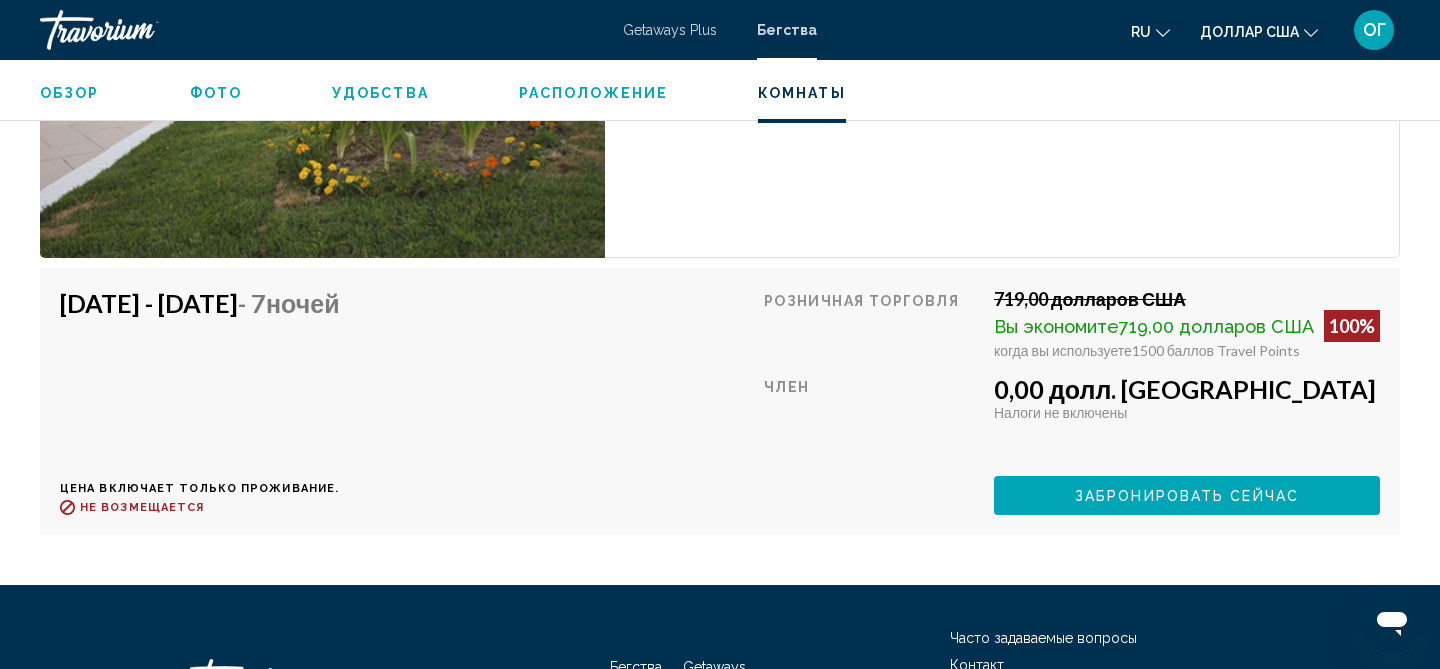 scroll, scrollTop: 3145, scrollLeft: 0, axis: vertical 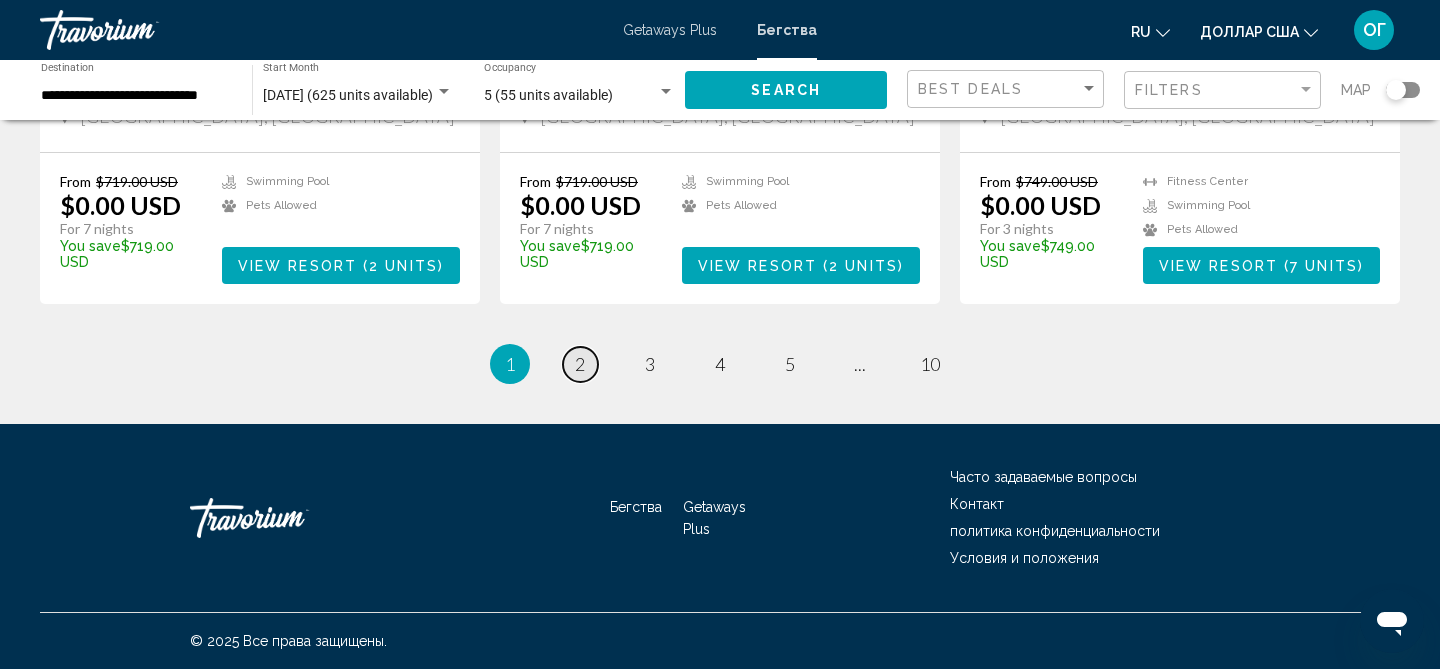 click on "page  2" at bounding box center [580, 364] 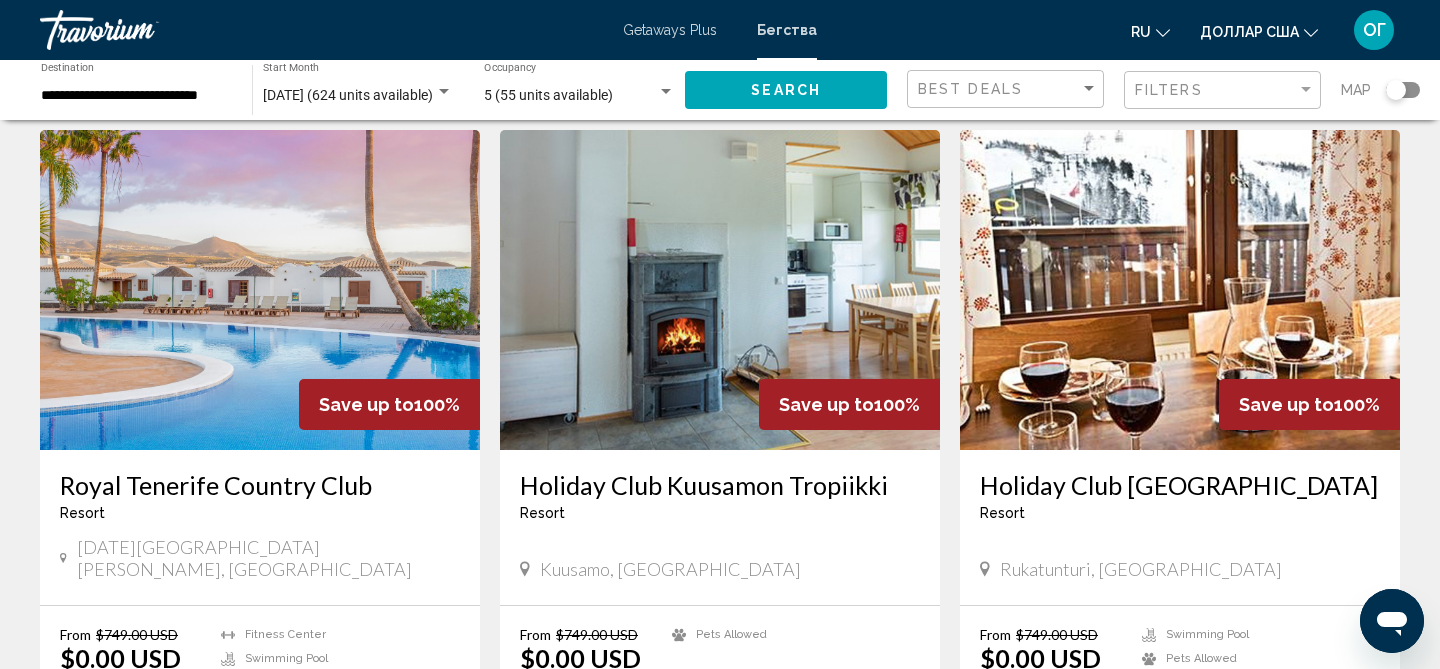scroll, scrollTop: 120, scrollLeft: 0, axis: vertical 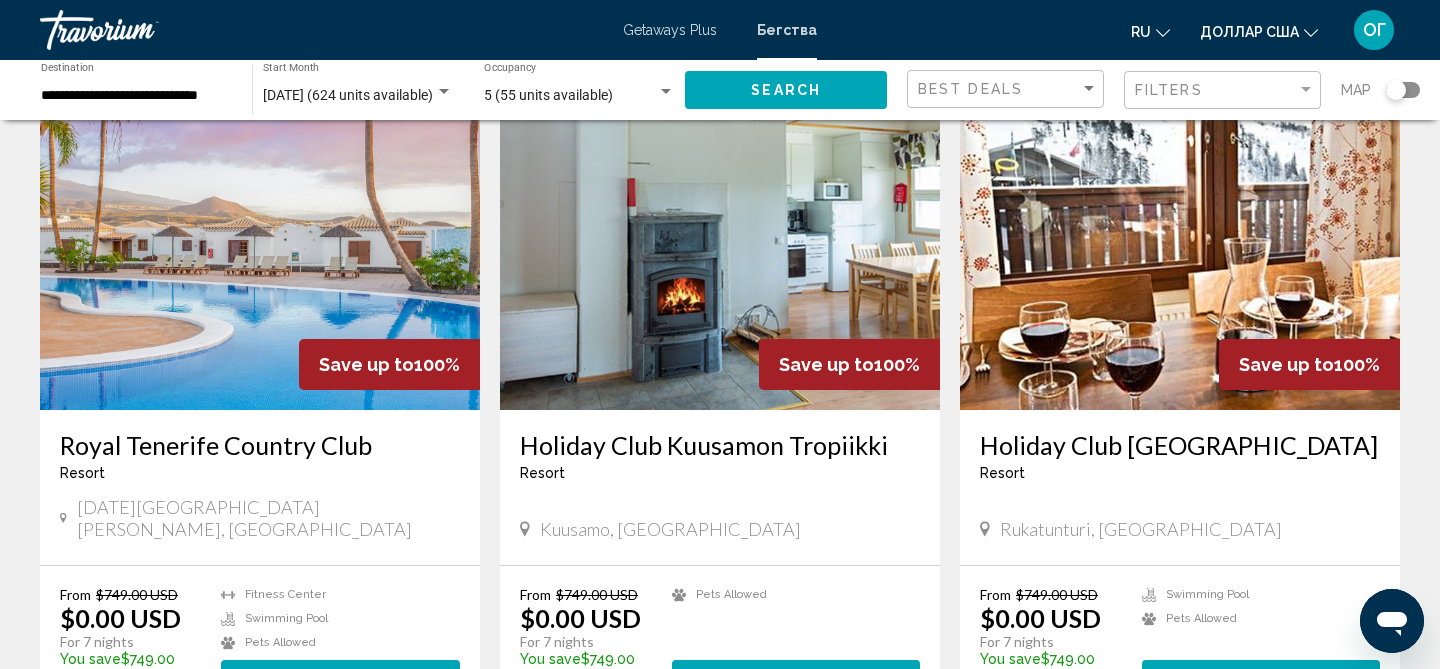 click at bounding box center (260, 250) 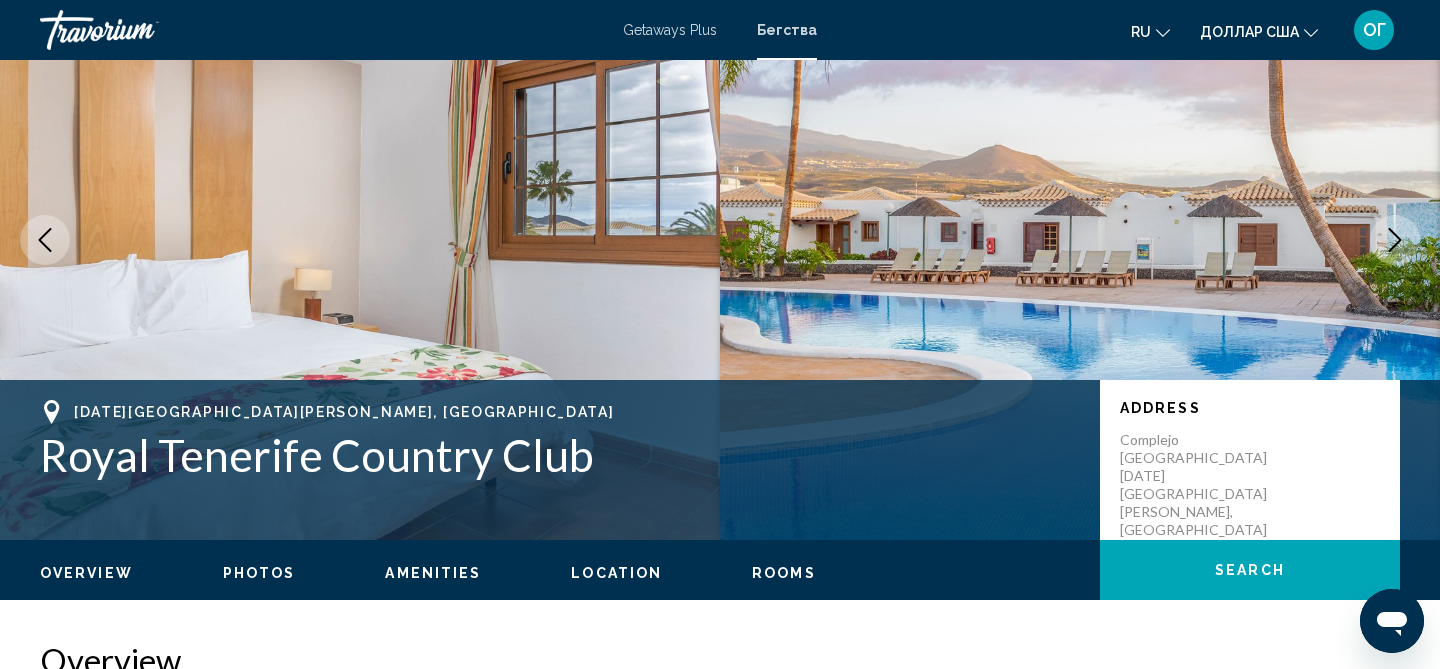 scroll, scrollTop: 25, scrollLeft: 0, axis: vertical 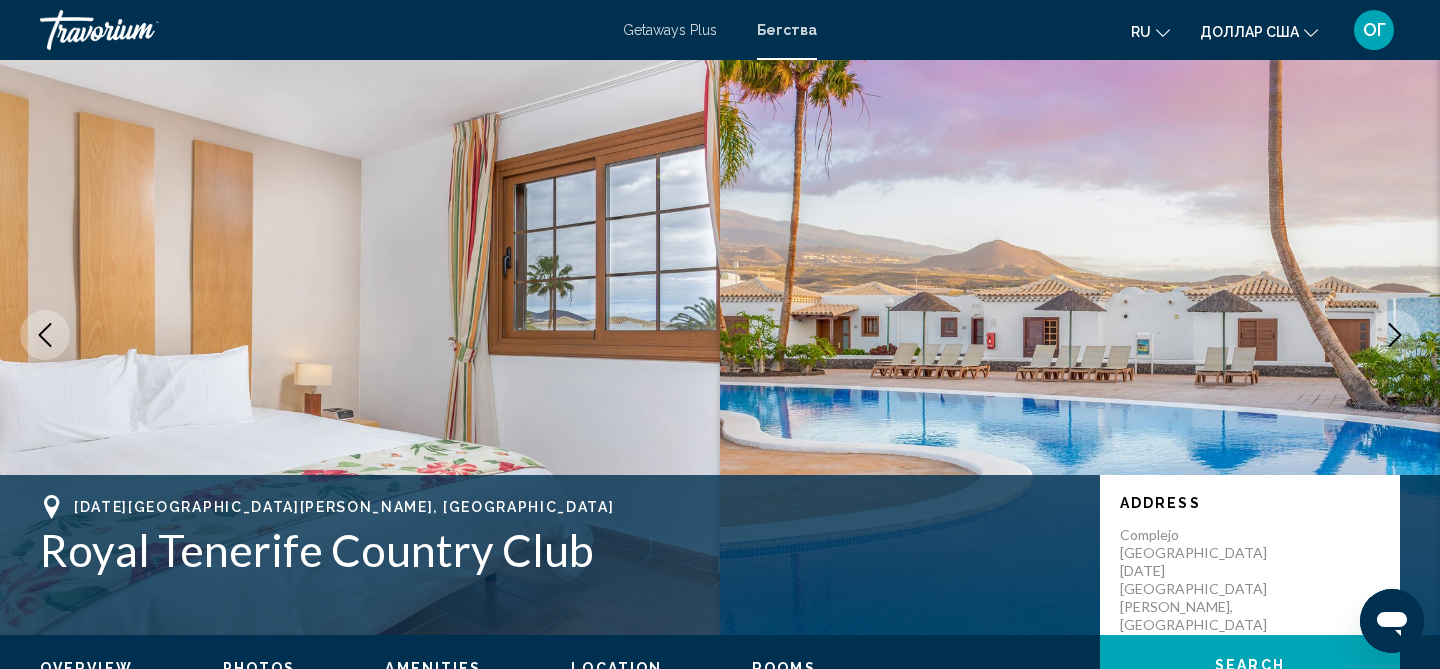 type 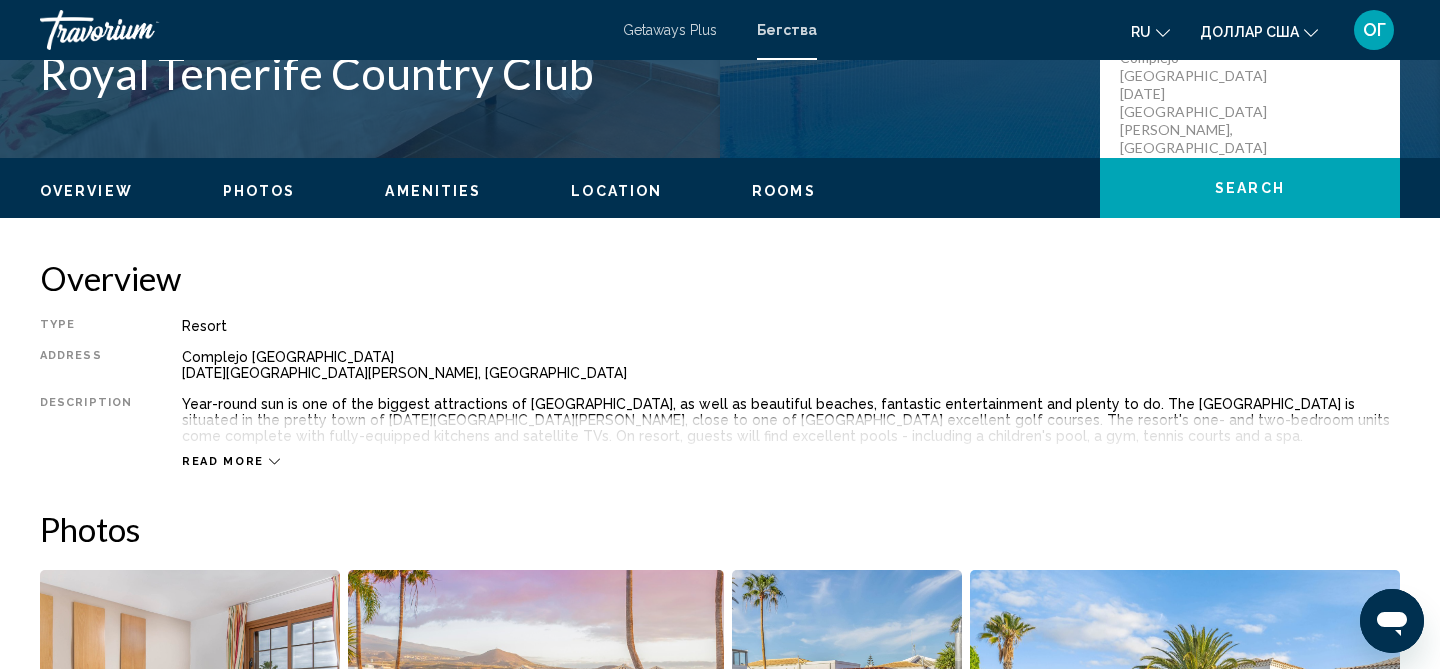 scroll, scrollTop: 505, scrollLeft: 0, axis: vertical 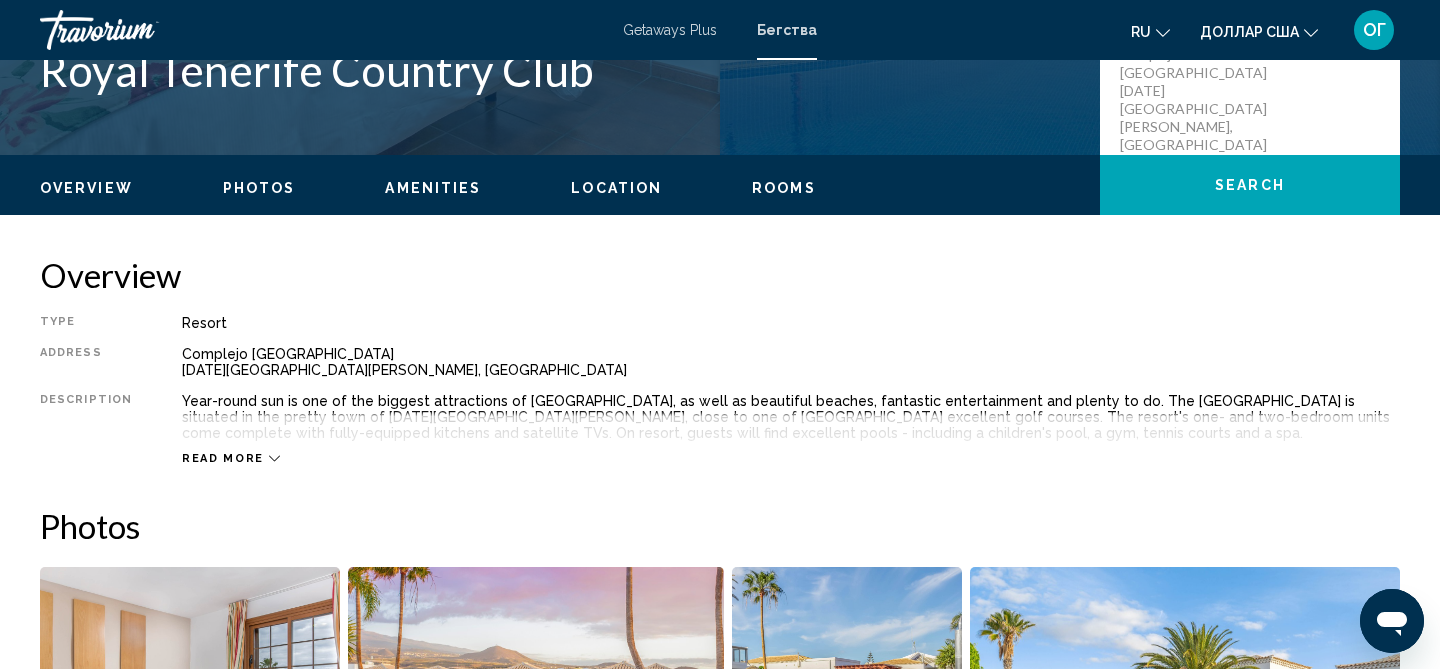 click on "Read more" at bounding box center [223, 458] 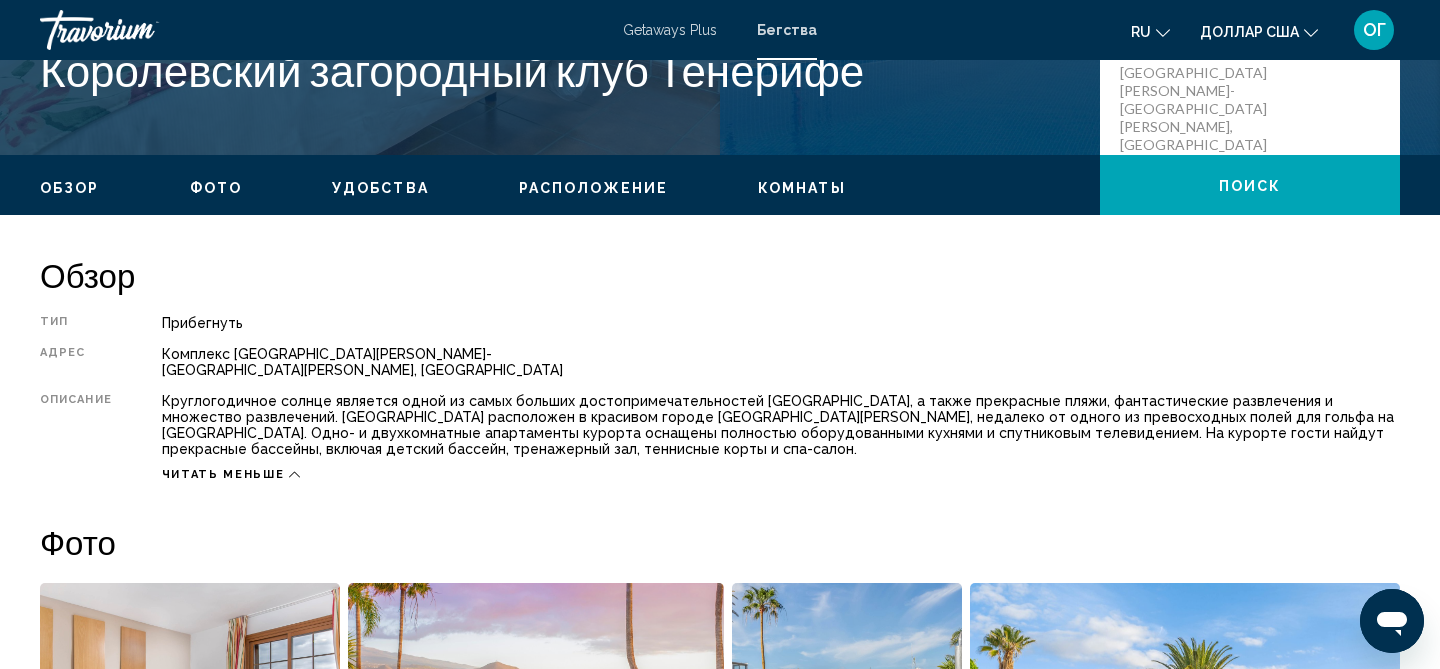 click on "Обзор" at bounding box center (720, 275) 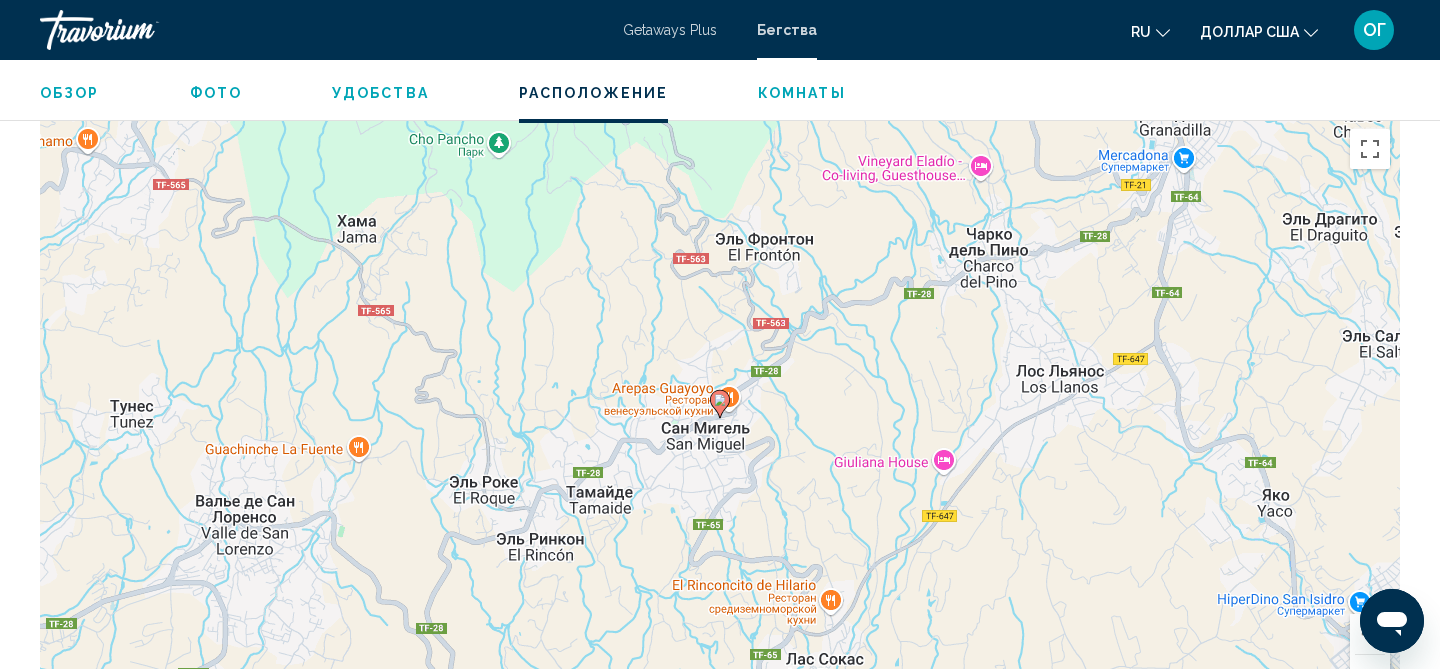 scroll, scrollTop: 2825, scrollLeft: 0, axis: vertical 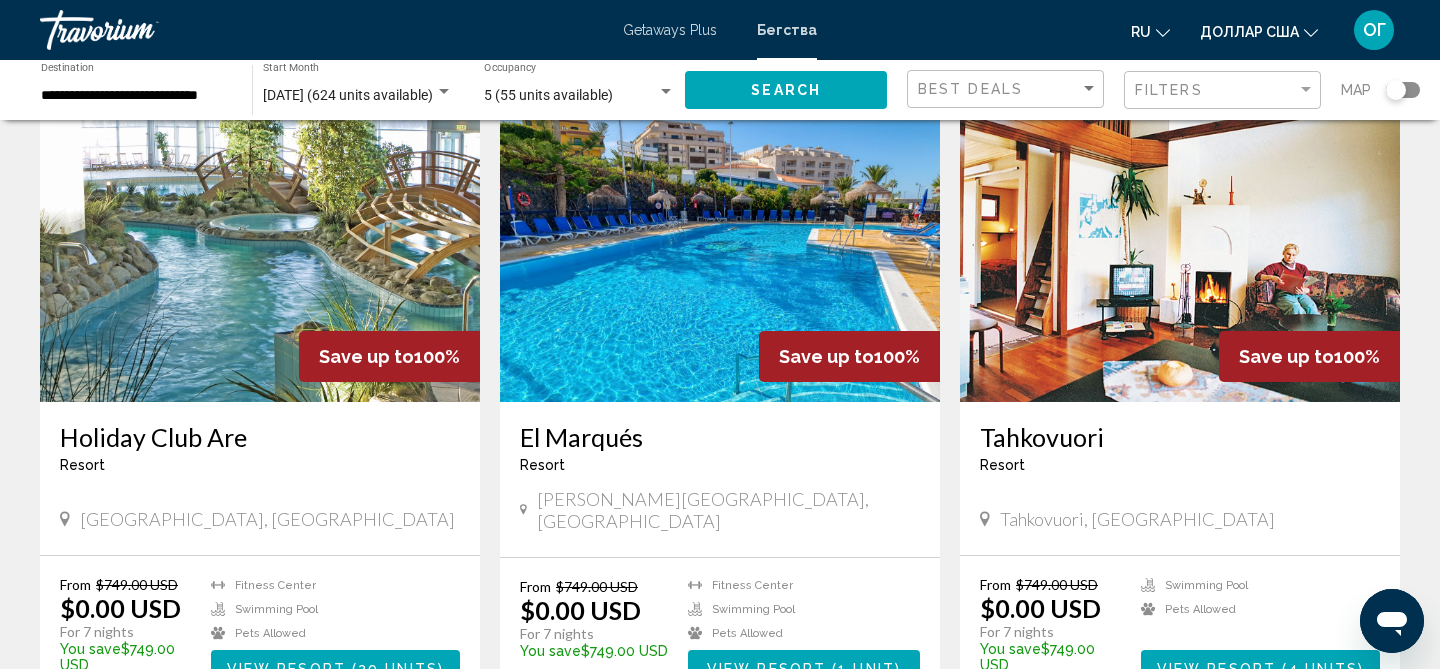 click on "El Marqués" at bounding box center (720, 437) 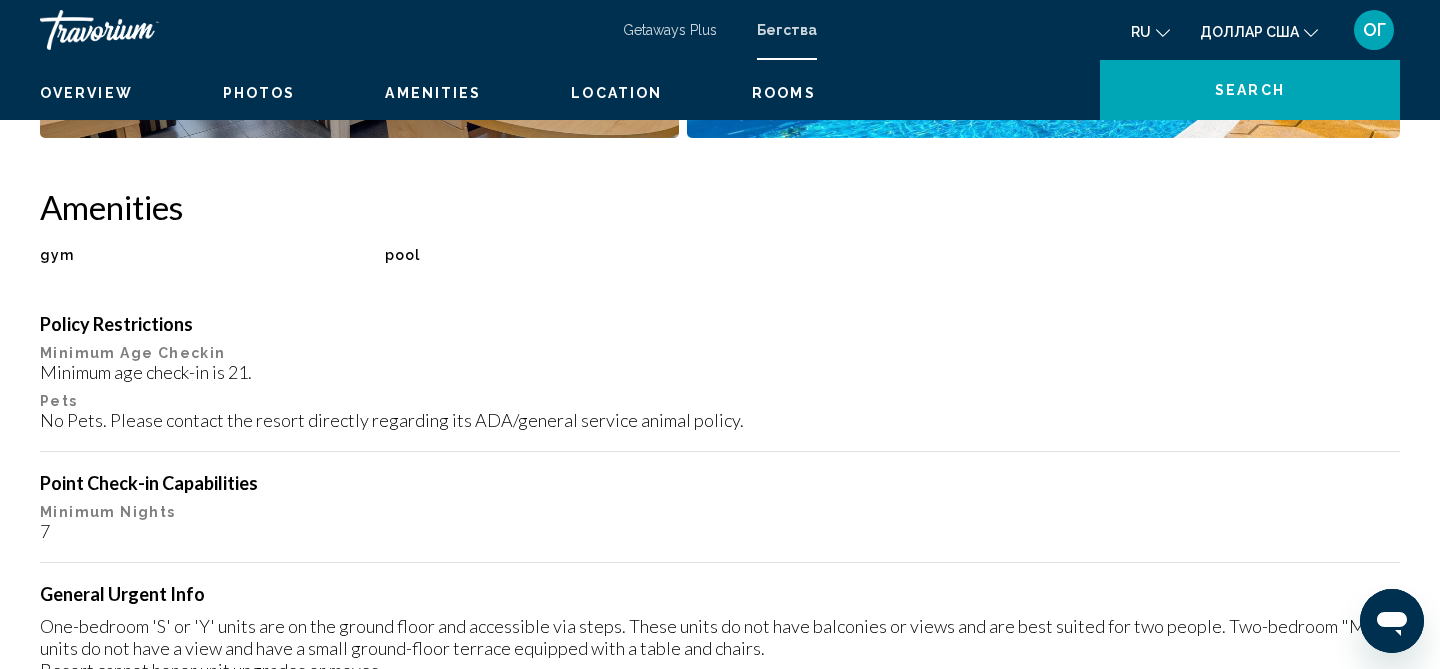scroll, scrollTop: 25, scrollLeft: 0, axis: vertical 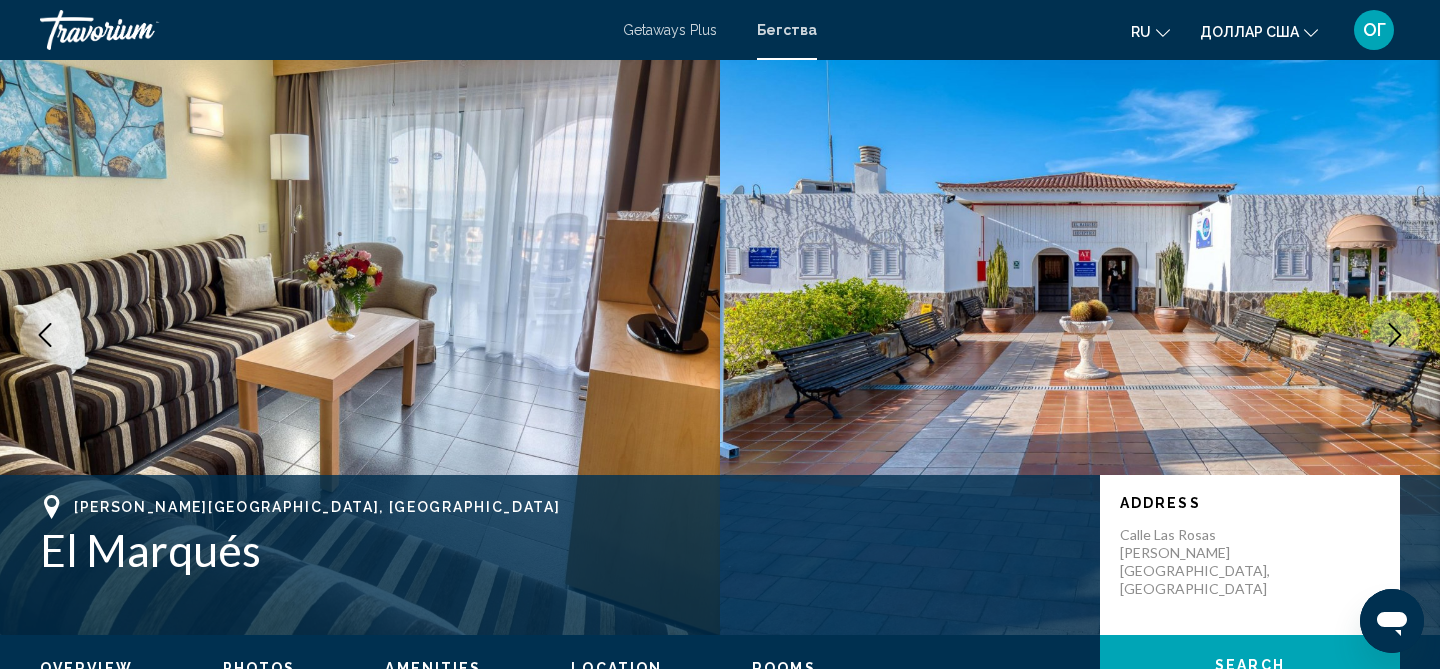 type 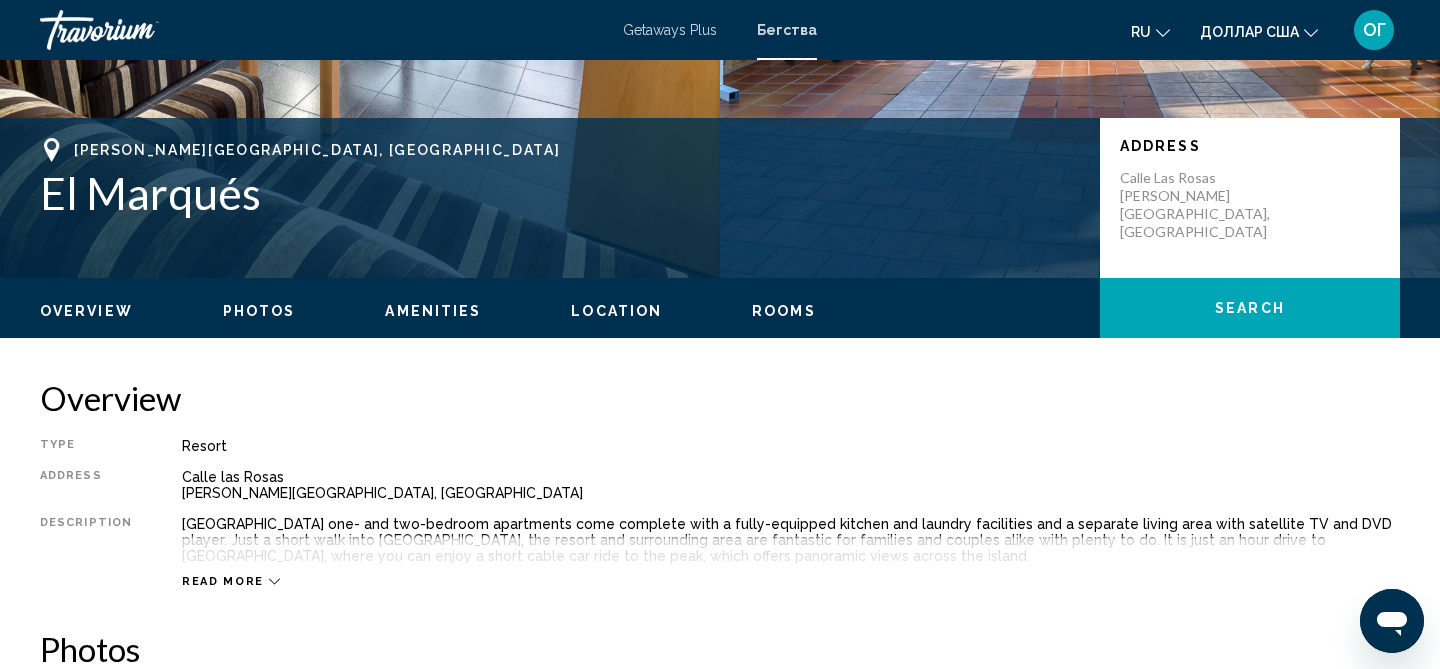 scroll, scrollTop: 385, scrollLeft: 0, axis: vertical 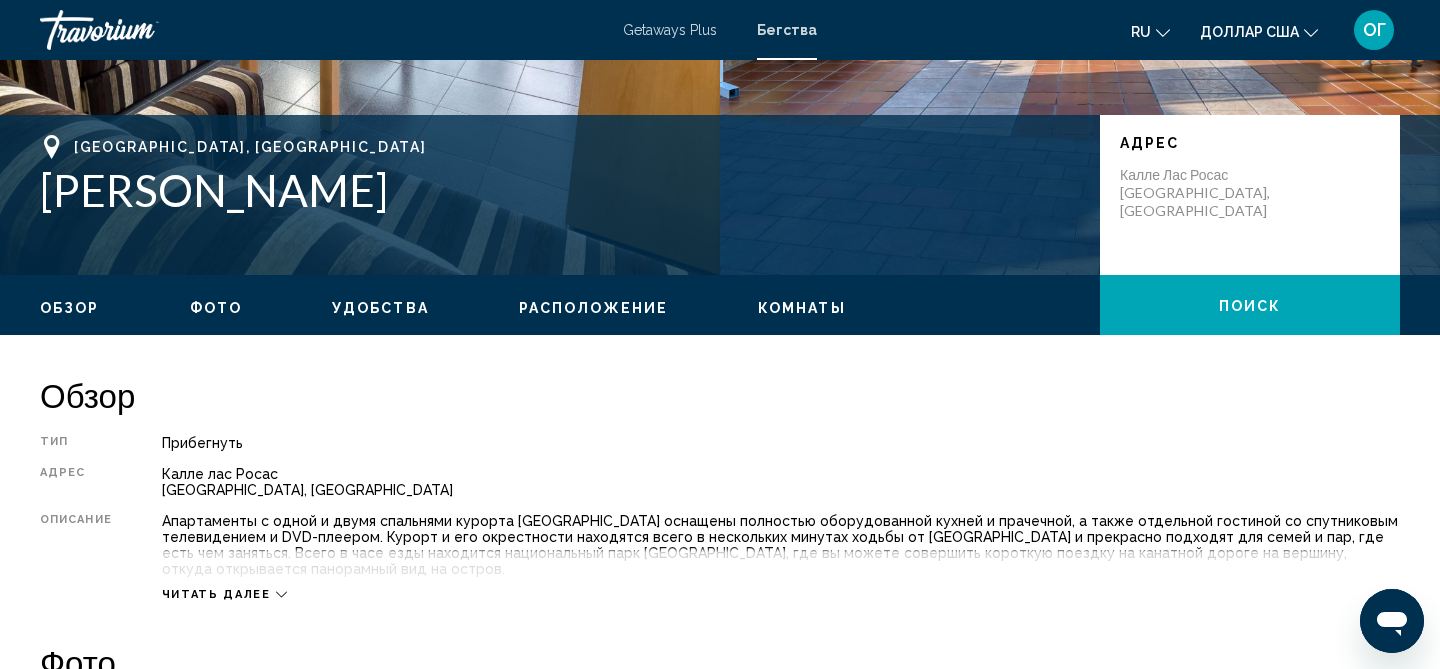 click on "Тип Прибегнуть Все включено Нет "все включено" Адрес Калле лас [PERSON_NAME][GEOGRAPHIC_DATA], [GEOGRAPHIC_DATA] Описание Читать далее" at bounding box center (720, 518) 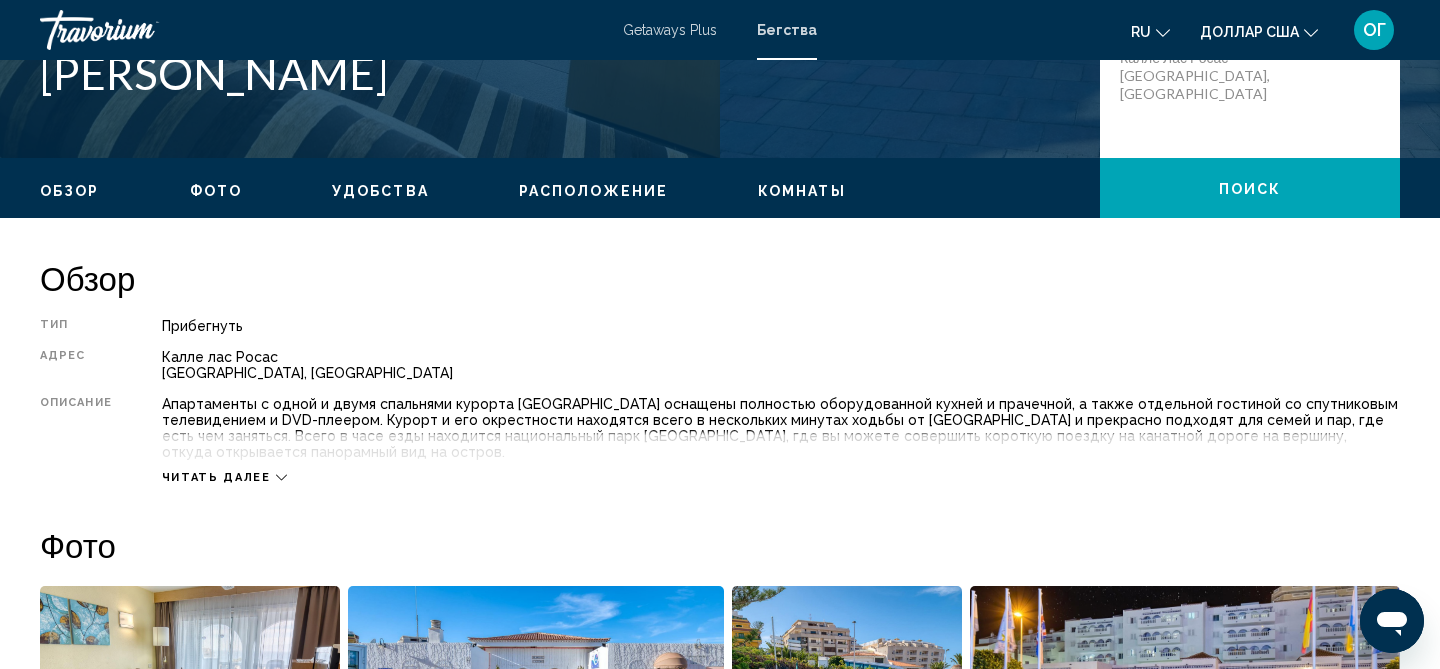 scroll, scrollTop: 505, scrollLeft: 0, axis: vertical 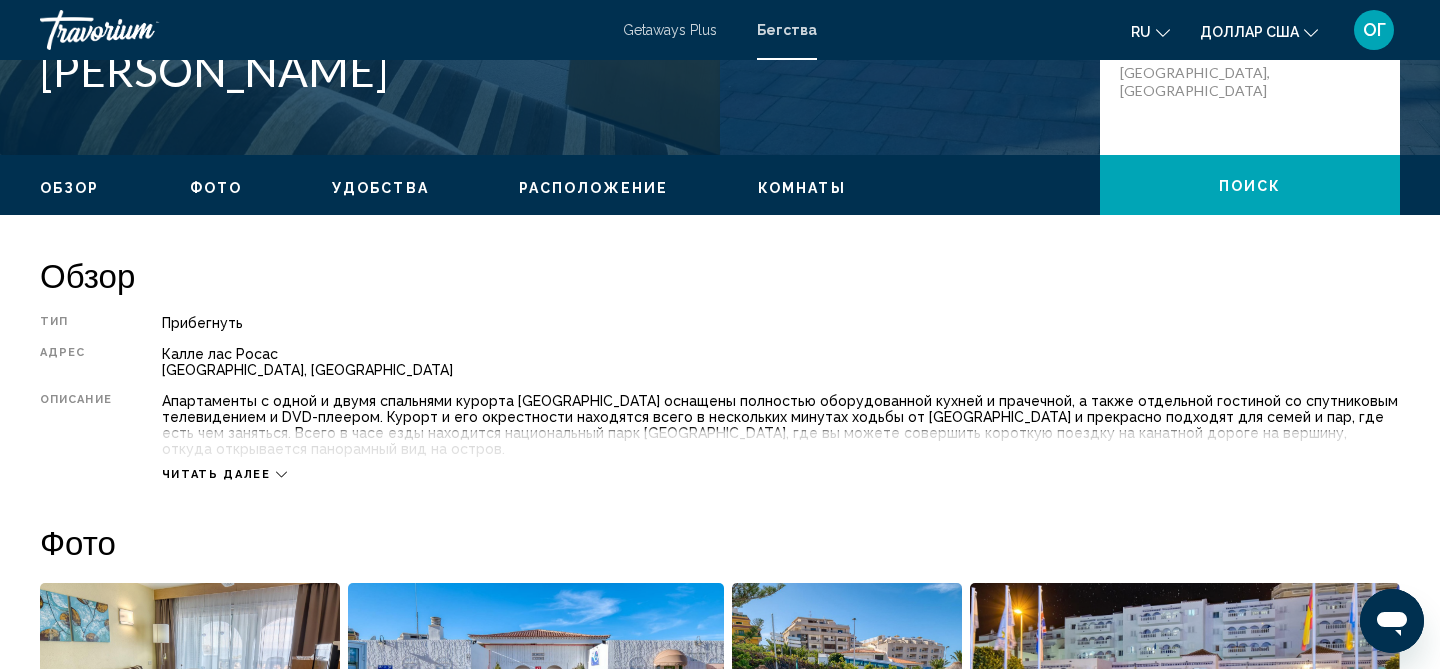click on "Читать далее" at bounding box center (216, 474) 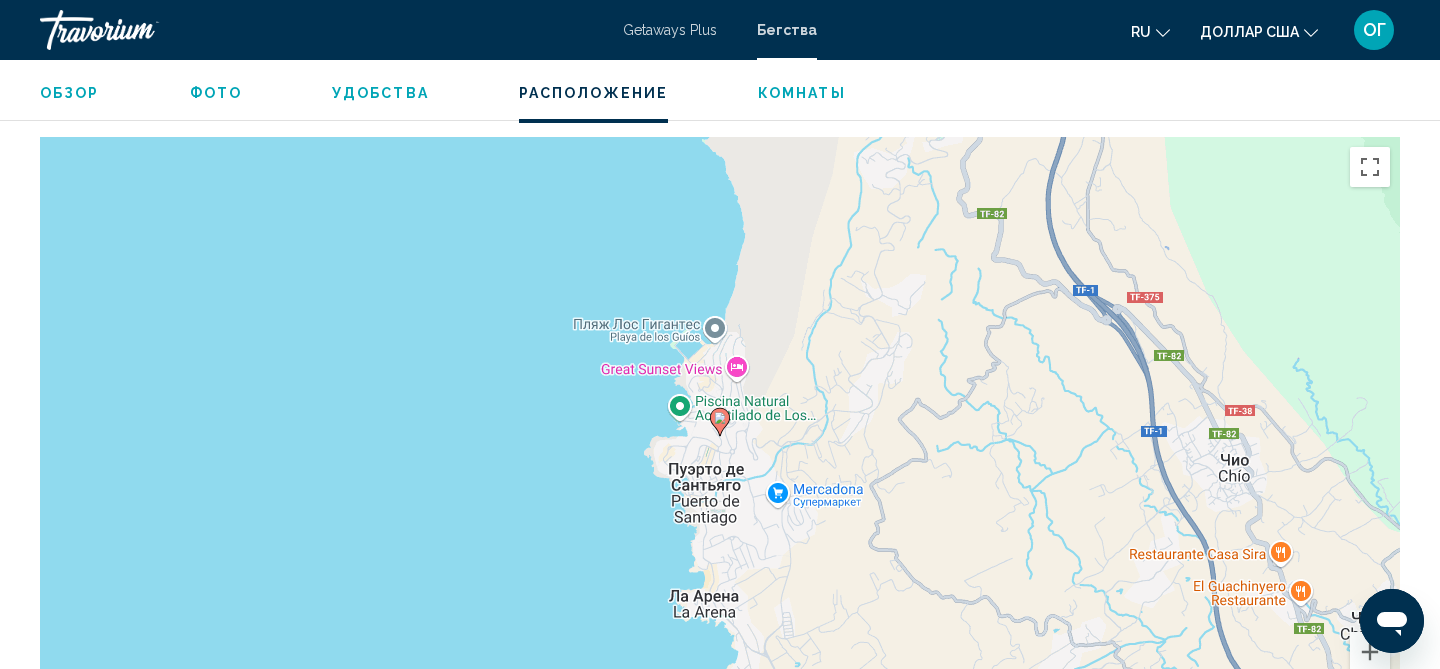 scroll, scrollTop: 2465, scrollLeft: 0, axis: vertical 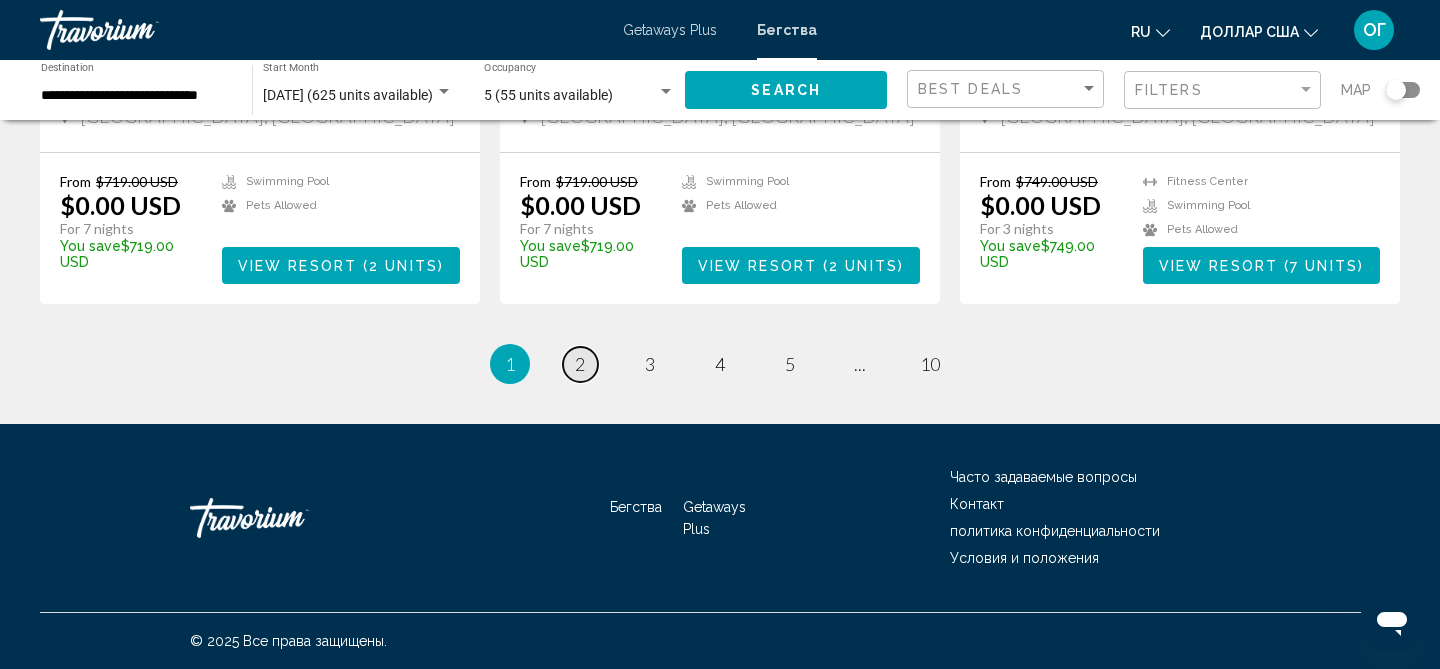 click on "2" at bounding box center (580, 364) 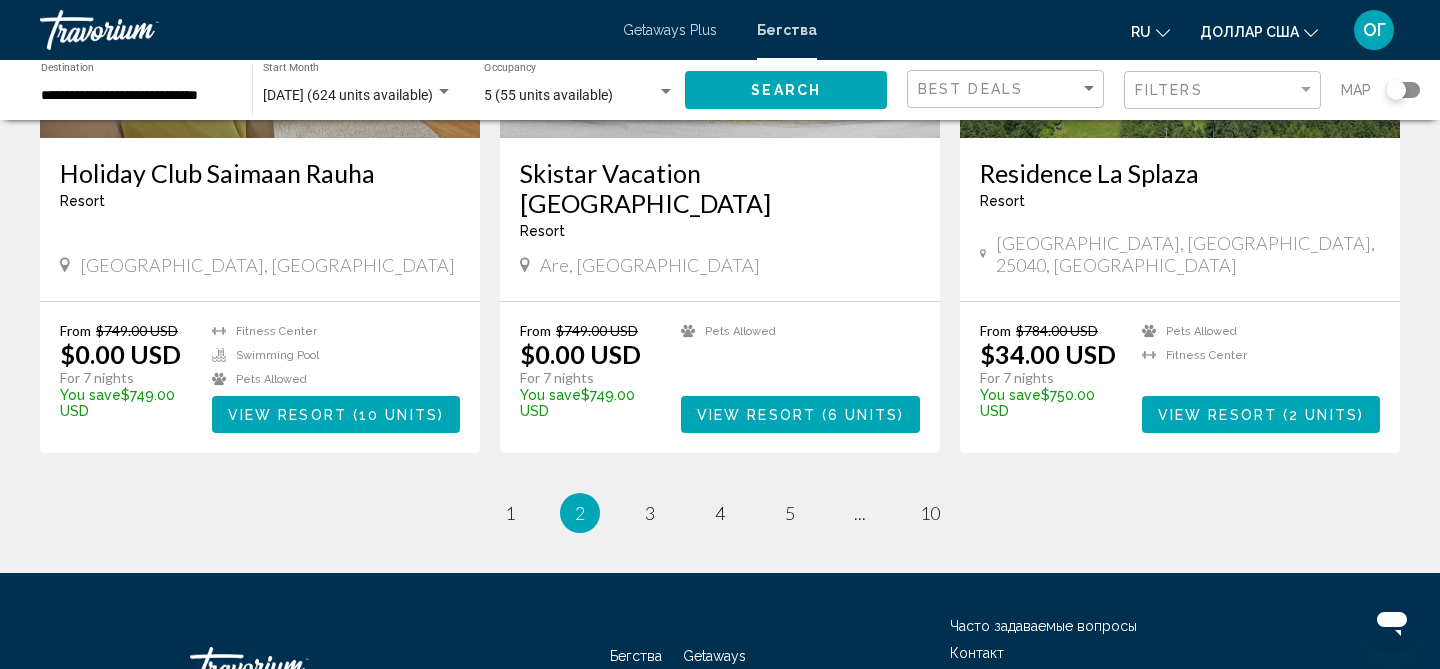 scroll, scrollTop: 2446, scrollLeft: 0, axis: vertical 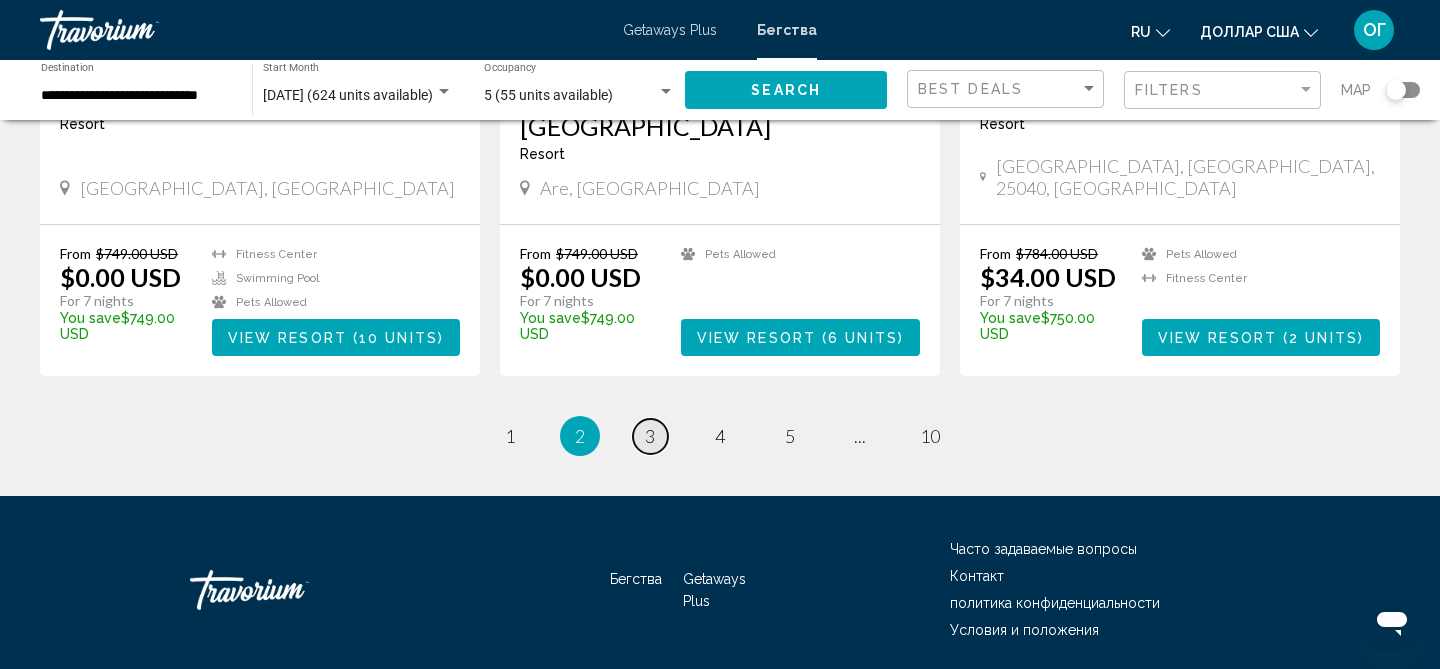 click on "page  3" at bounding box center (650, 436) 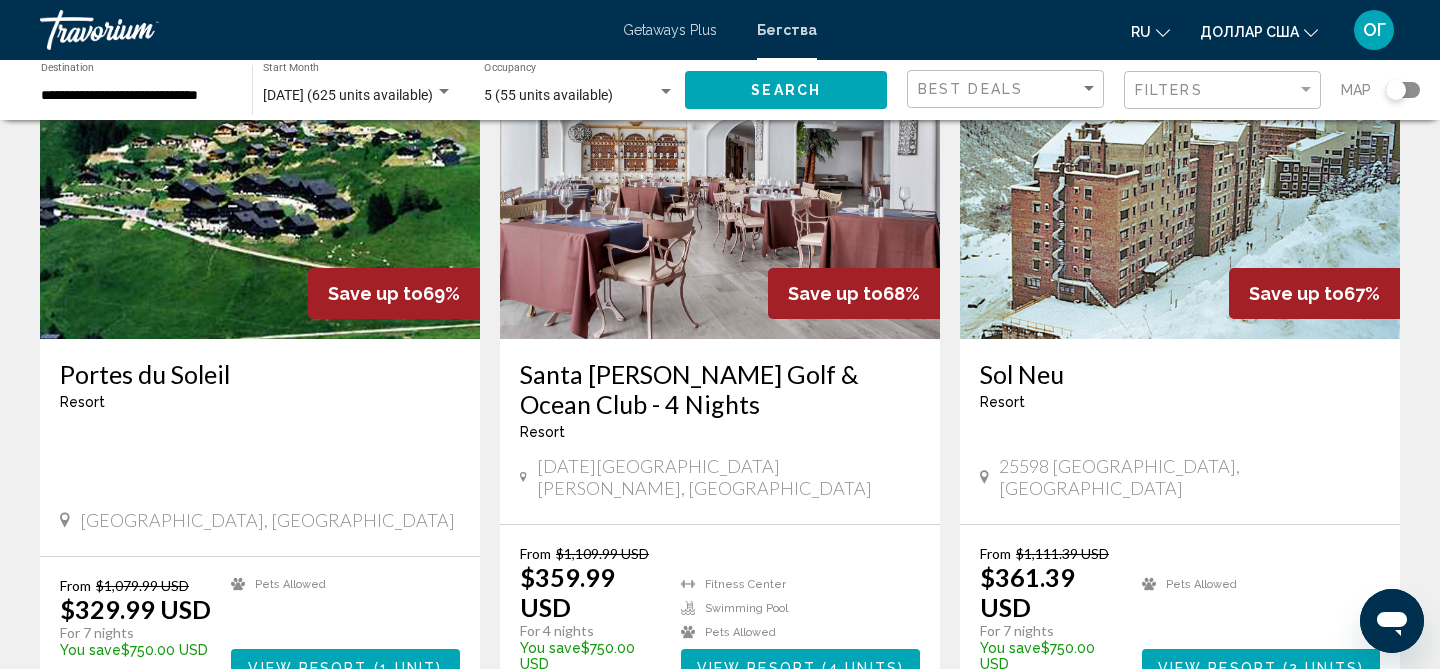 scroll, scrollTop: 2320, scrollLeft: 0, axis: vertical 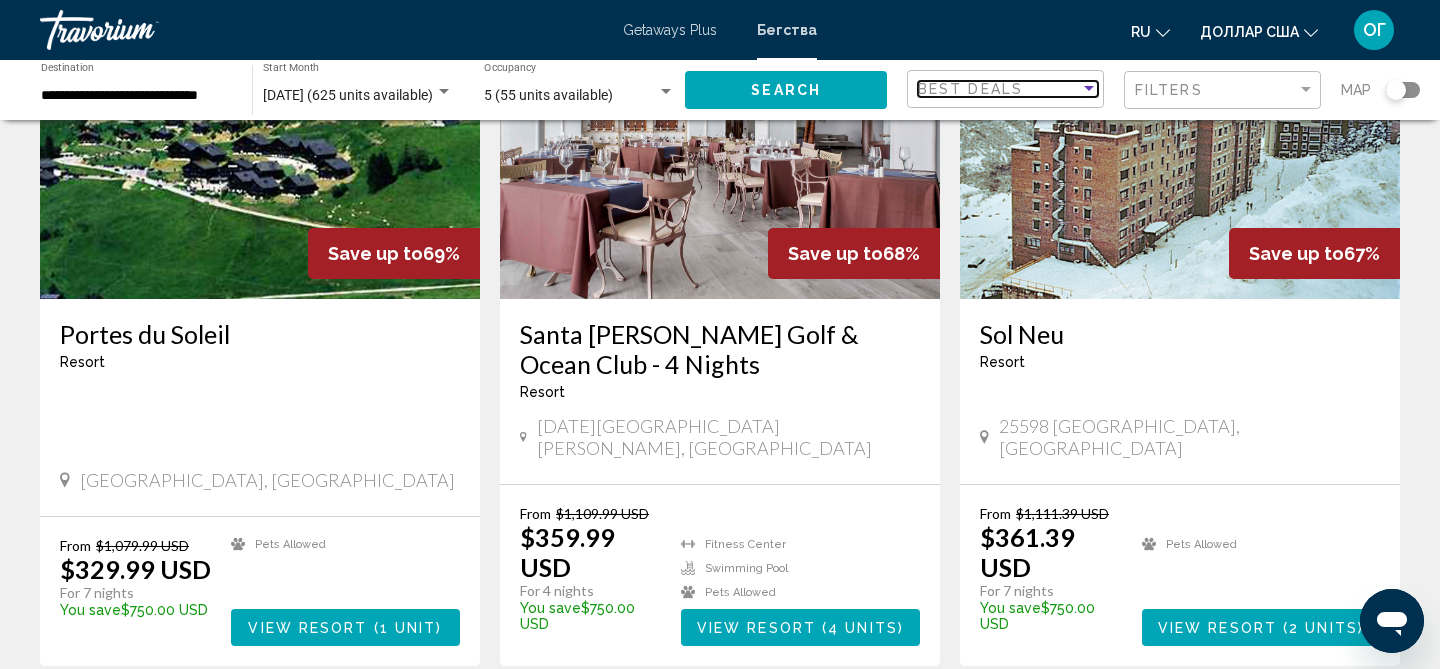 click on "Best Deals" at bounding box center (970, 89) 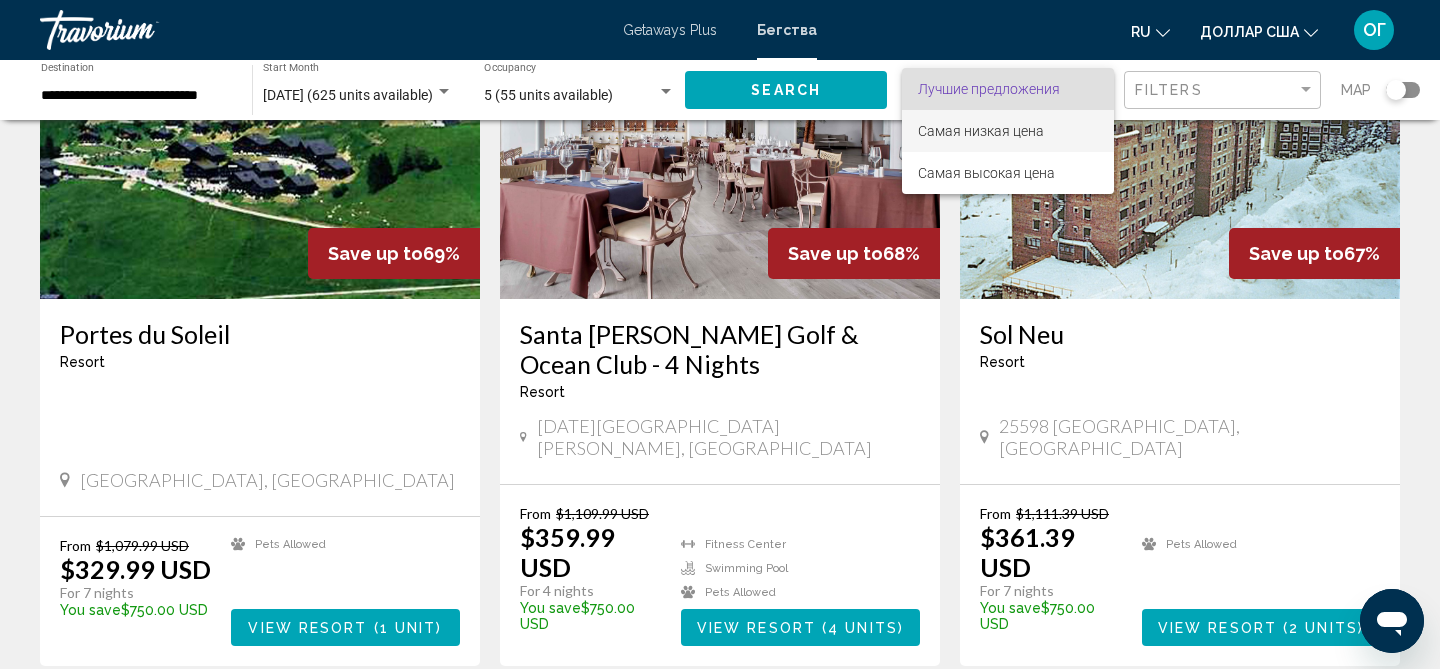 click on "Самая низкая цена" at bounding box center (1008, 131) 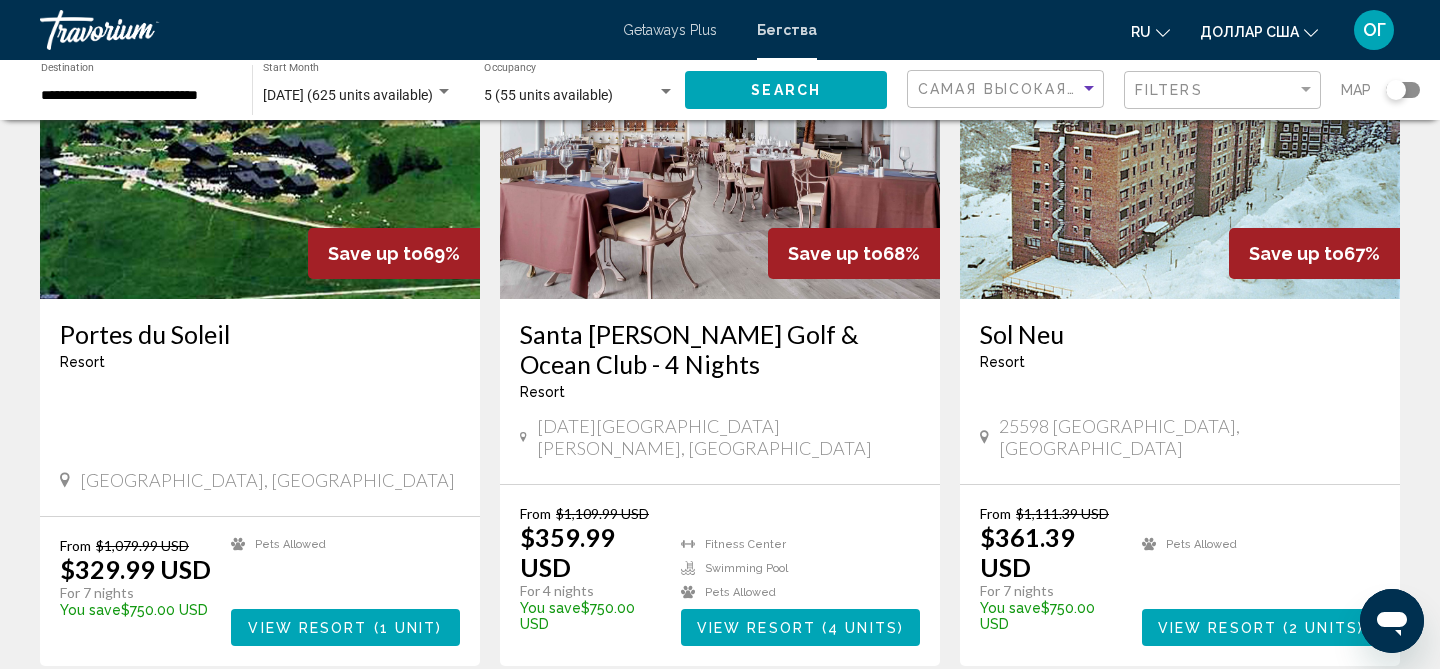 click on "**********" 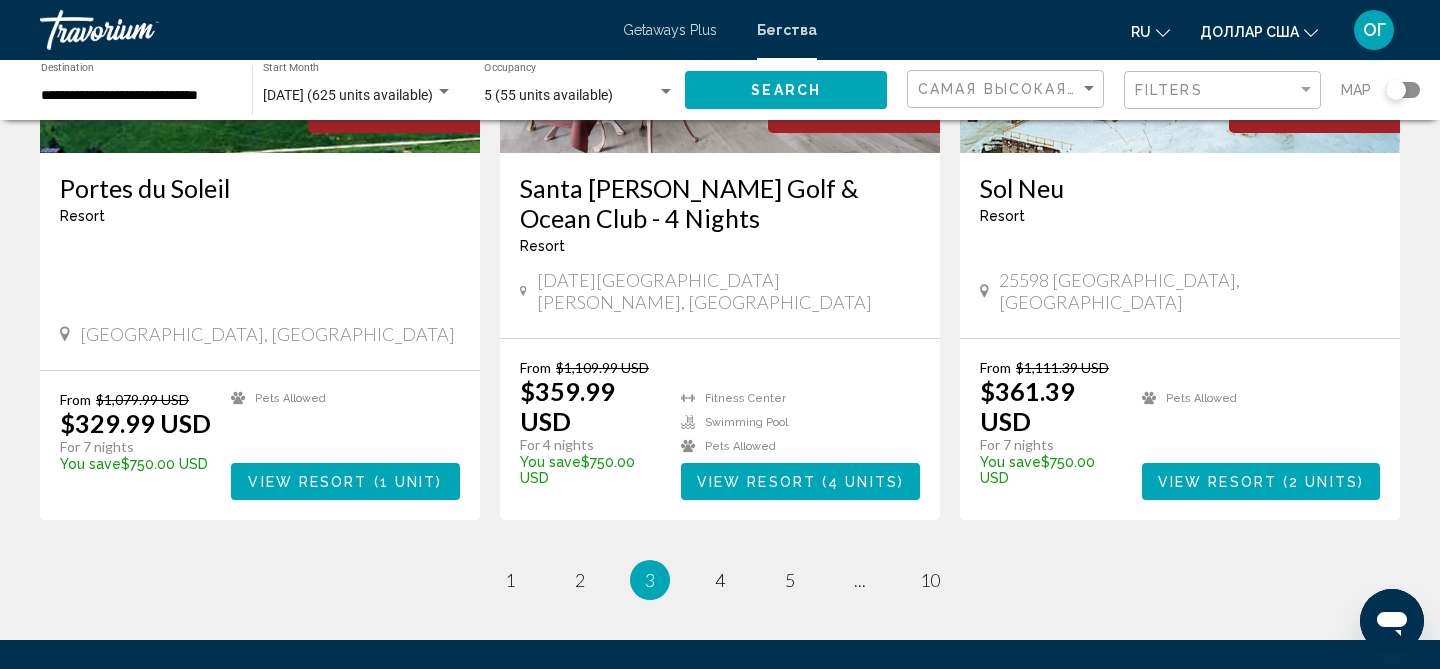 scroll, scrollTop: 2480, scrollLeft: 0, axis: vertical 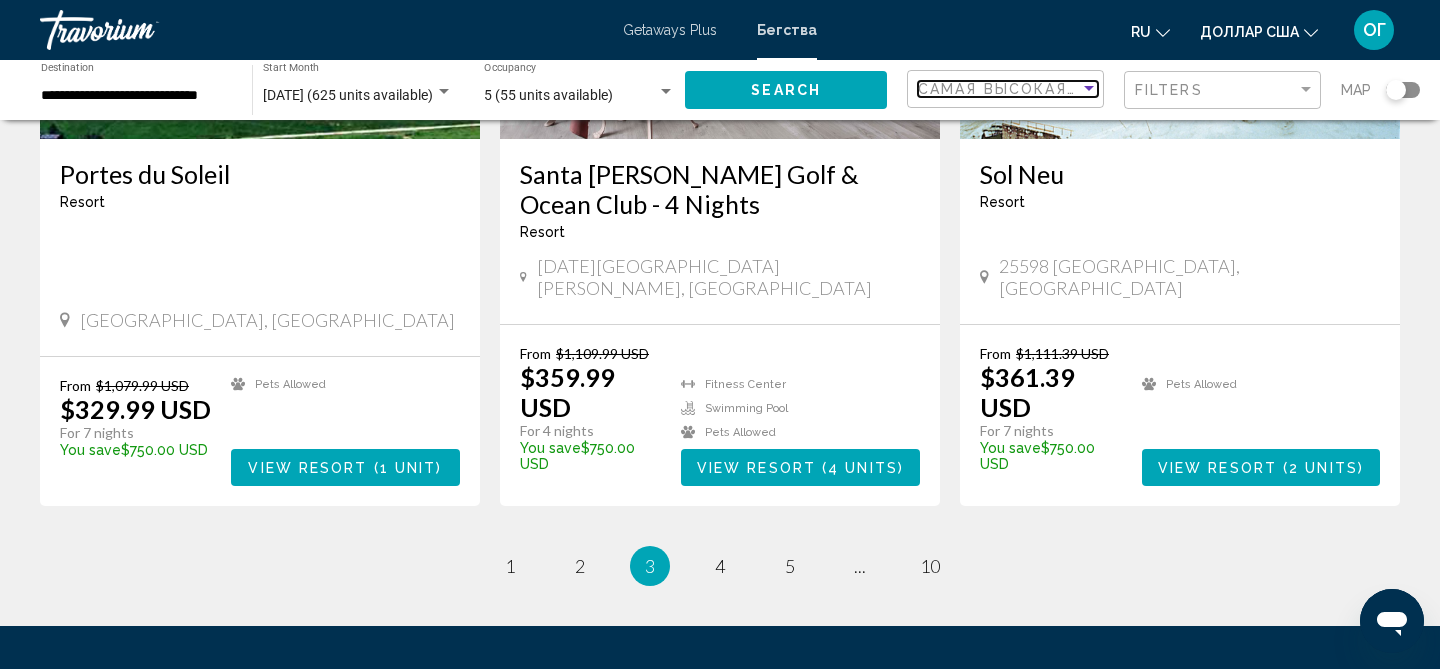 click on "Самая высокая цена" at bounding box center (1018, 89) 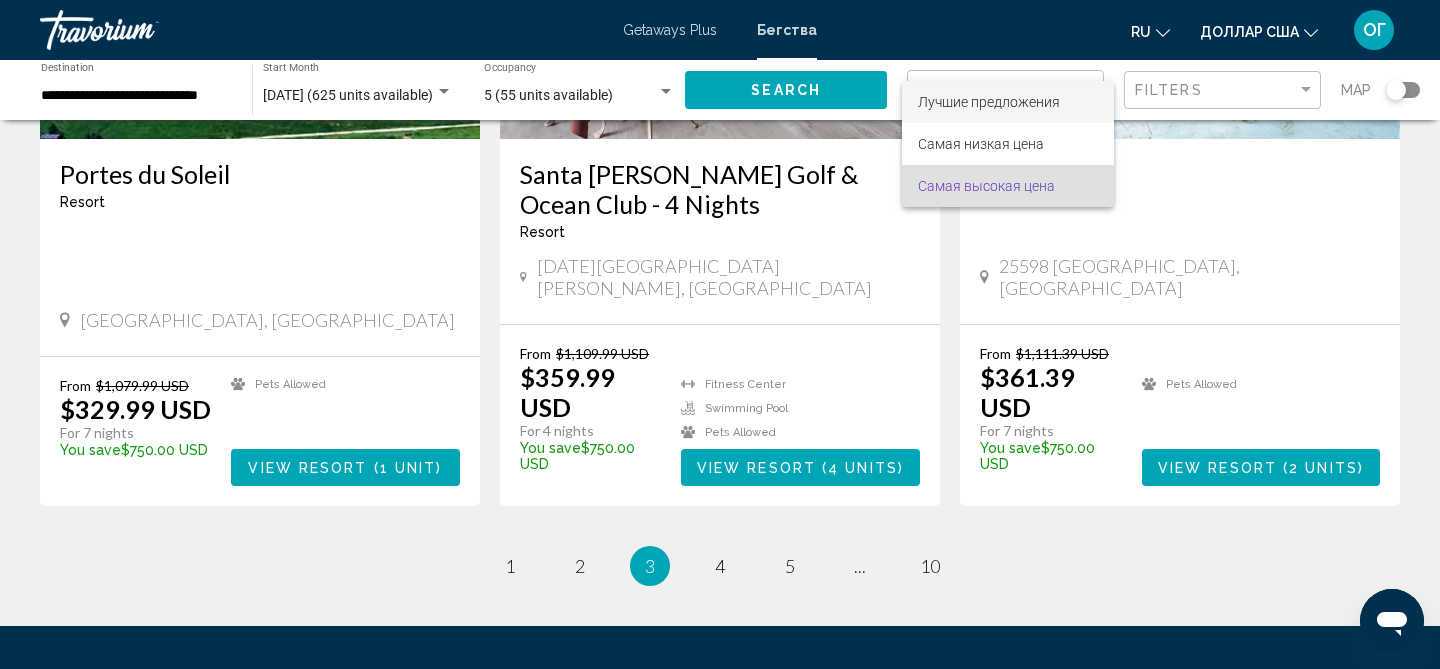 click on "Лучшие предложения" at bounding box center (989, 102) 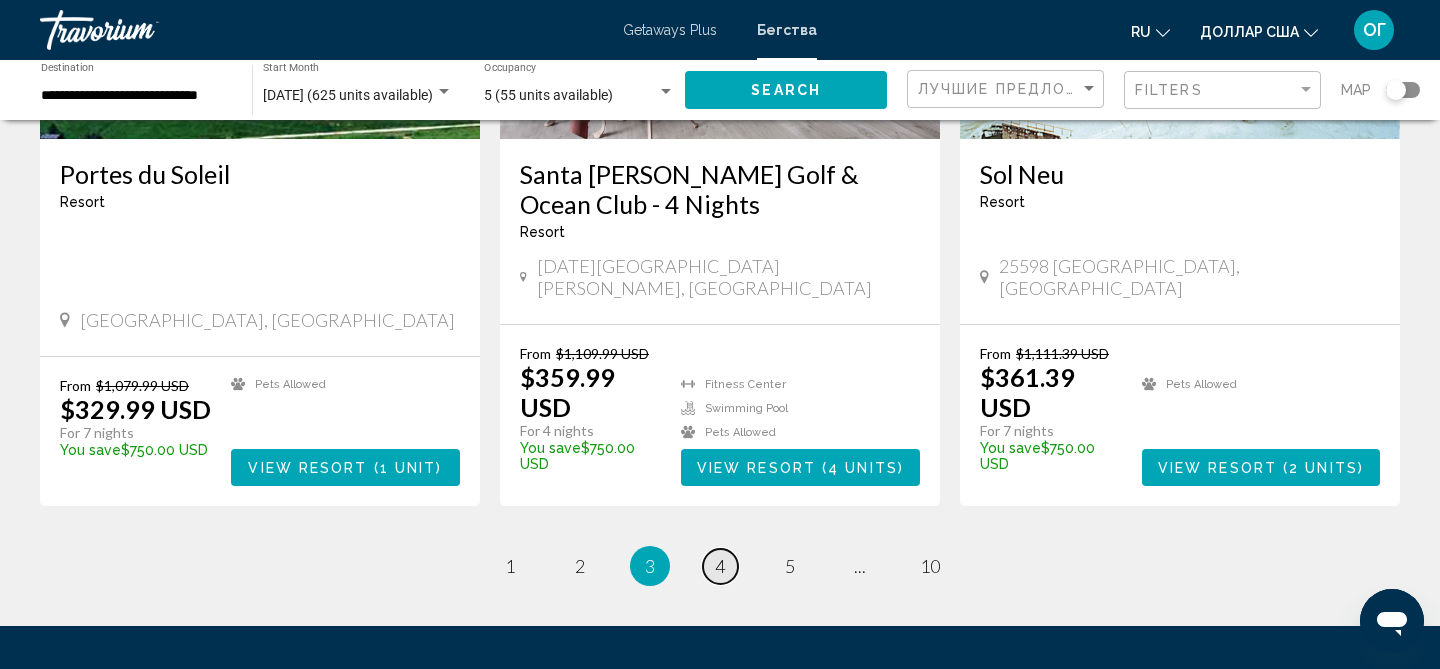 click on "4" at bounding box center (720, 566) 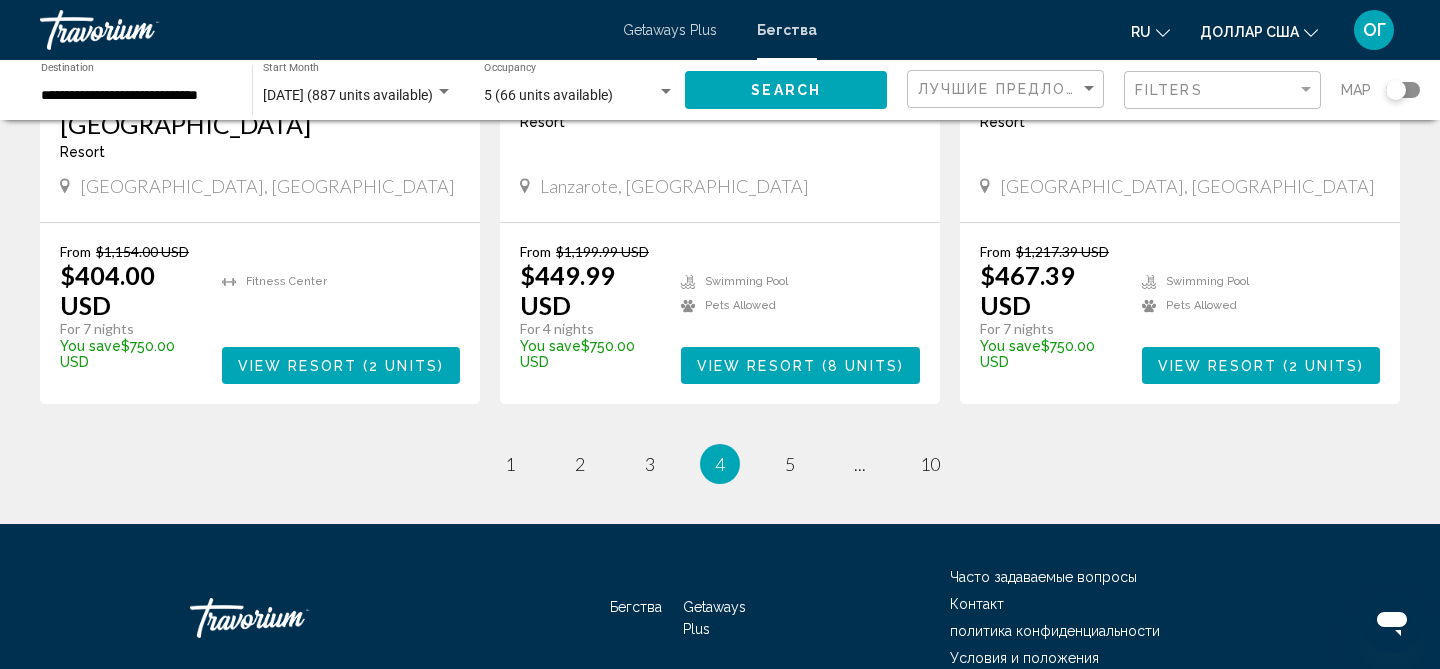 scroll, scrollTop: 2596, scrollLeft: 0, axis: vertical 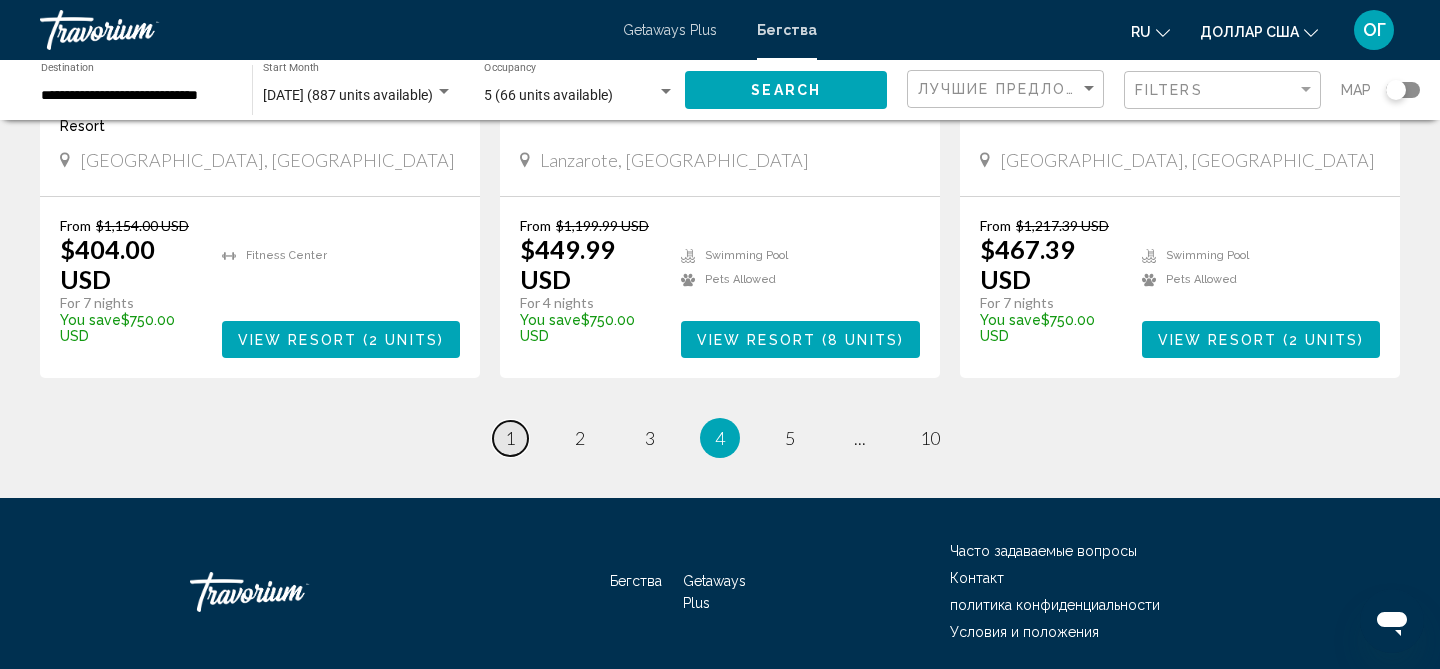 click on "page  1" at bounding box center (510, 438) 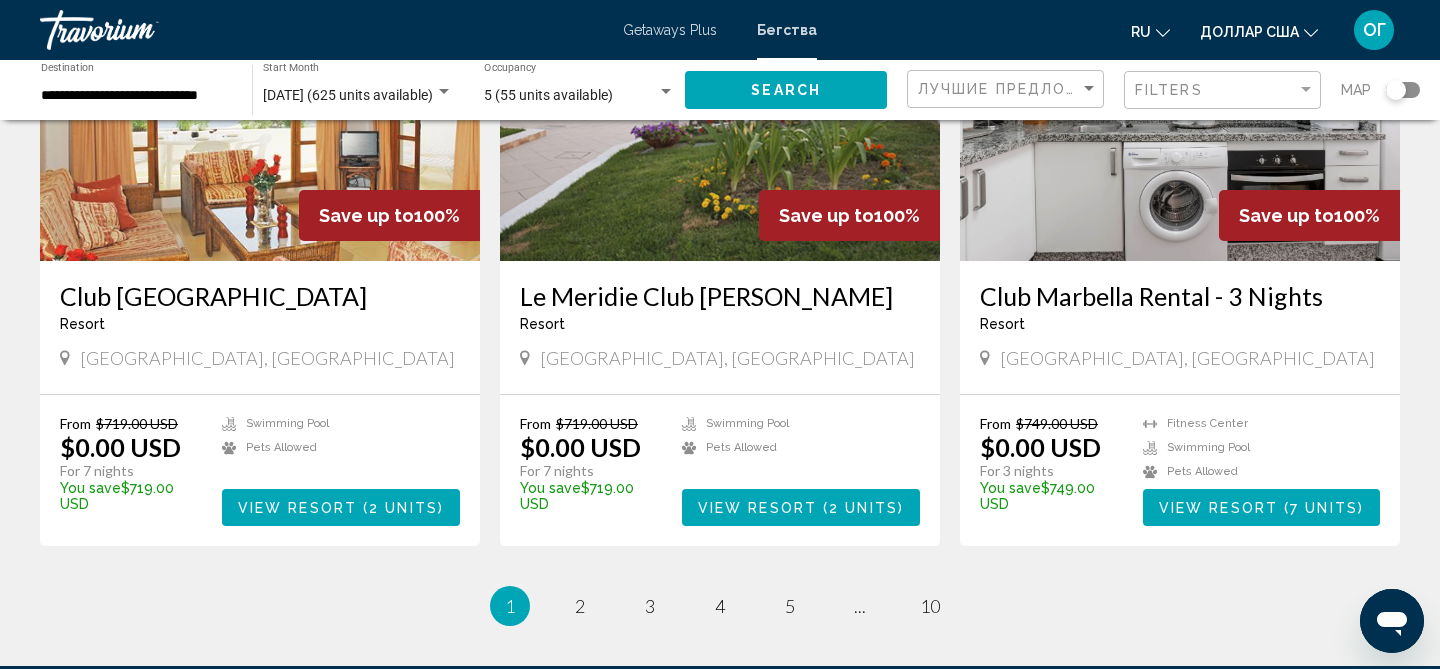 scroll, scrollTop: 2200, scrollLeft: 0, axis: vertical 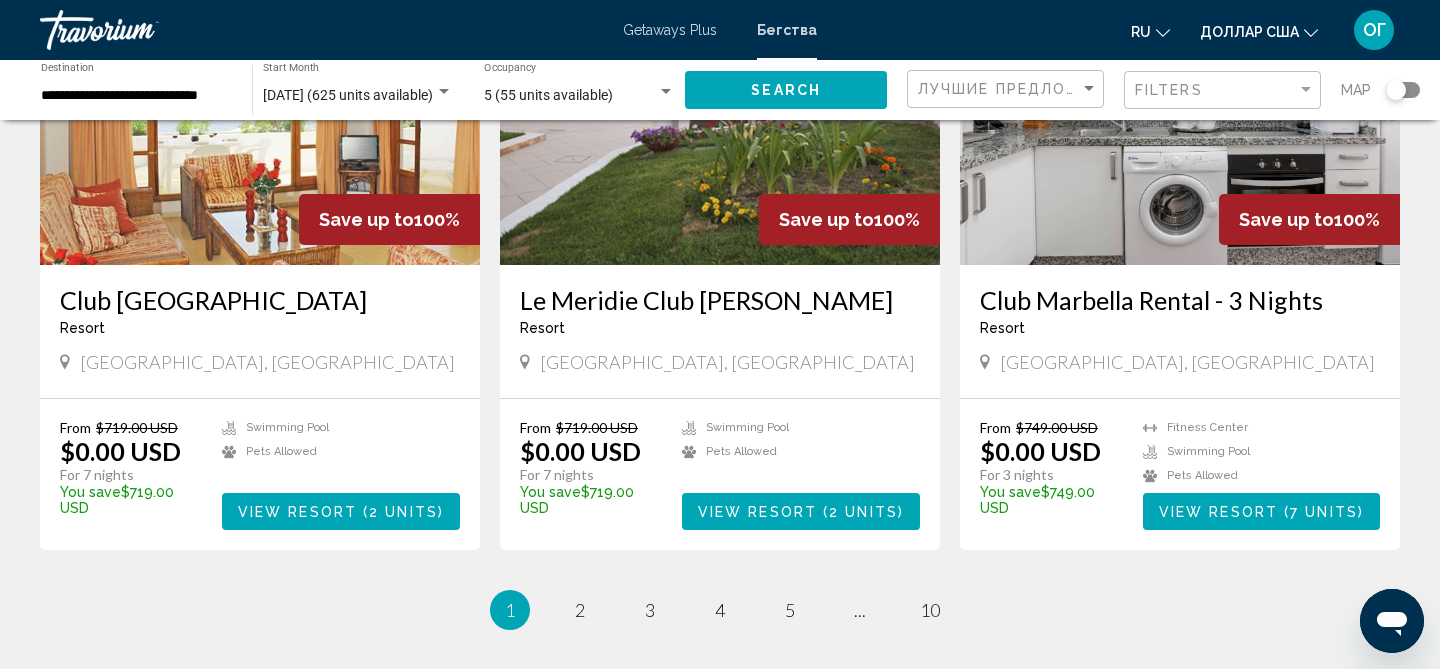 click on "Club [GEOGRAPHIC_DATA]" at bounding box center (260, 300) 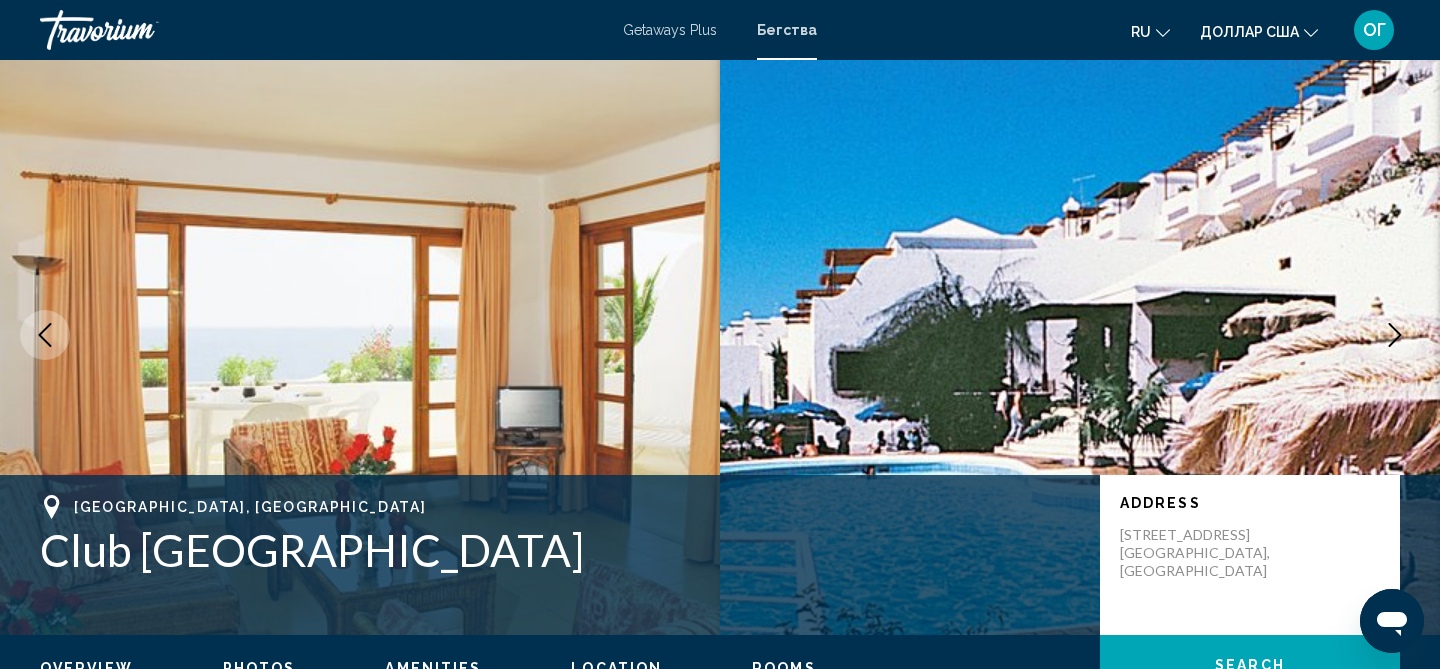 type 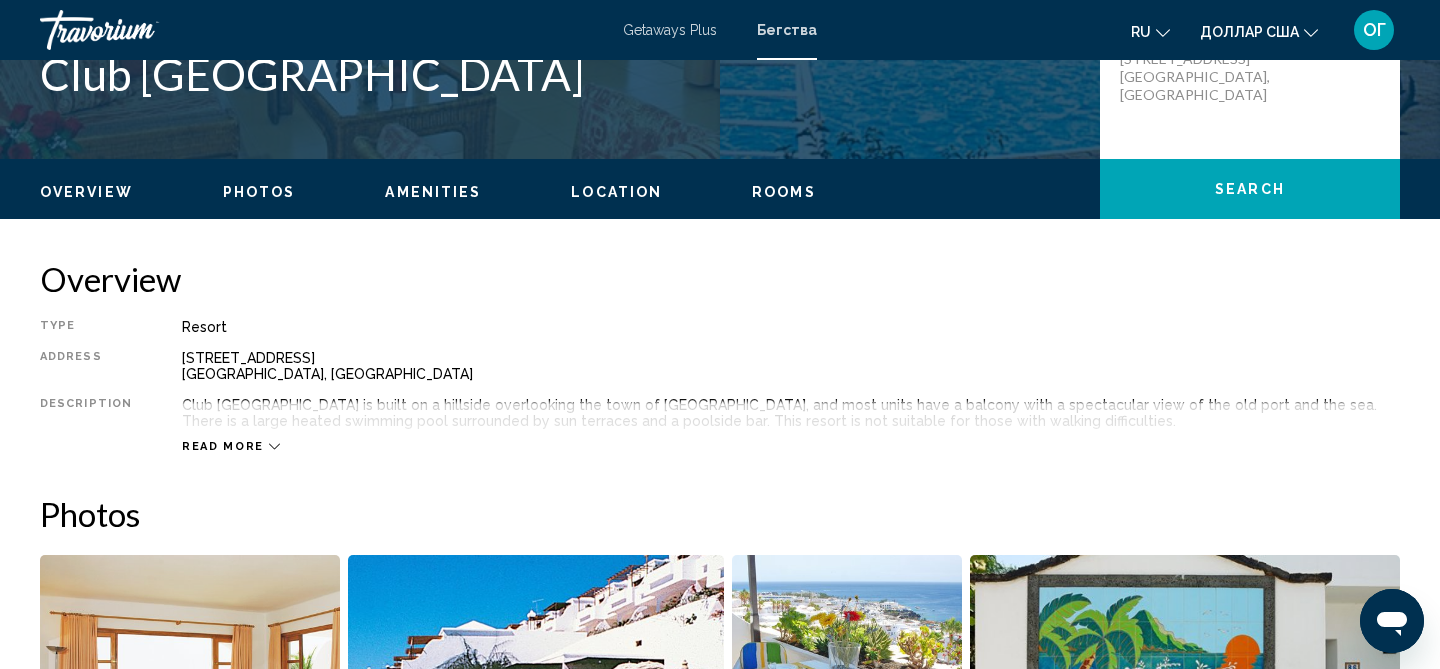 scroll, scrollTop: 505, scrollLeft: 0, axis: vertical 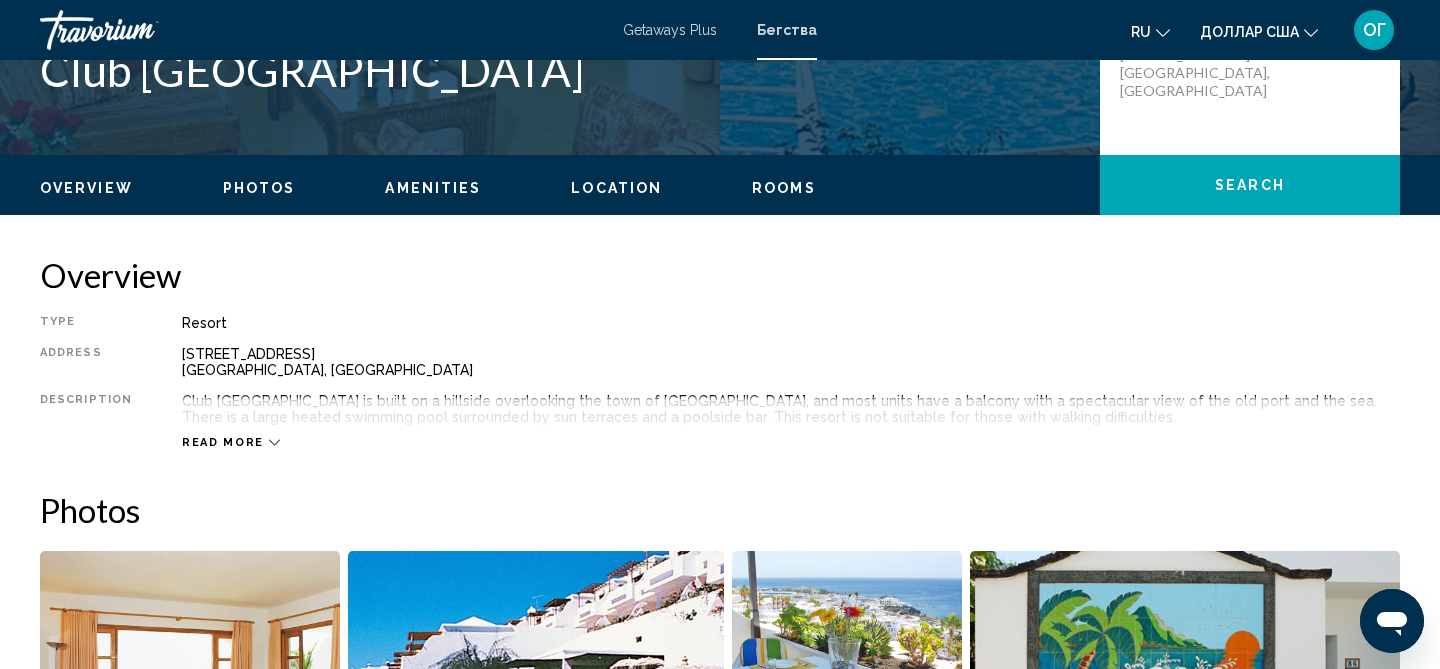 click on "Read more" at bounding box center (223, 442) 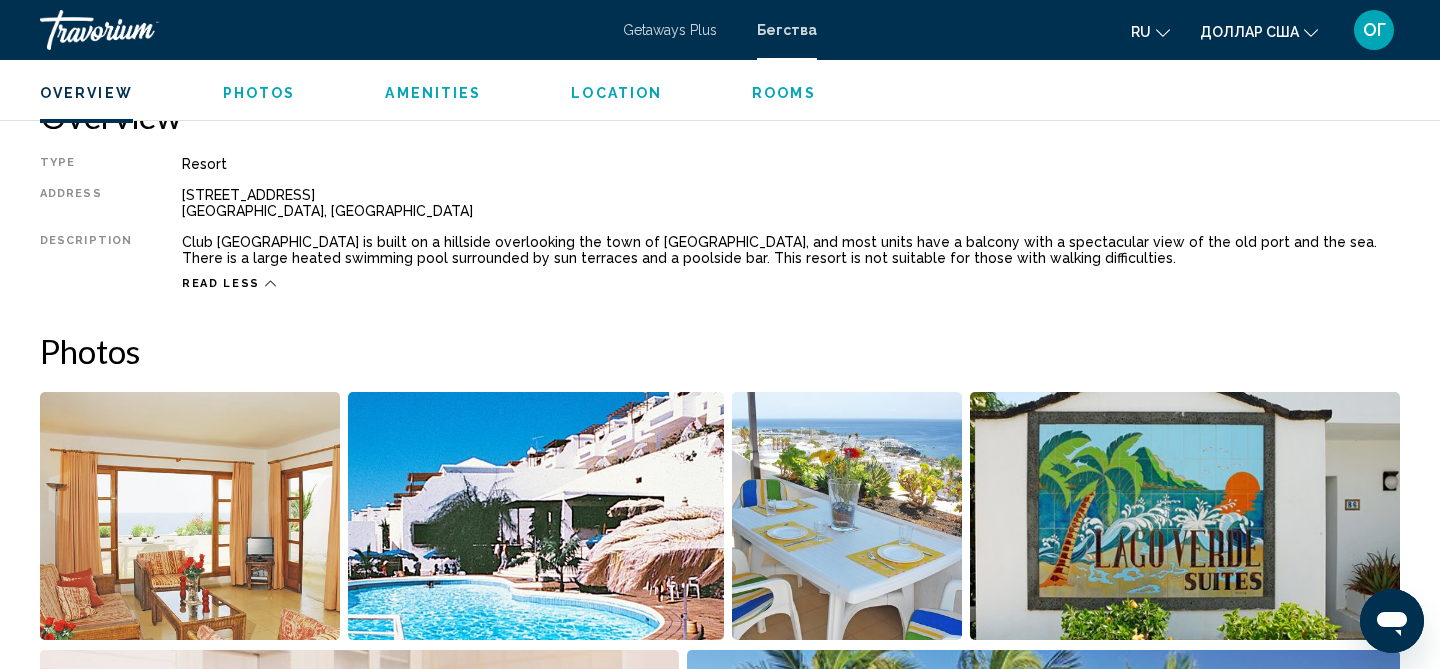 scroll, scrollTop: 705, scrollLeft: 0, axis: vertical 